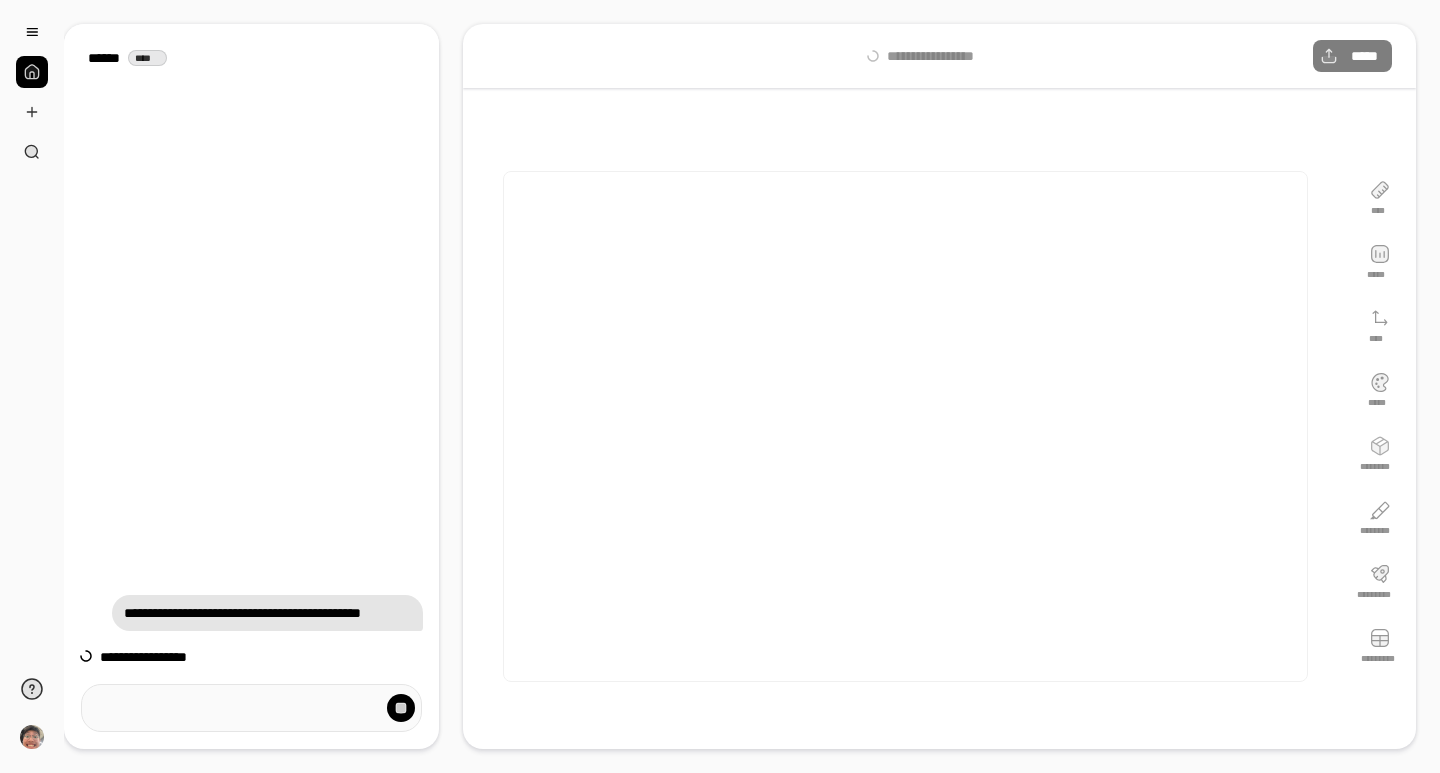 scroll, scrollTop: 0, scrollLeft: 0, axis: both 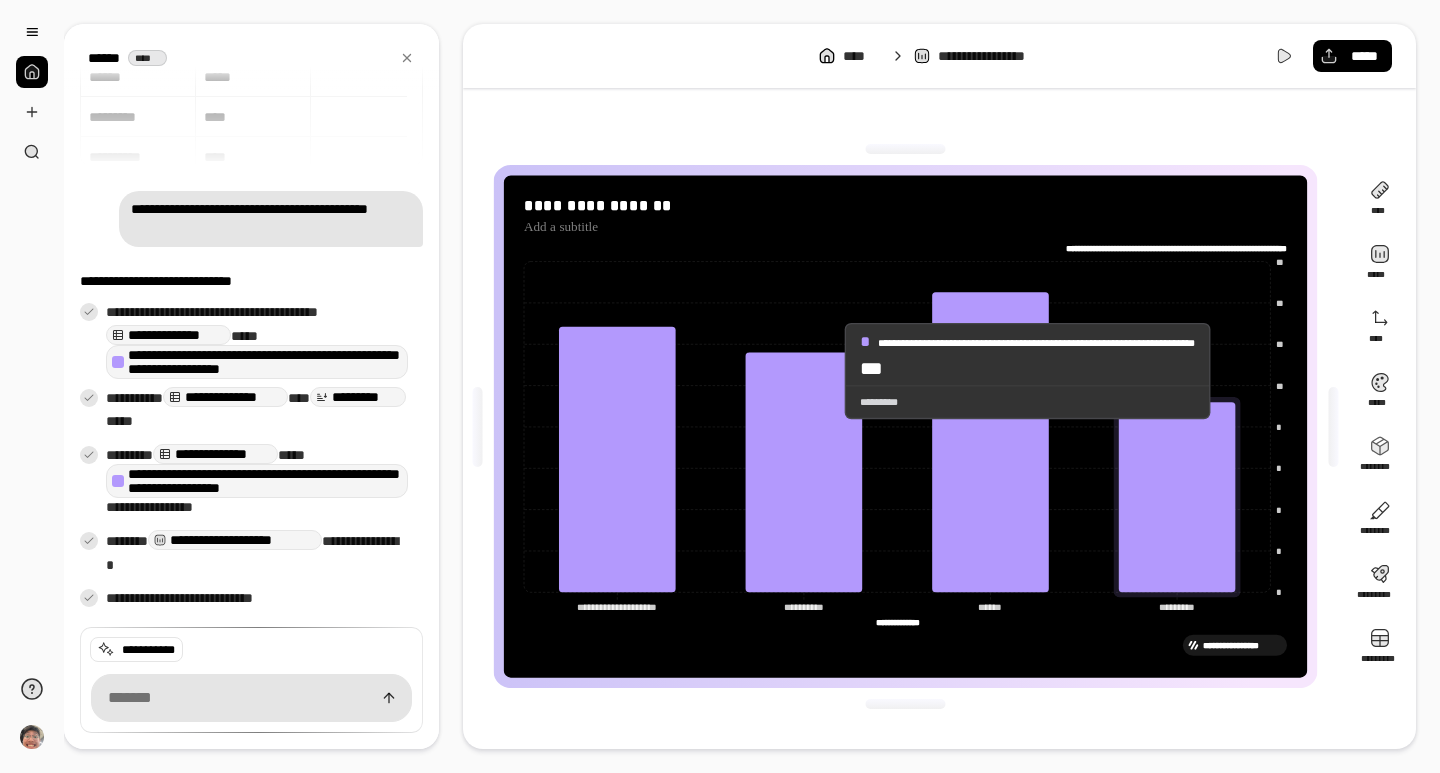 click 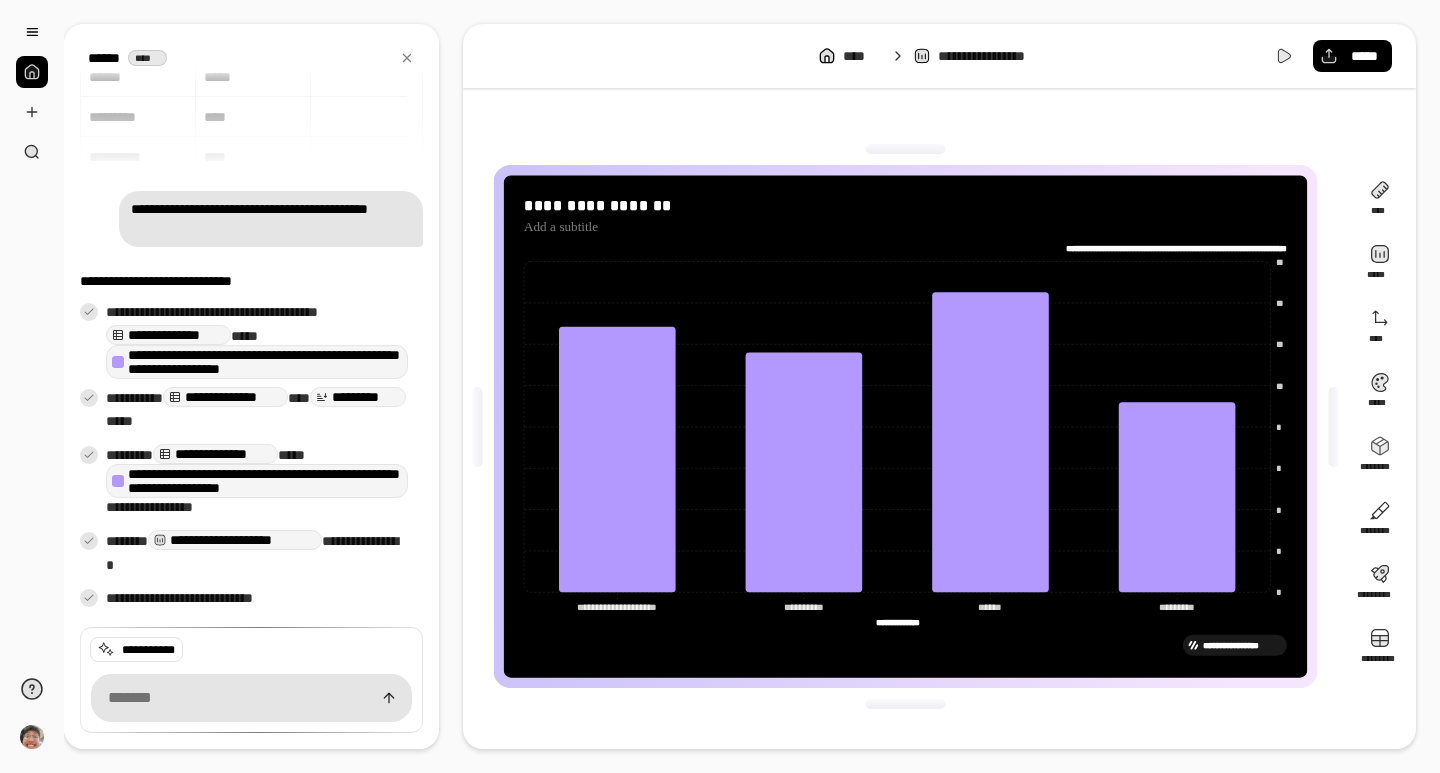 click on "**********" 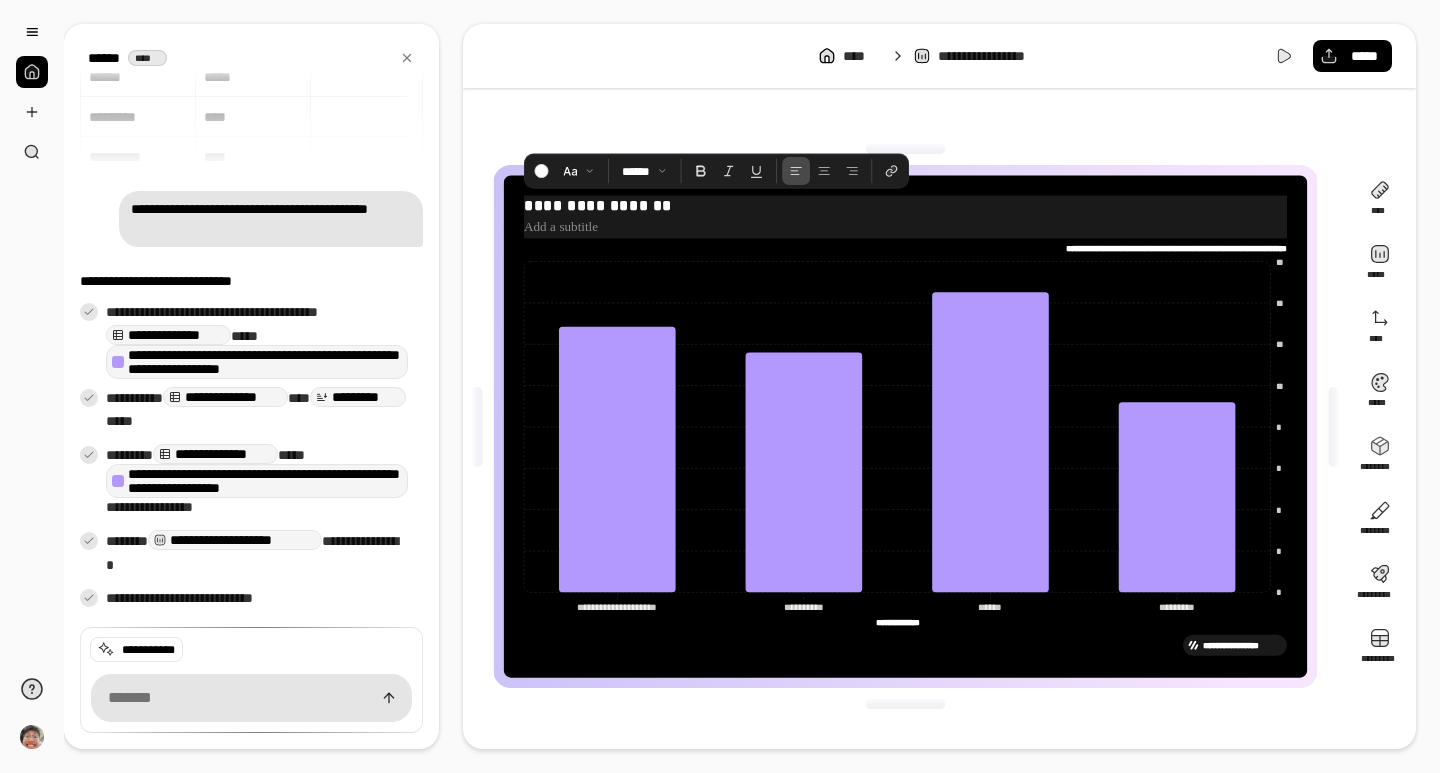 click on "**********" at bounding box center (905, 215) 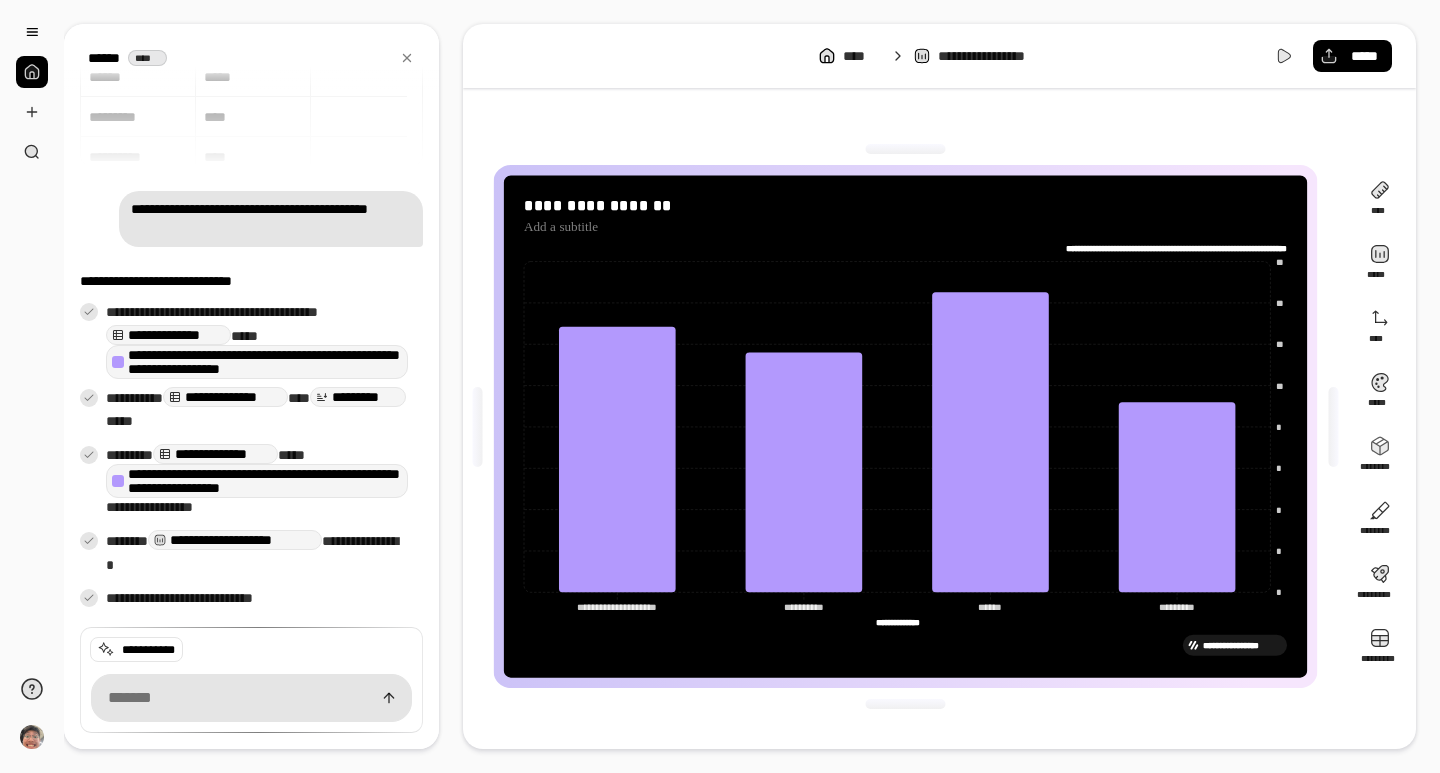 click on "**********" 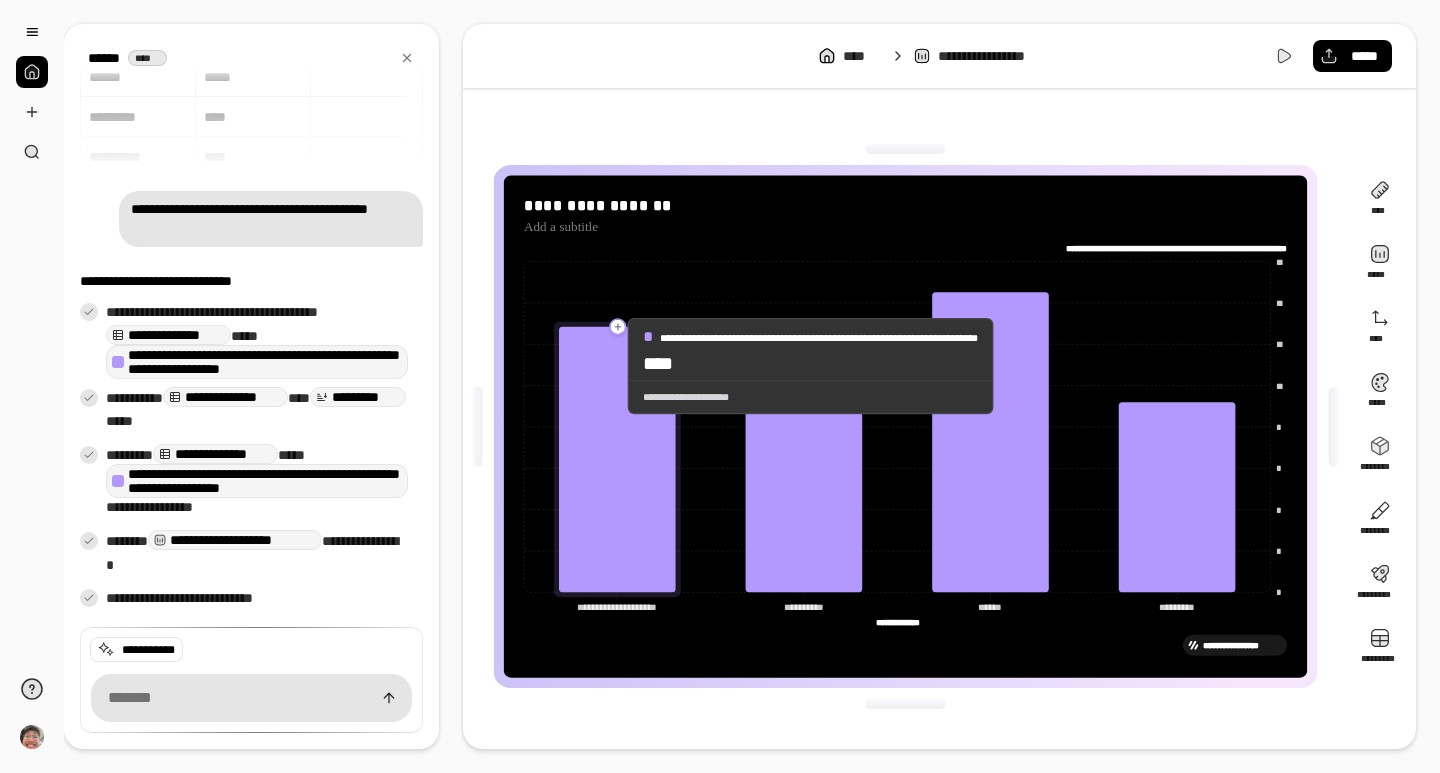 click 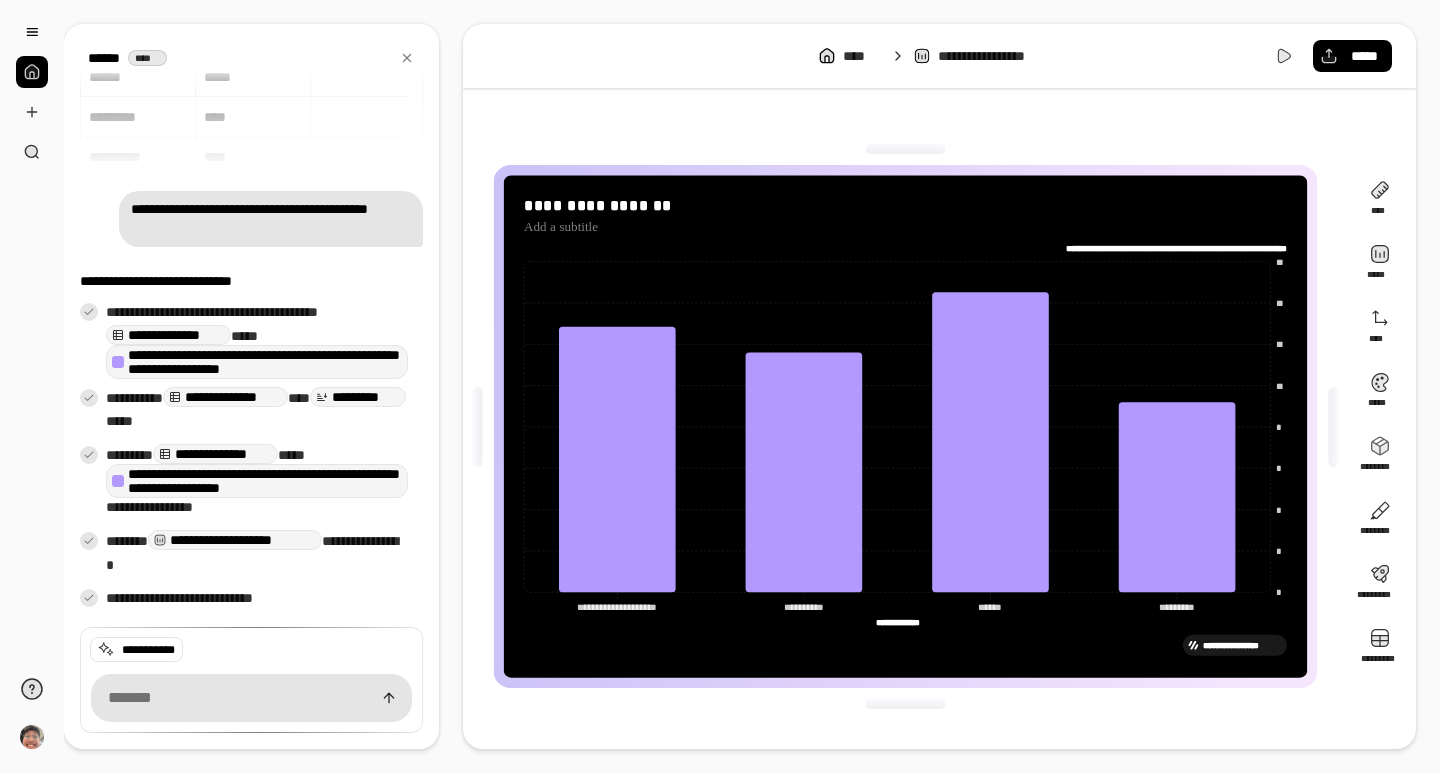 click on "**********" 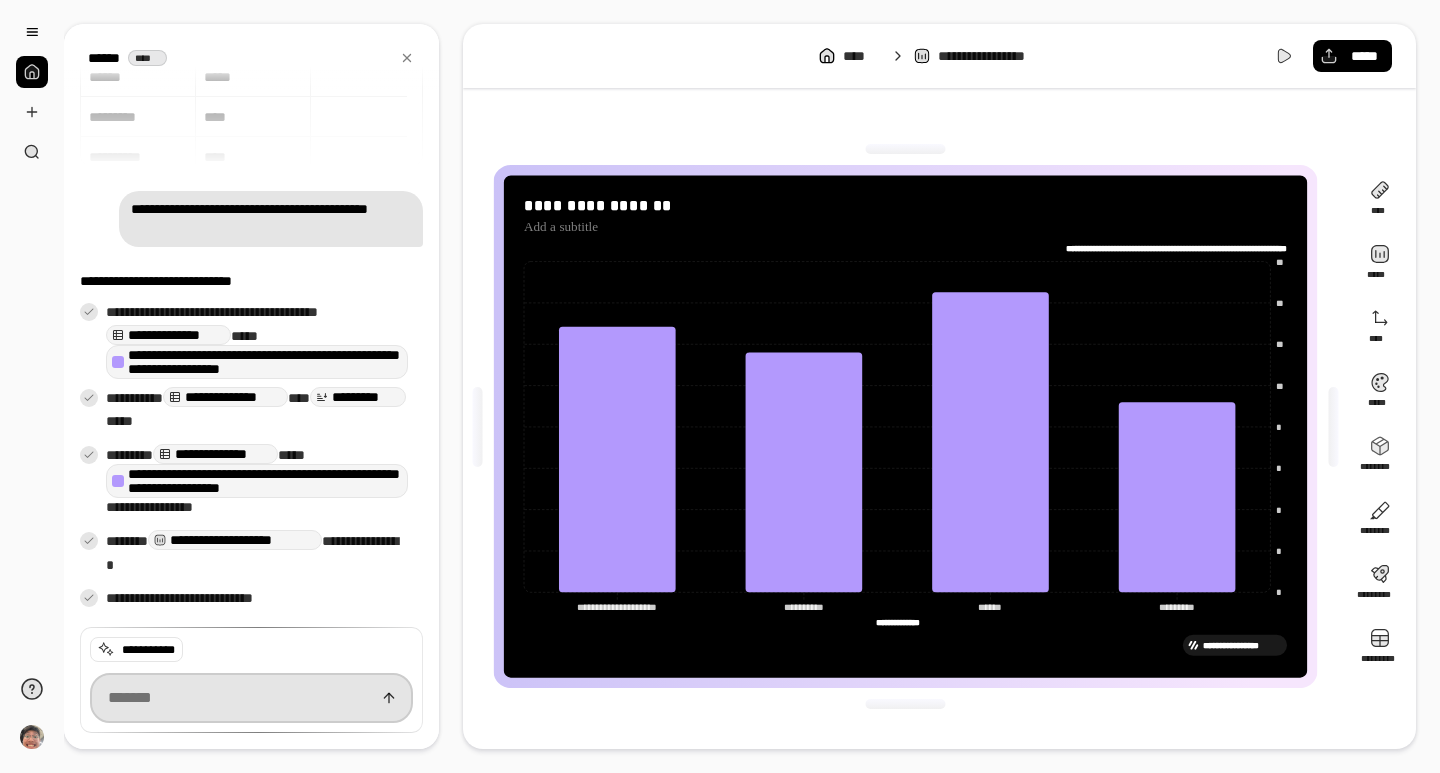 click at bounding box center [251, 698] 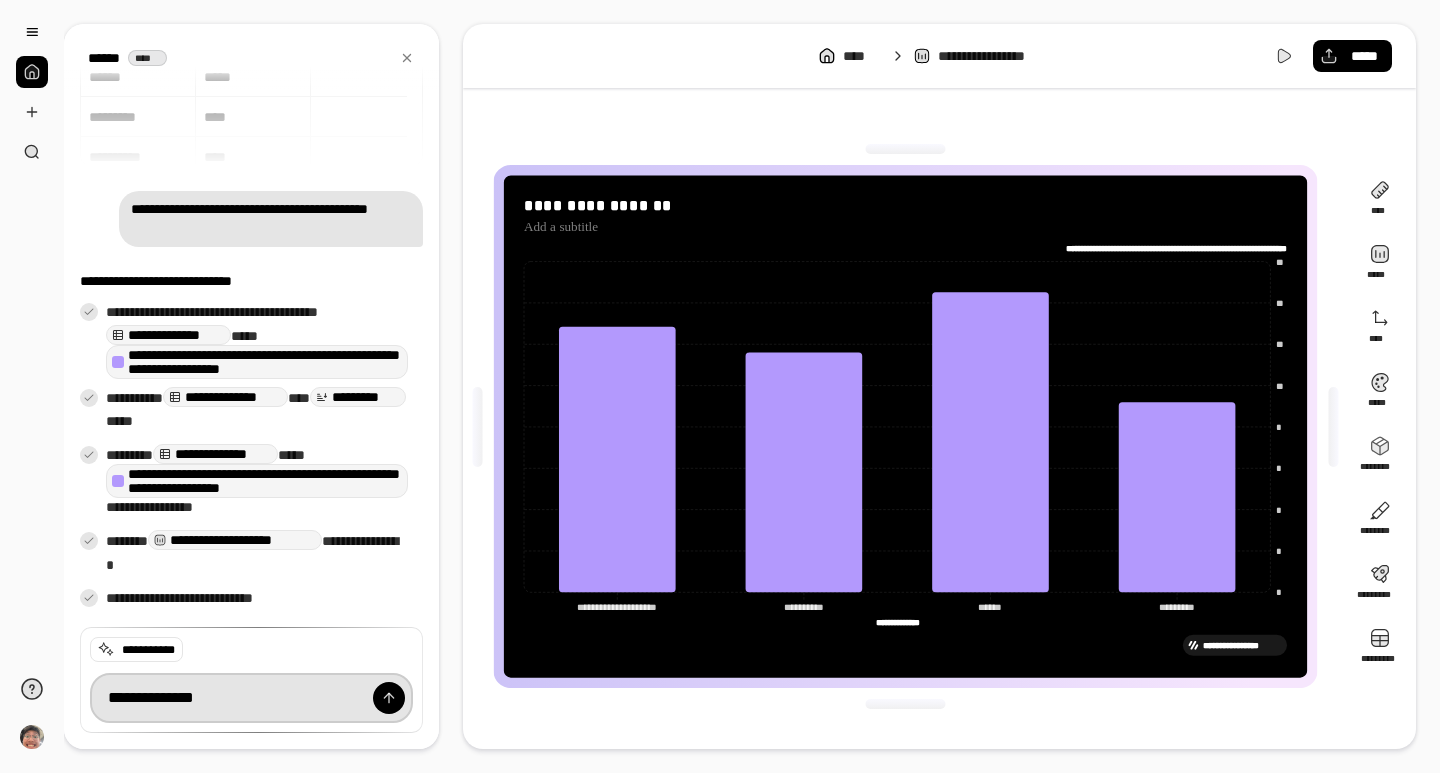 type on "**********" 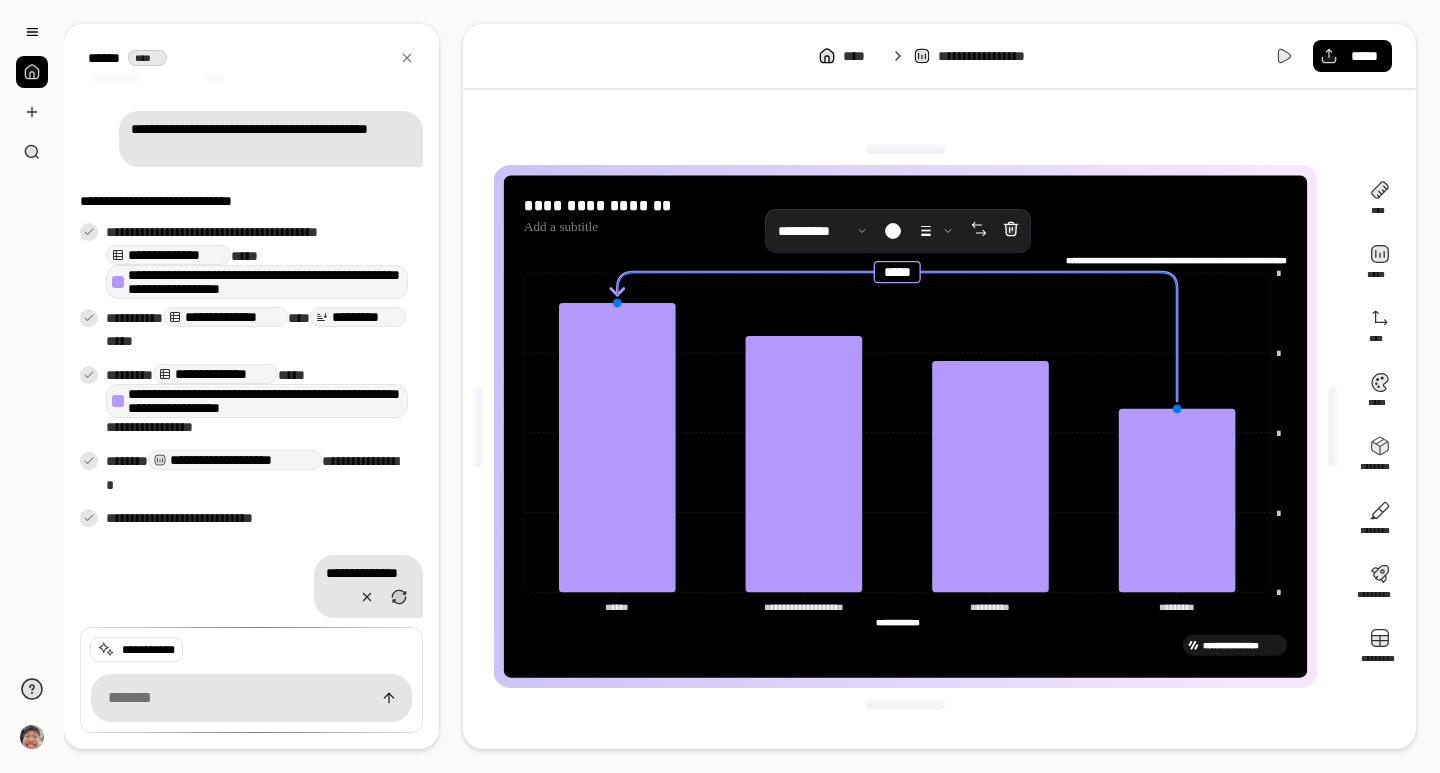 scroll, scrollTop: 0, scrollLeft: 0, axis: both 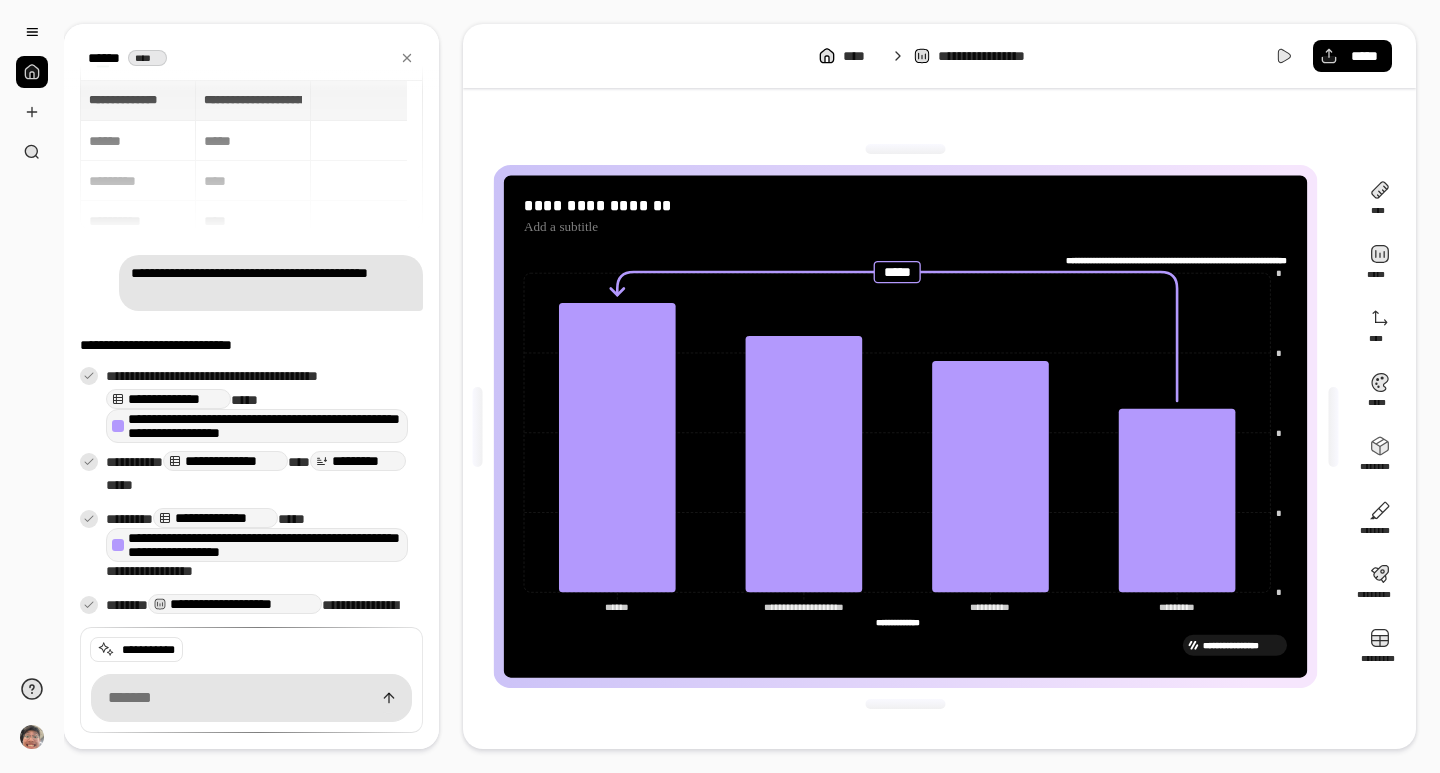click on "**********" at bounding box center [251, 155] 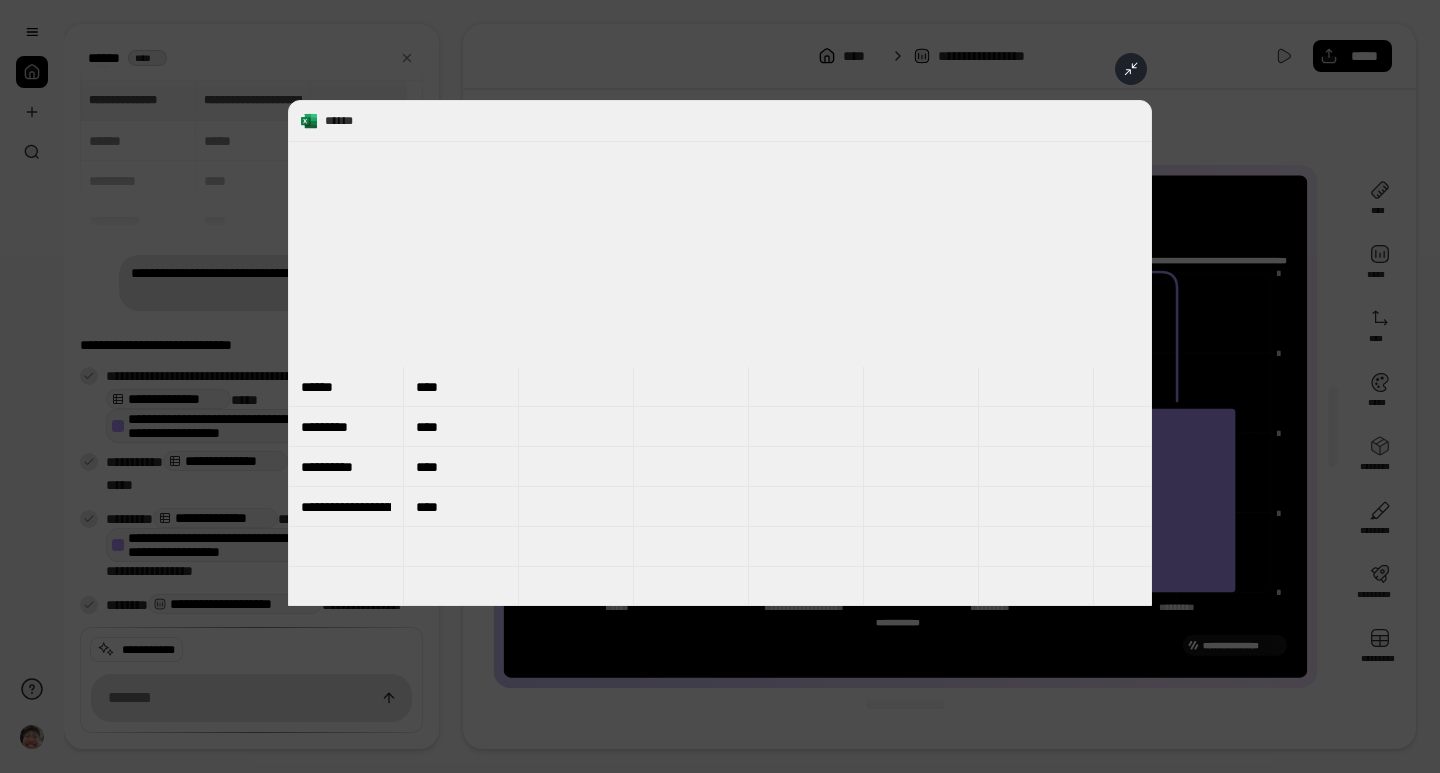 scroll, scrollTop: 0, scrollLeft: 0, axis: both 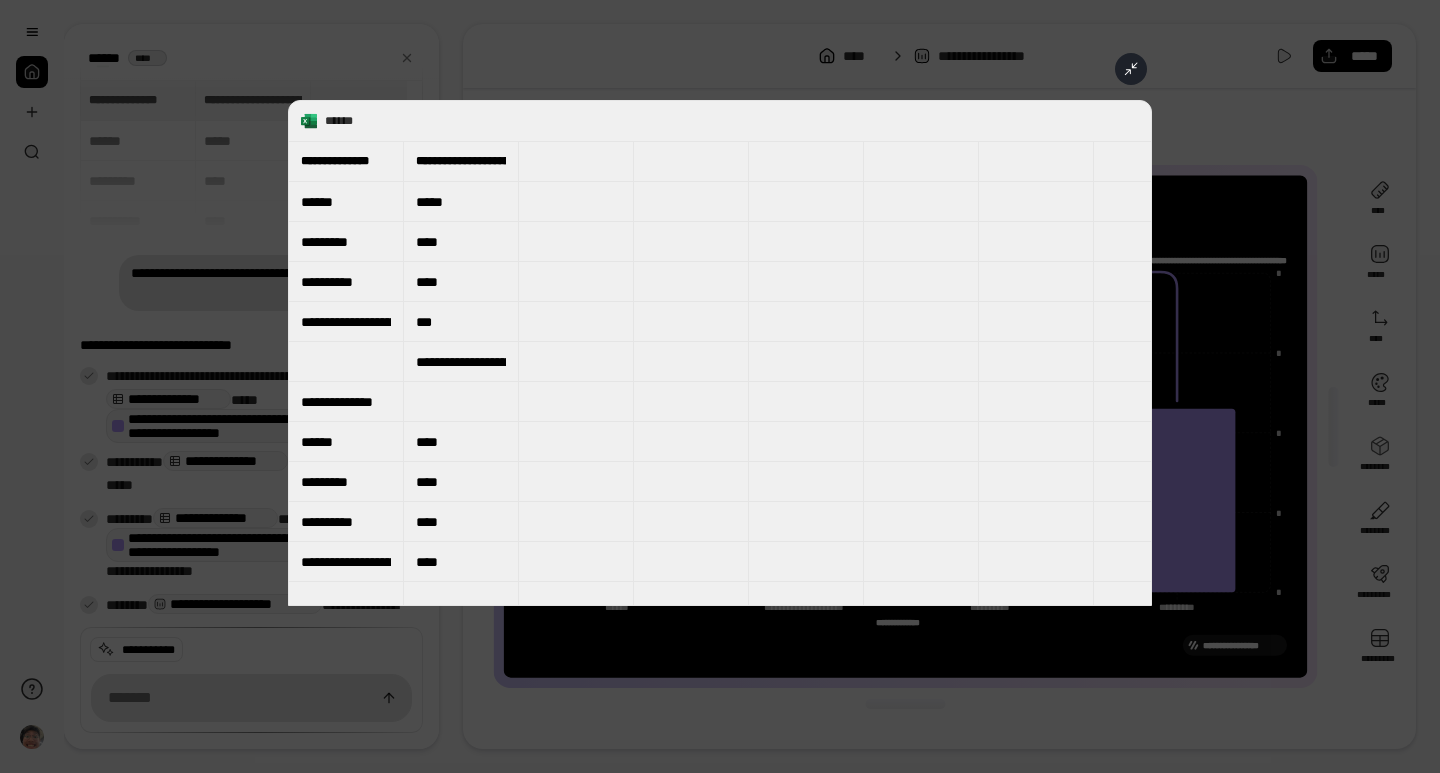 click on "**********" at bounding box center [461, 362] 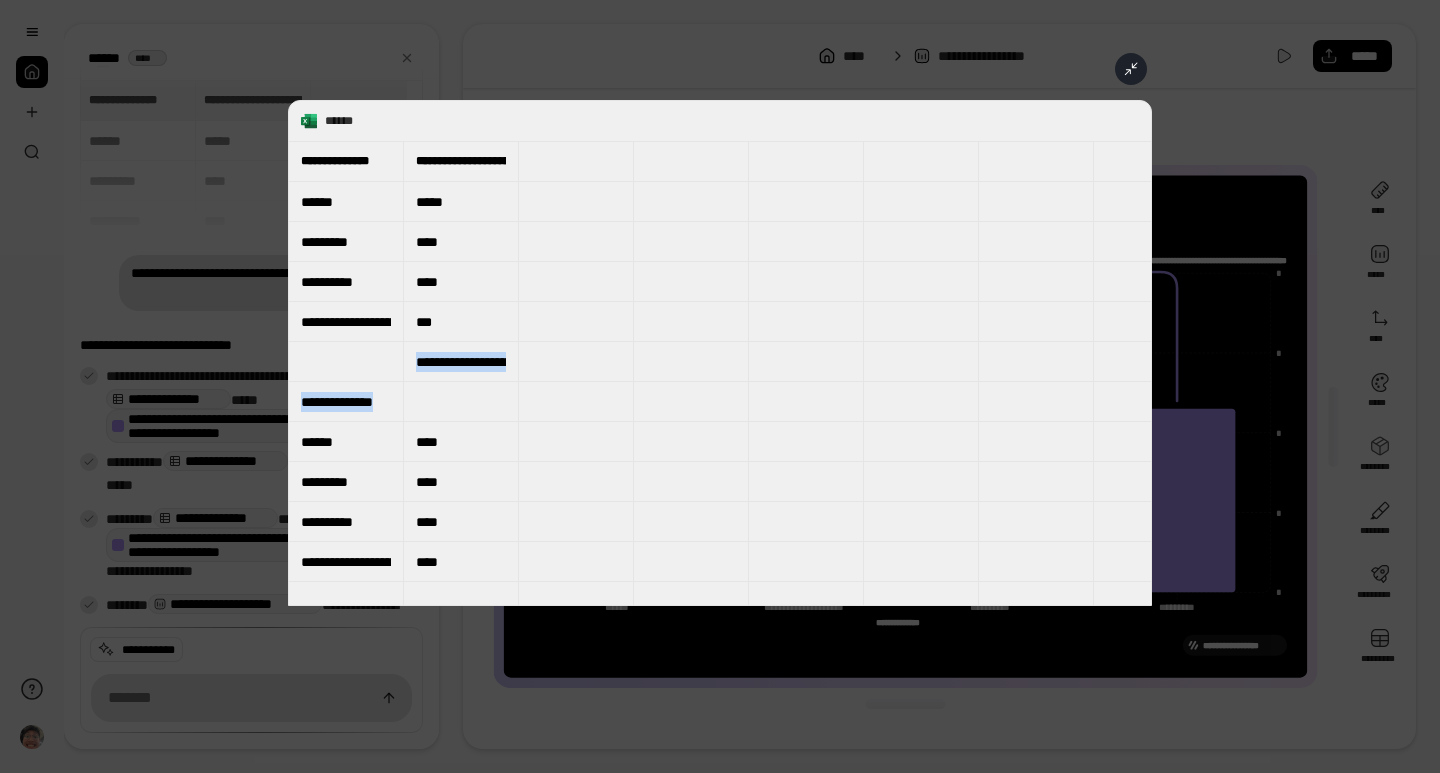 drag, startPoint x: 462, startPoint y: 362, endPoint x: 444, endPoint y: 382, distance: 26.907248 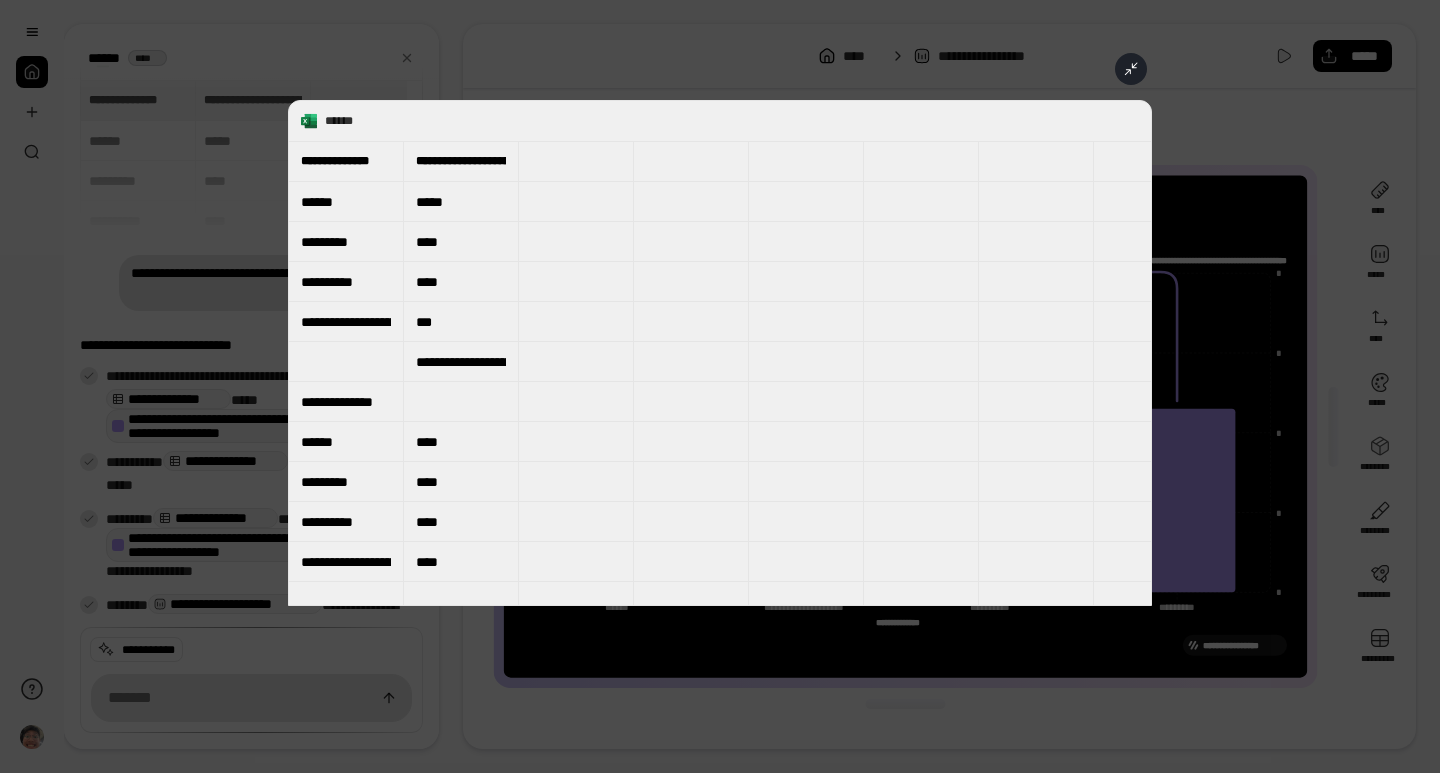 click at bounding box center [461, 402] 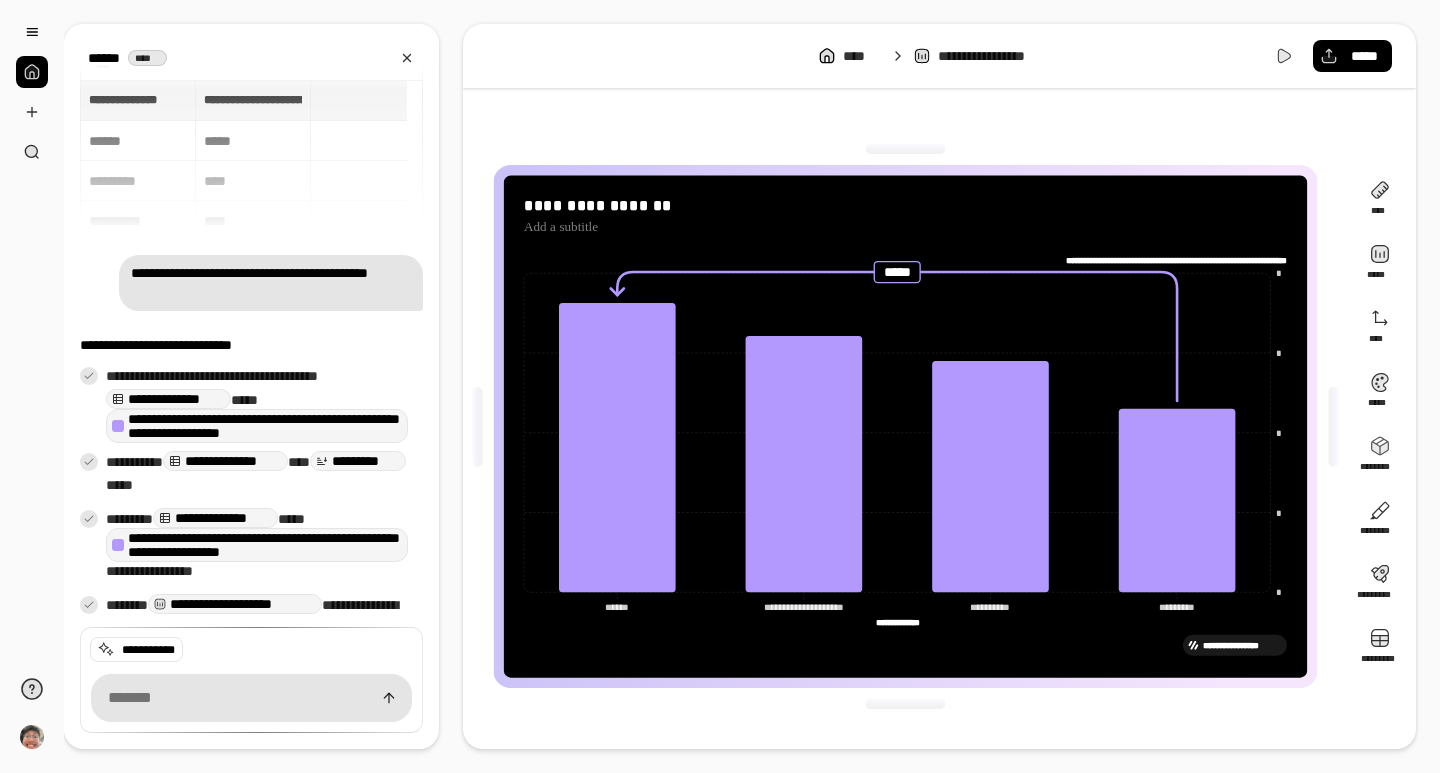 click 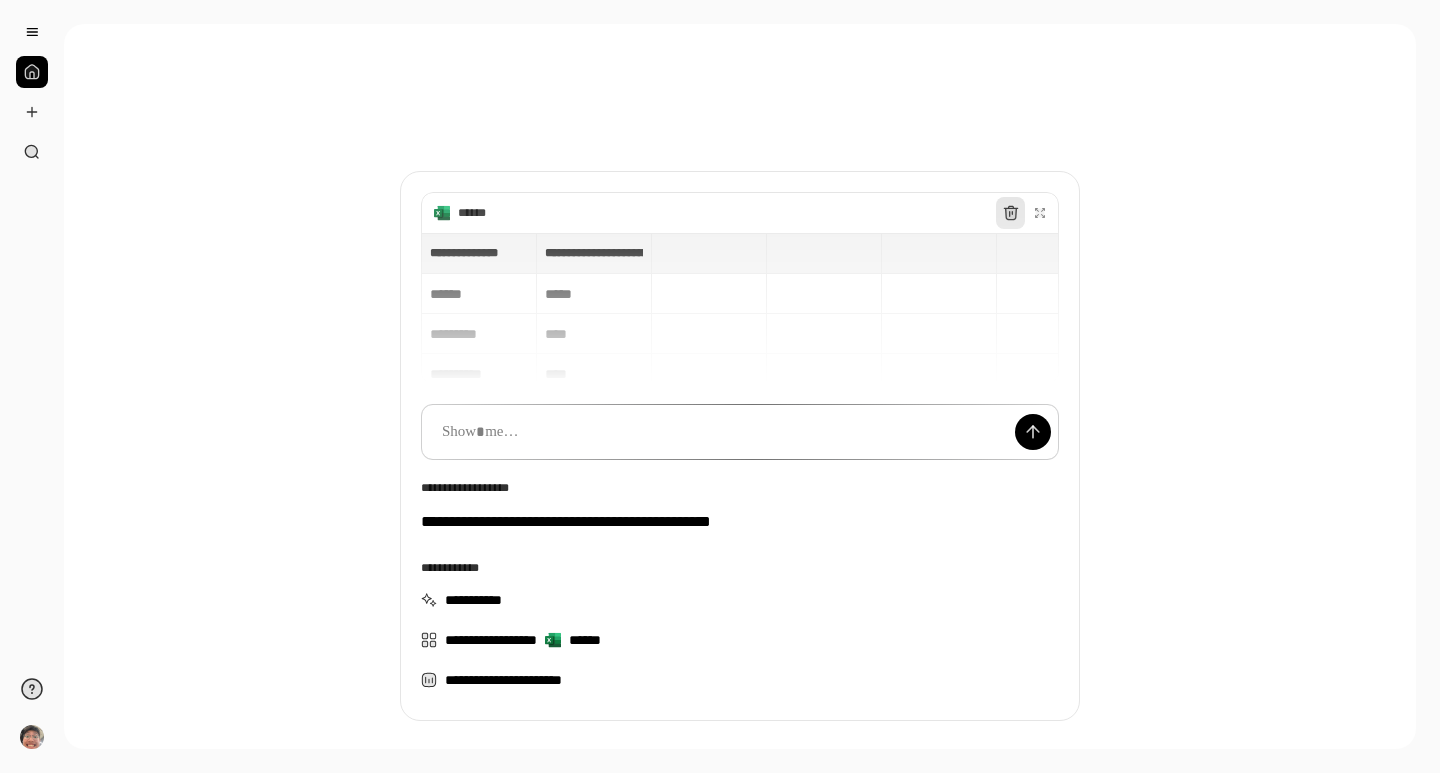 click 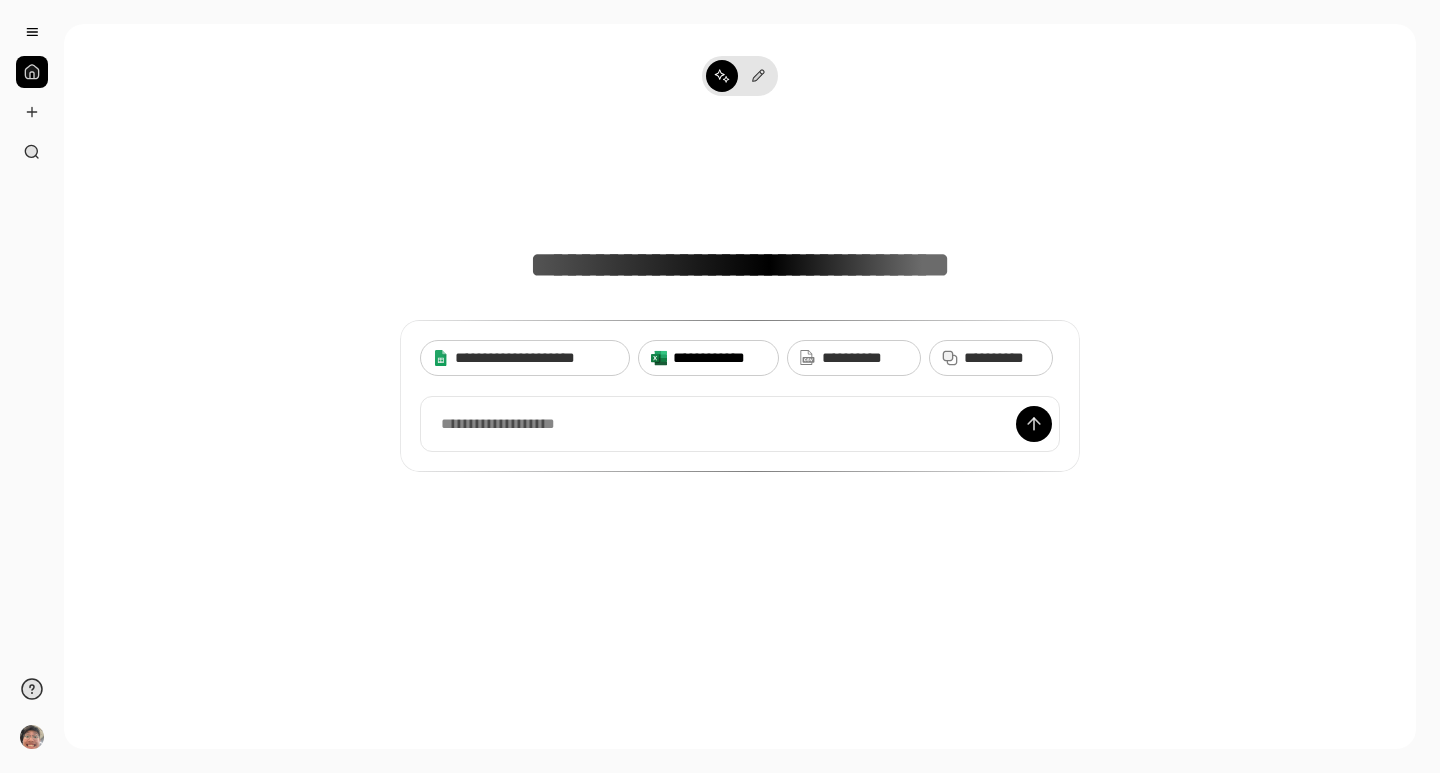 click on "**********" at bounding box center (719, 358) 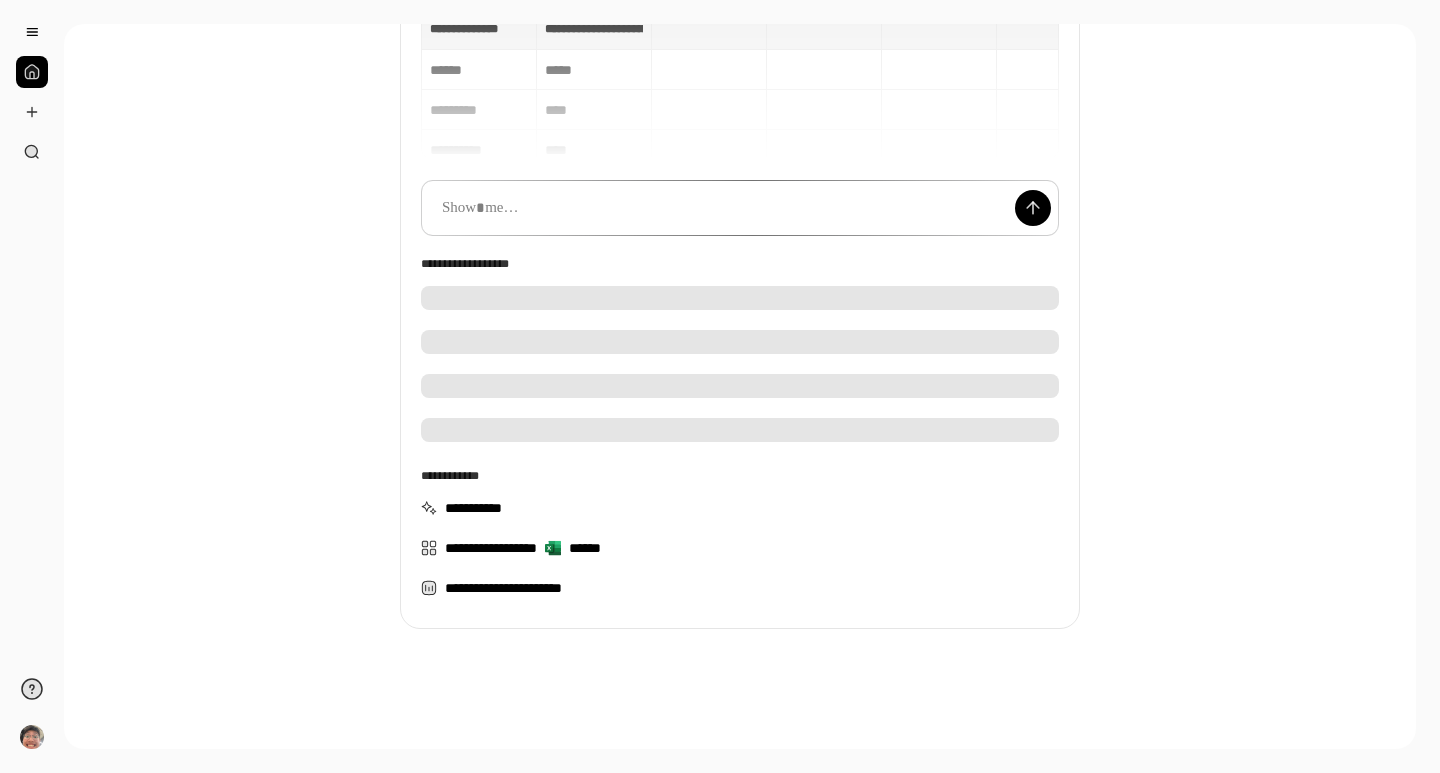 scroll, scrollTop: 0, scrollLeft: 0, axis: both 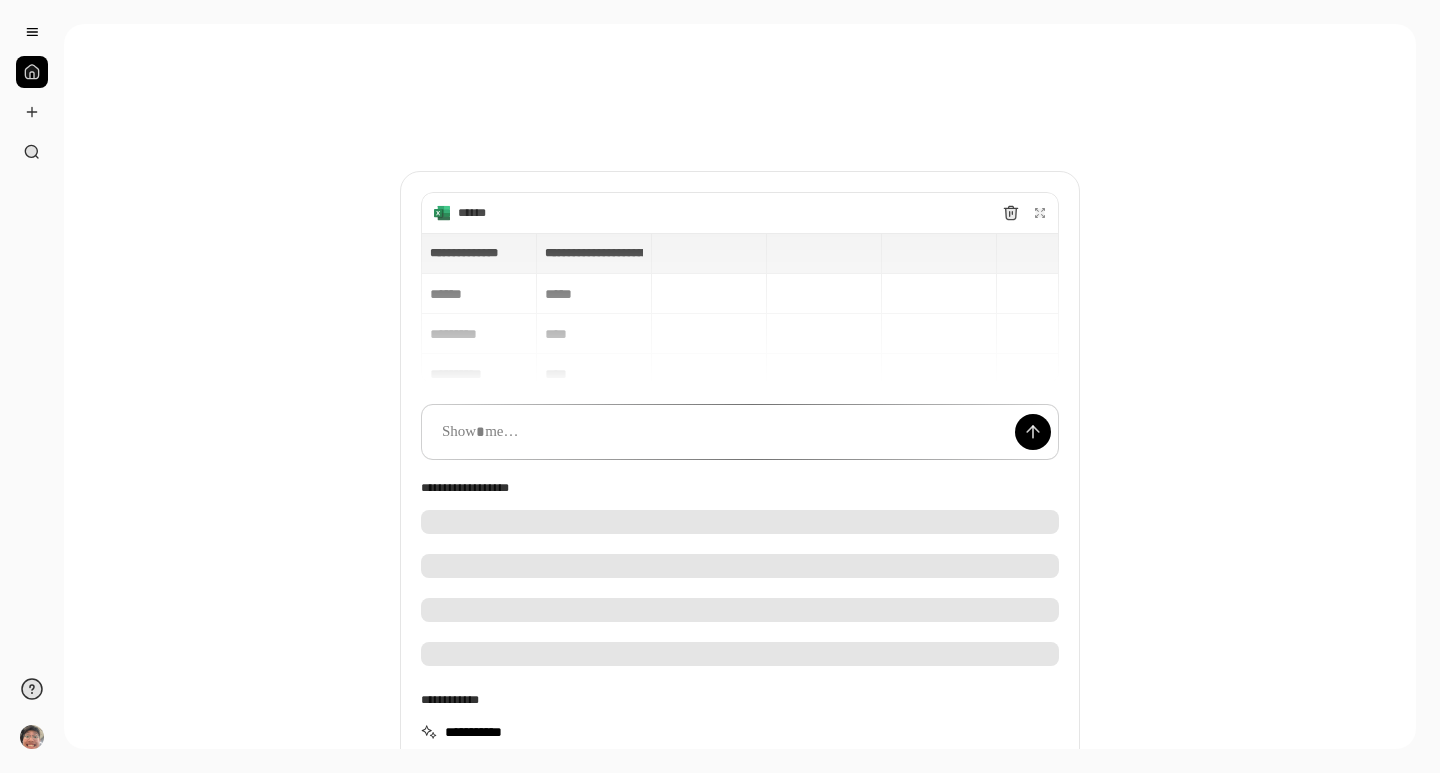 click on "**********" at bounding box center [740, 308] 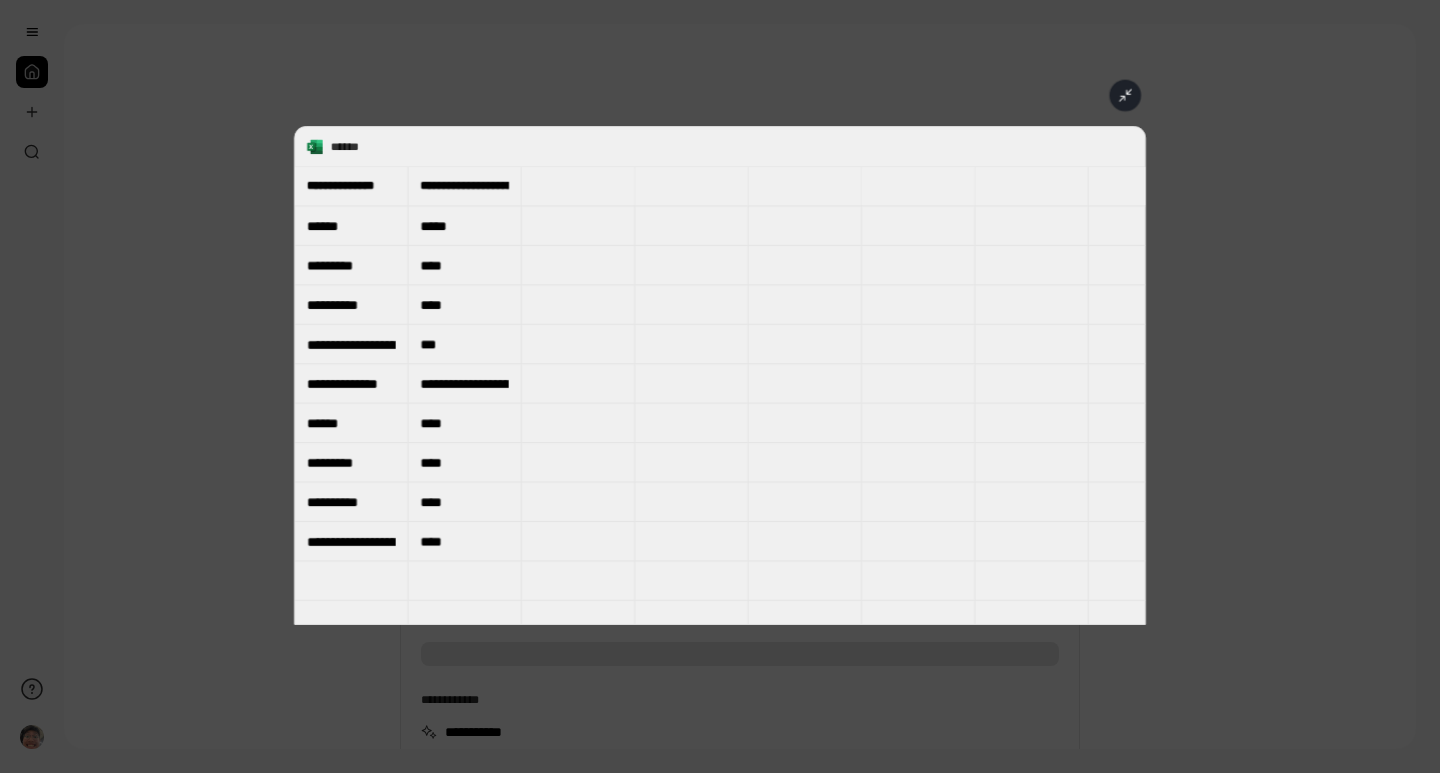 scroll, scrollTop: 15, scrollLeft: 0, axis: vertical 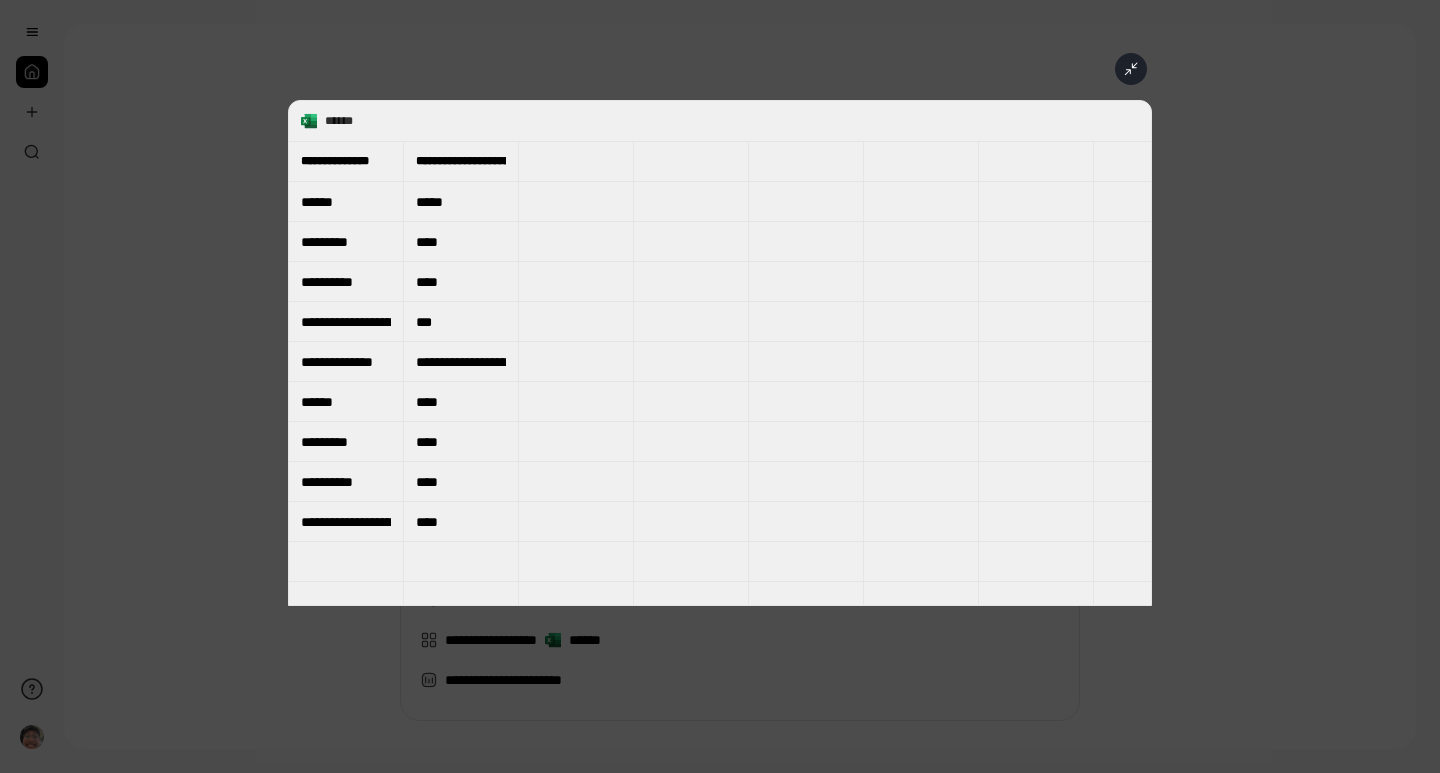 click on "**********" at bounding box center (720, 353) 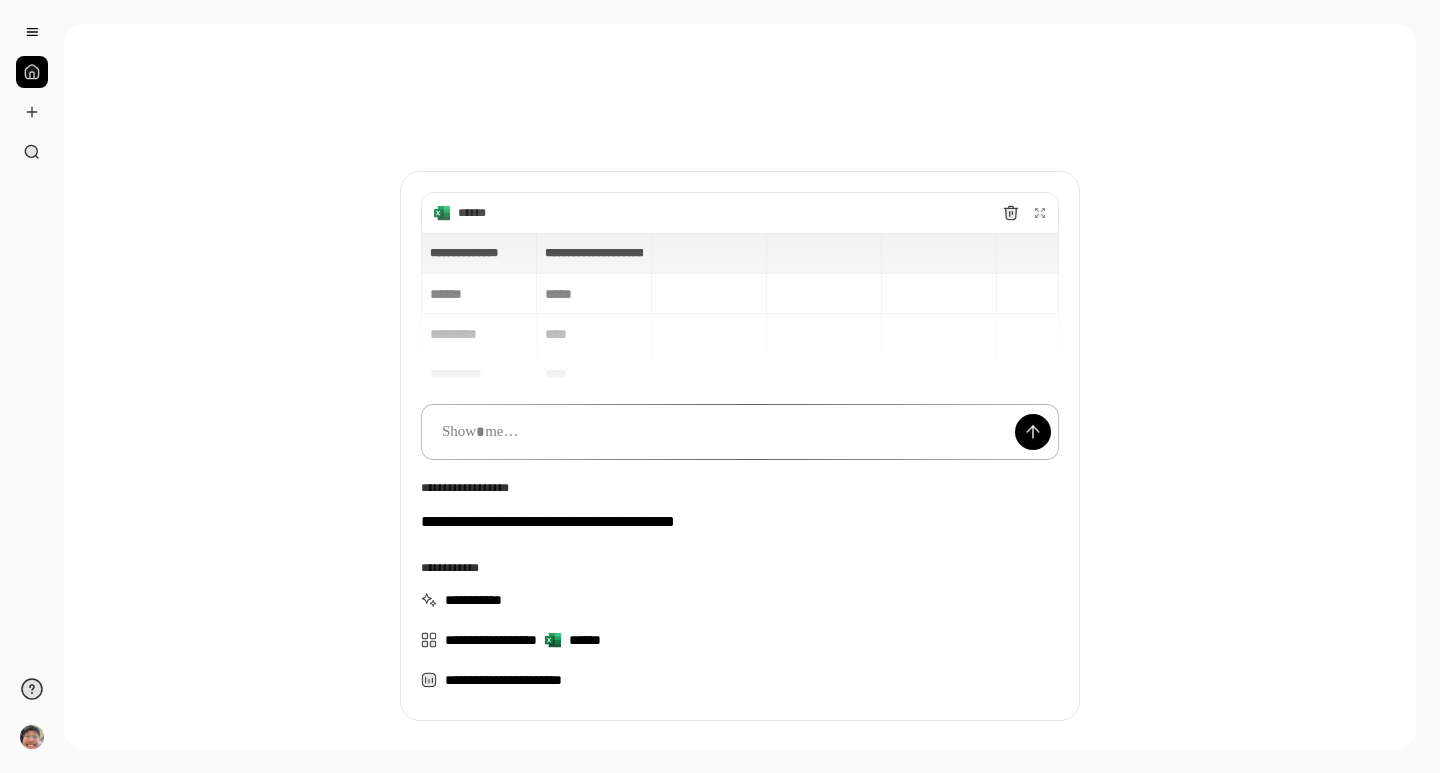 click at bounding box center (740, 432) 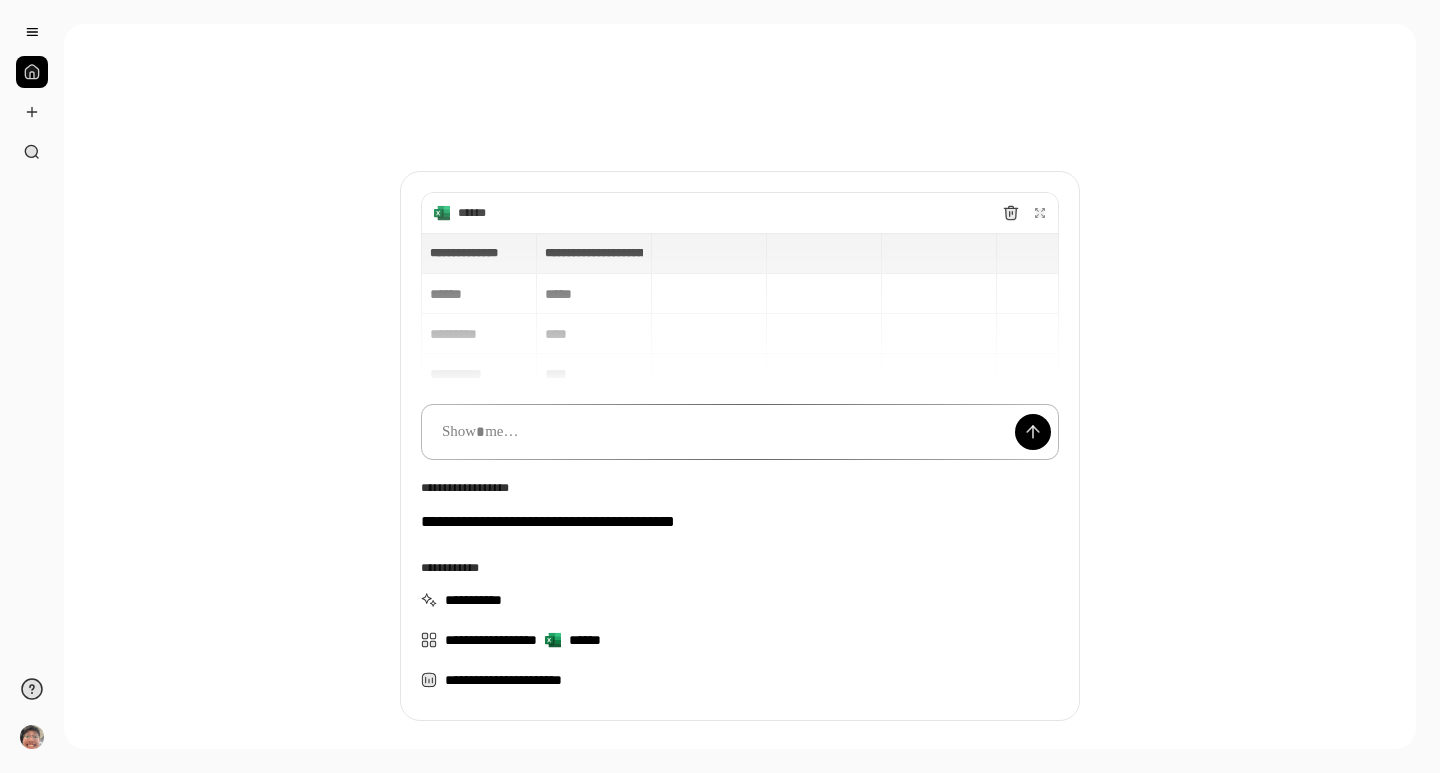 type 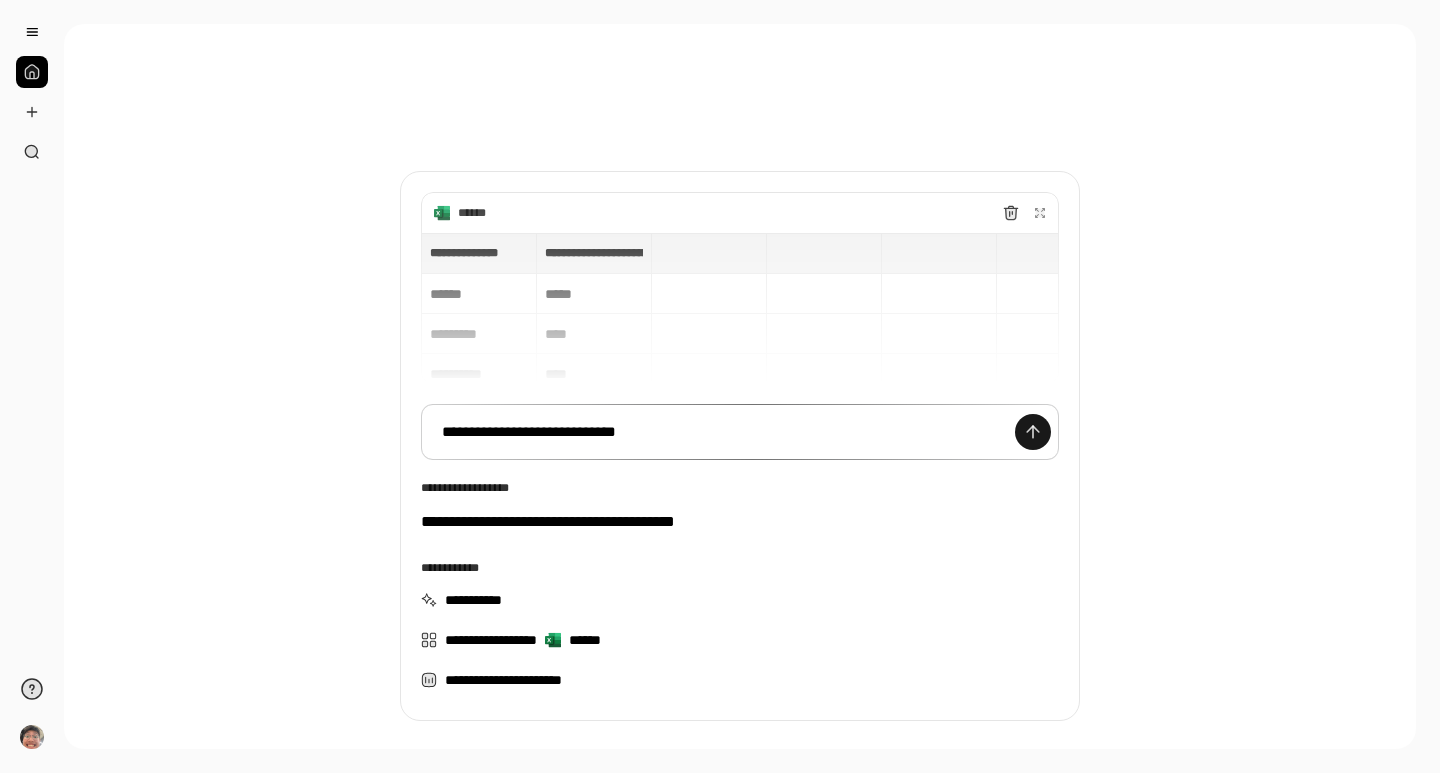 click at bounding box center [1033, 432] 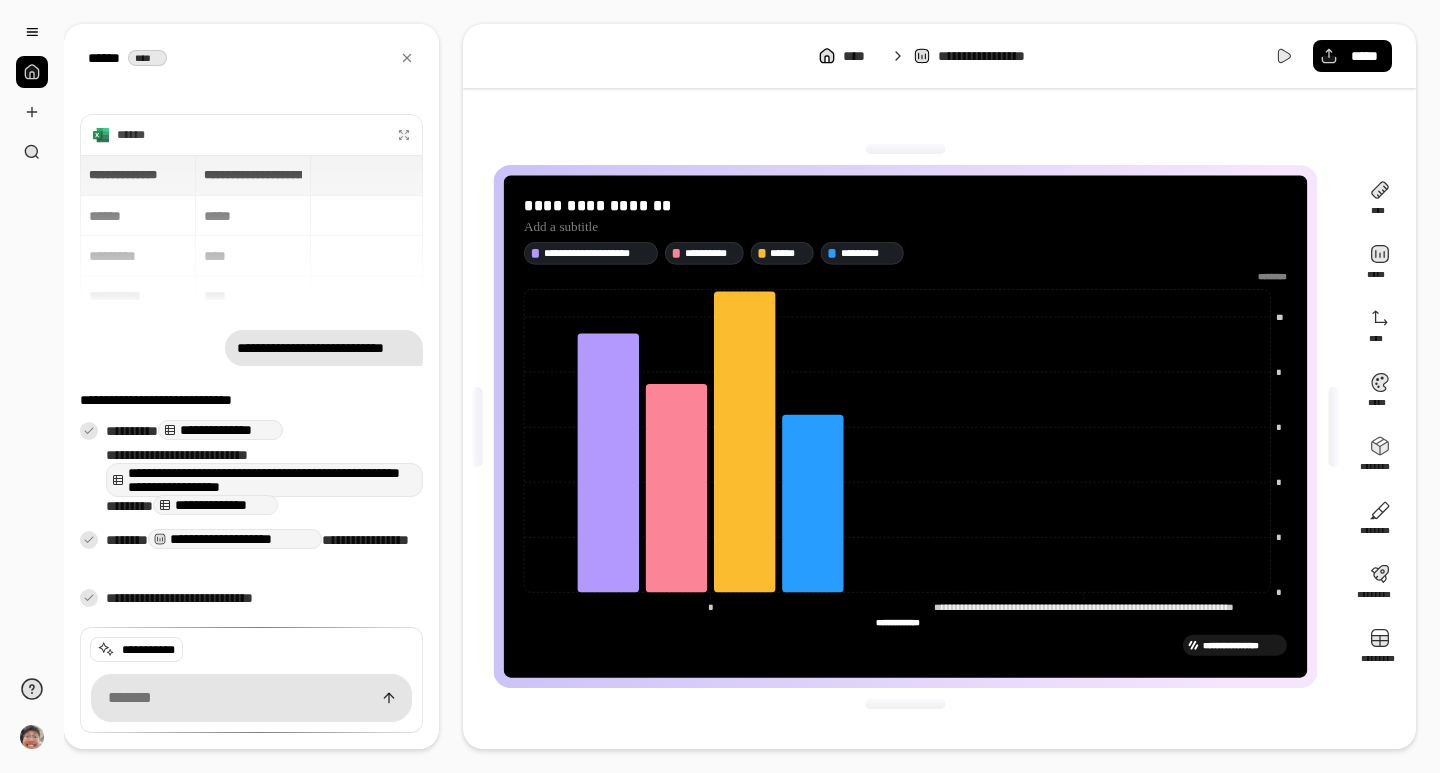 click on "******" at bounding box center [235, 135] 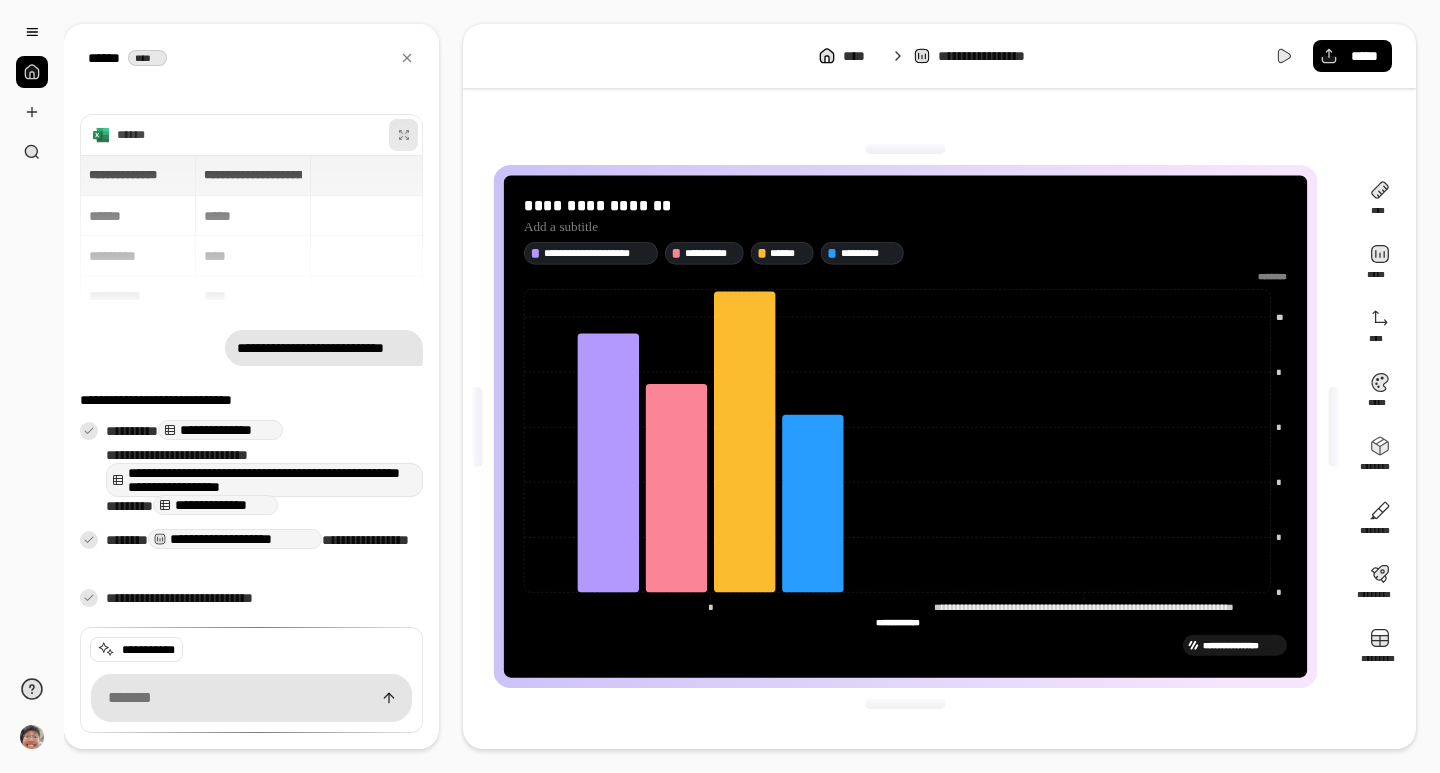 click 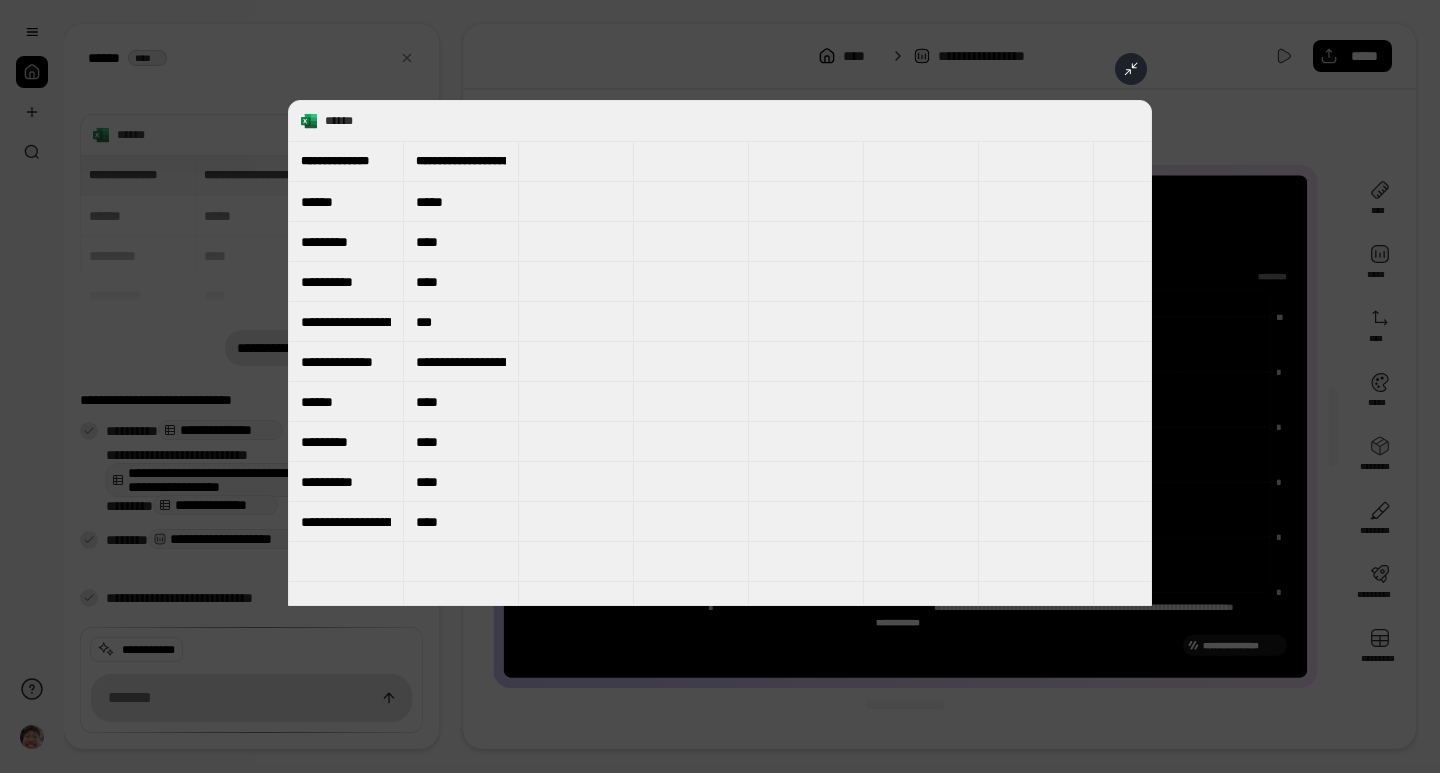 click on "**********" at bounding box center (461, 362) 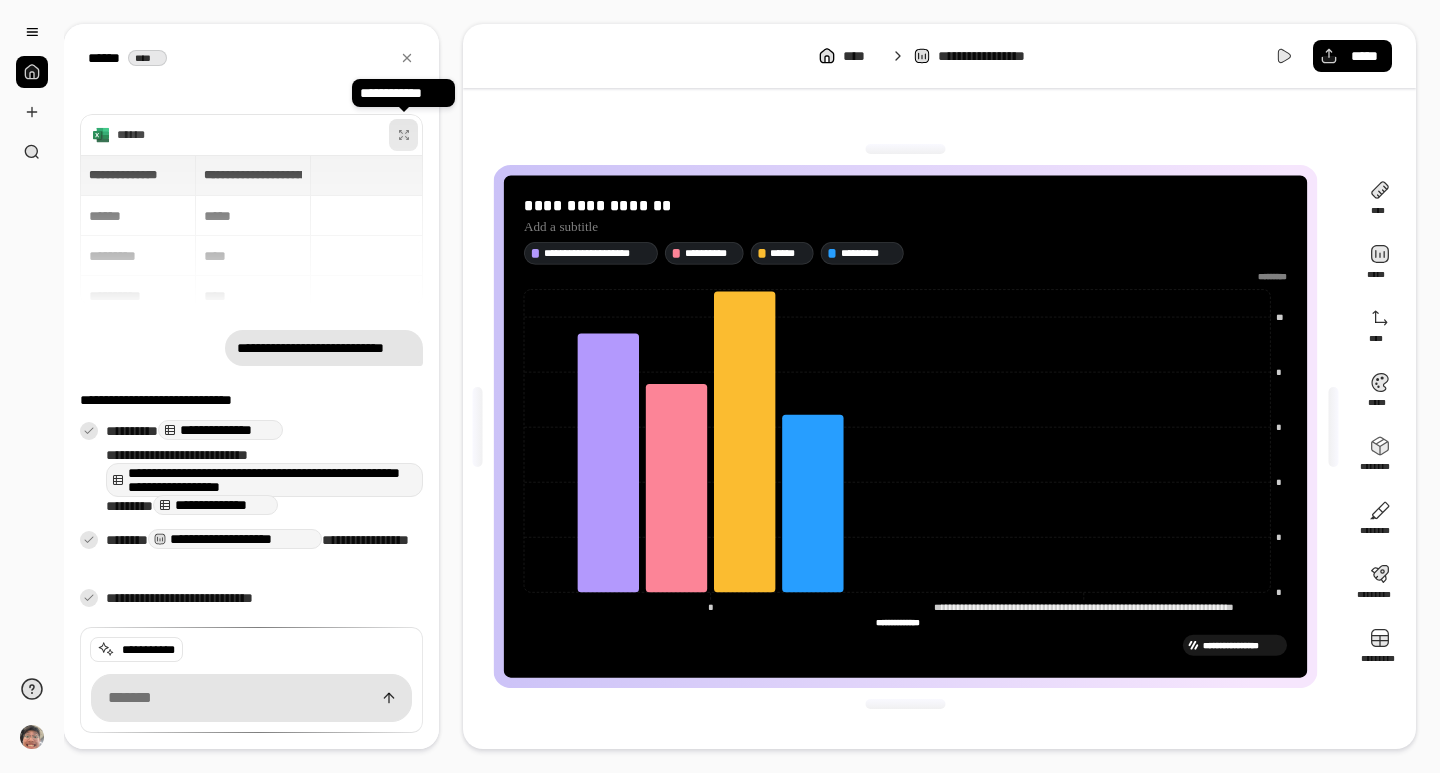 click on "**********" at bounding box center (264, 480) 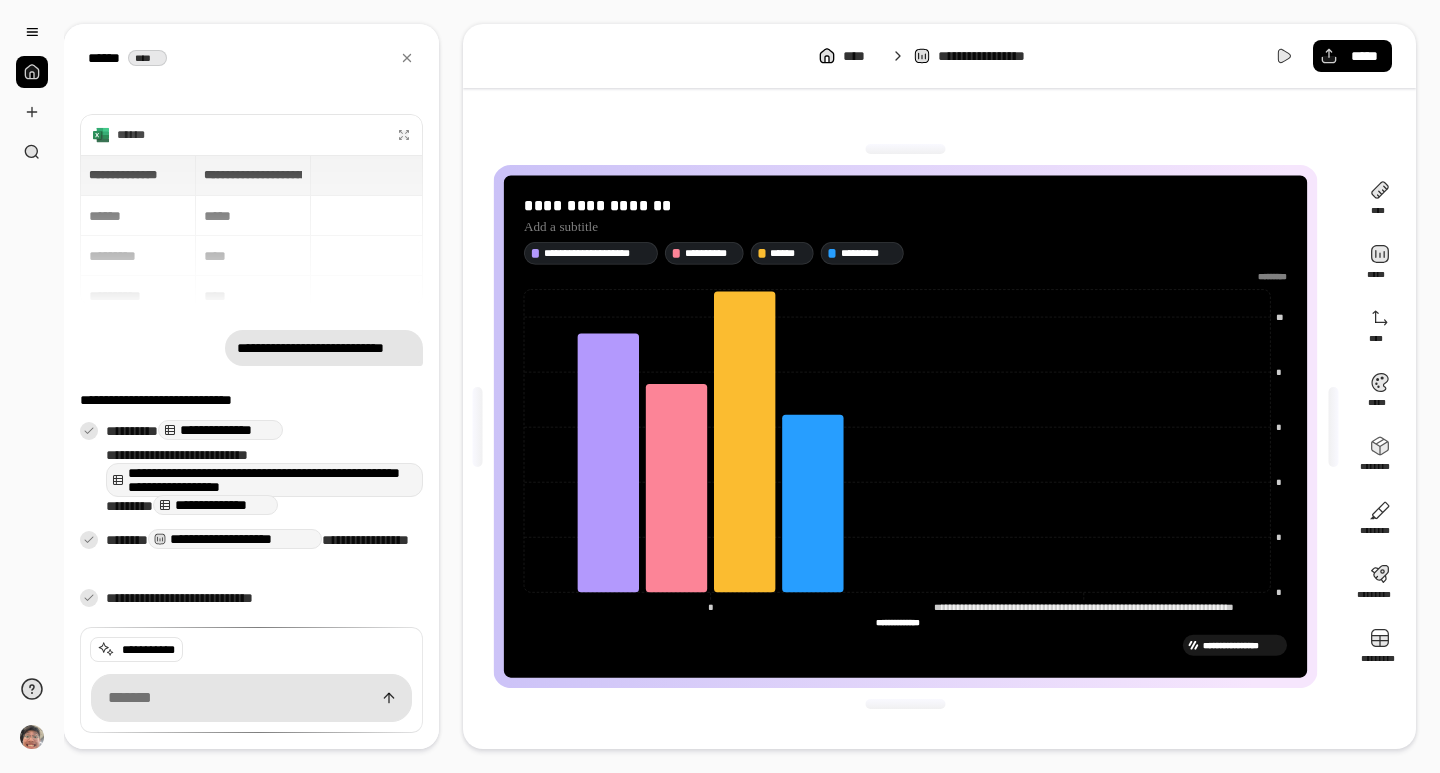 click on "**********" at bounding box center (264, 480) 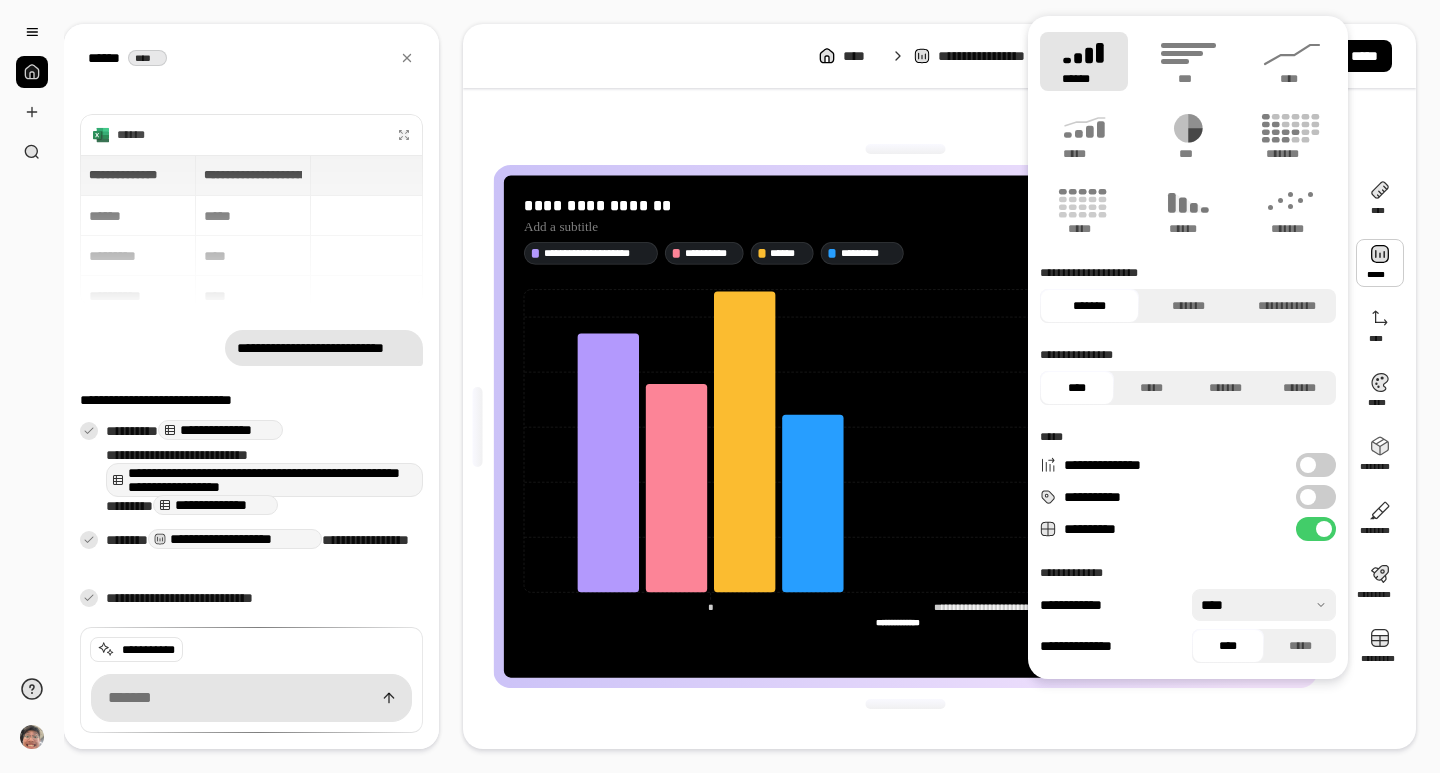 click at bounding box center (1380, 263) 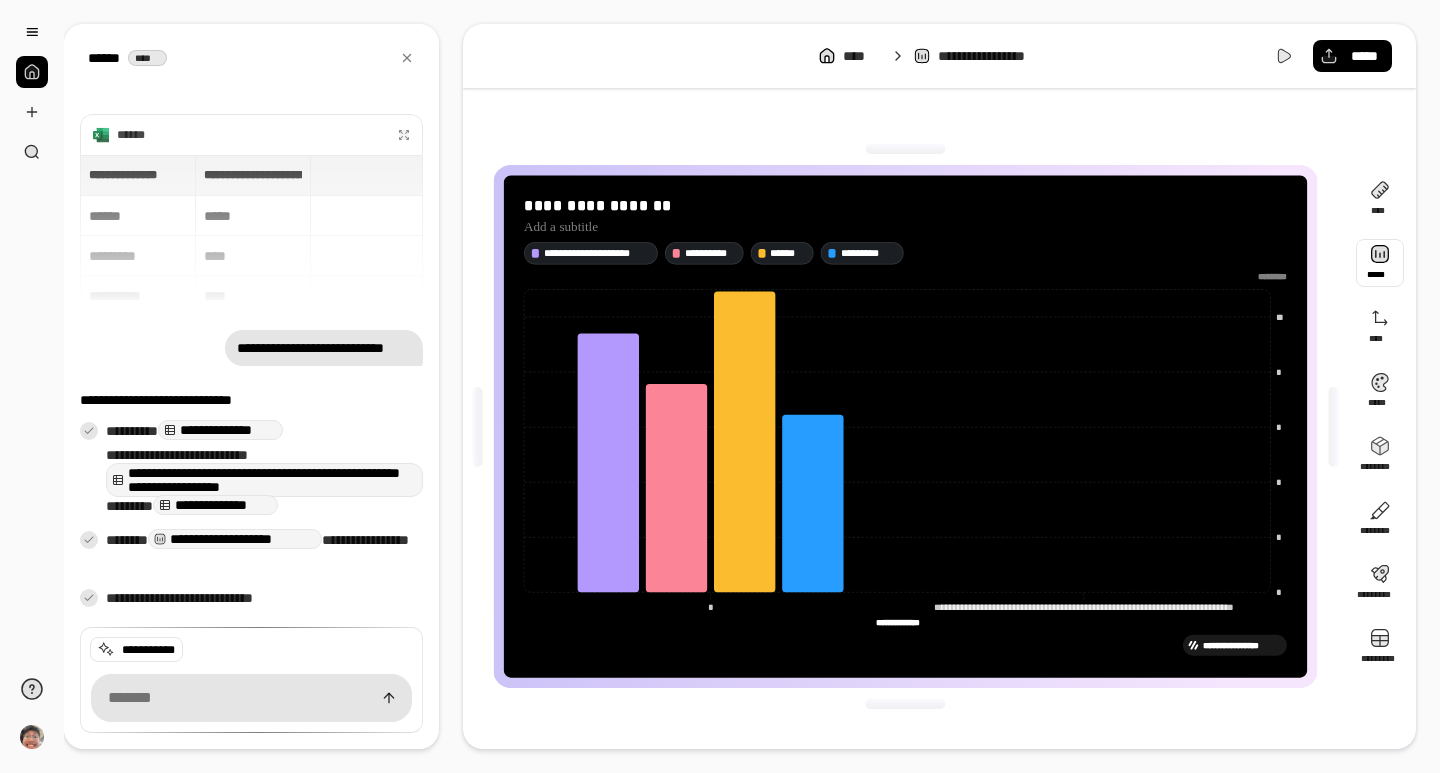 click at bounding box center [1380, 263] 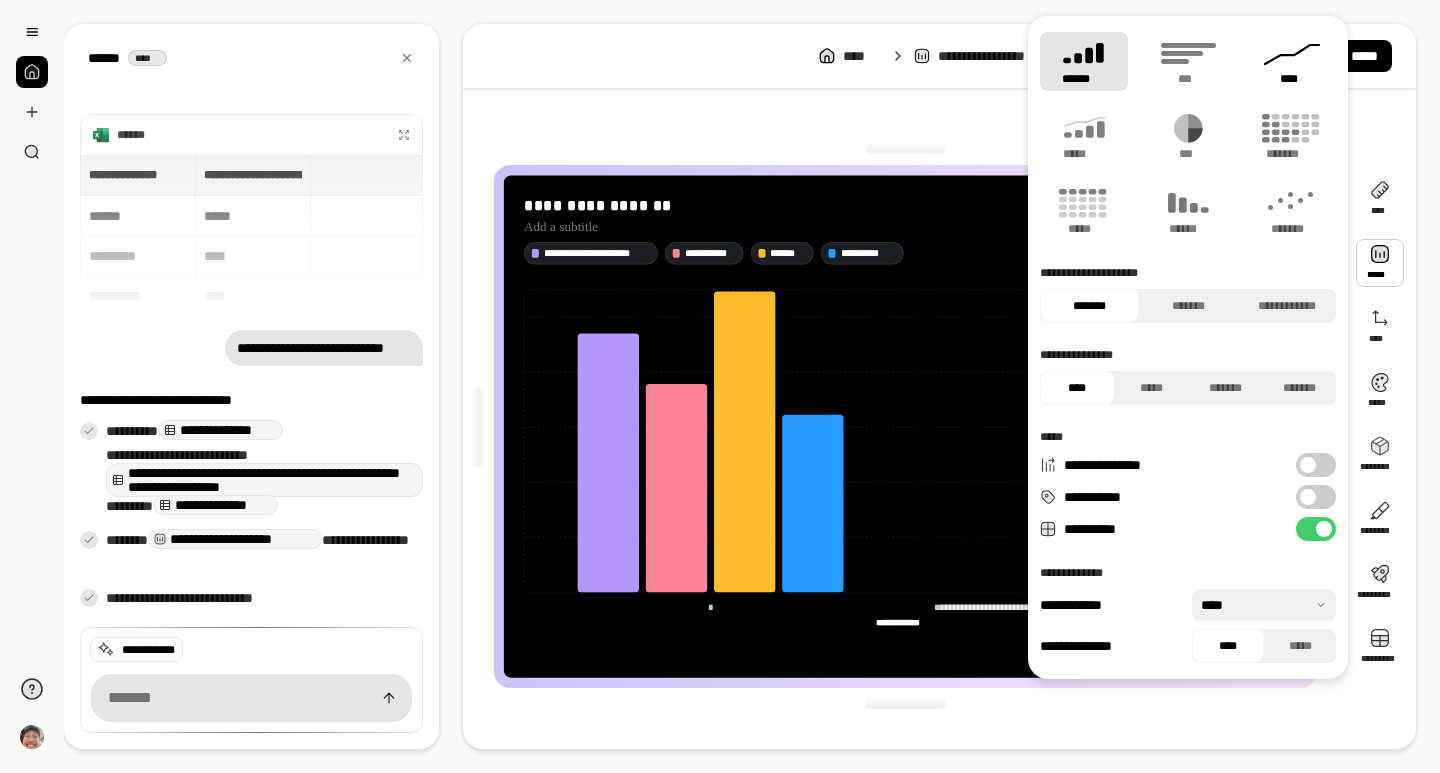 click 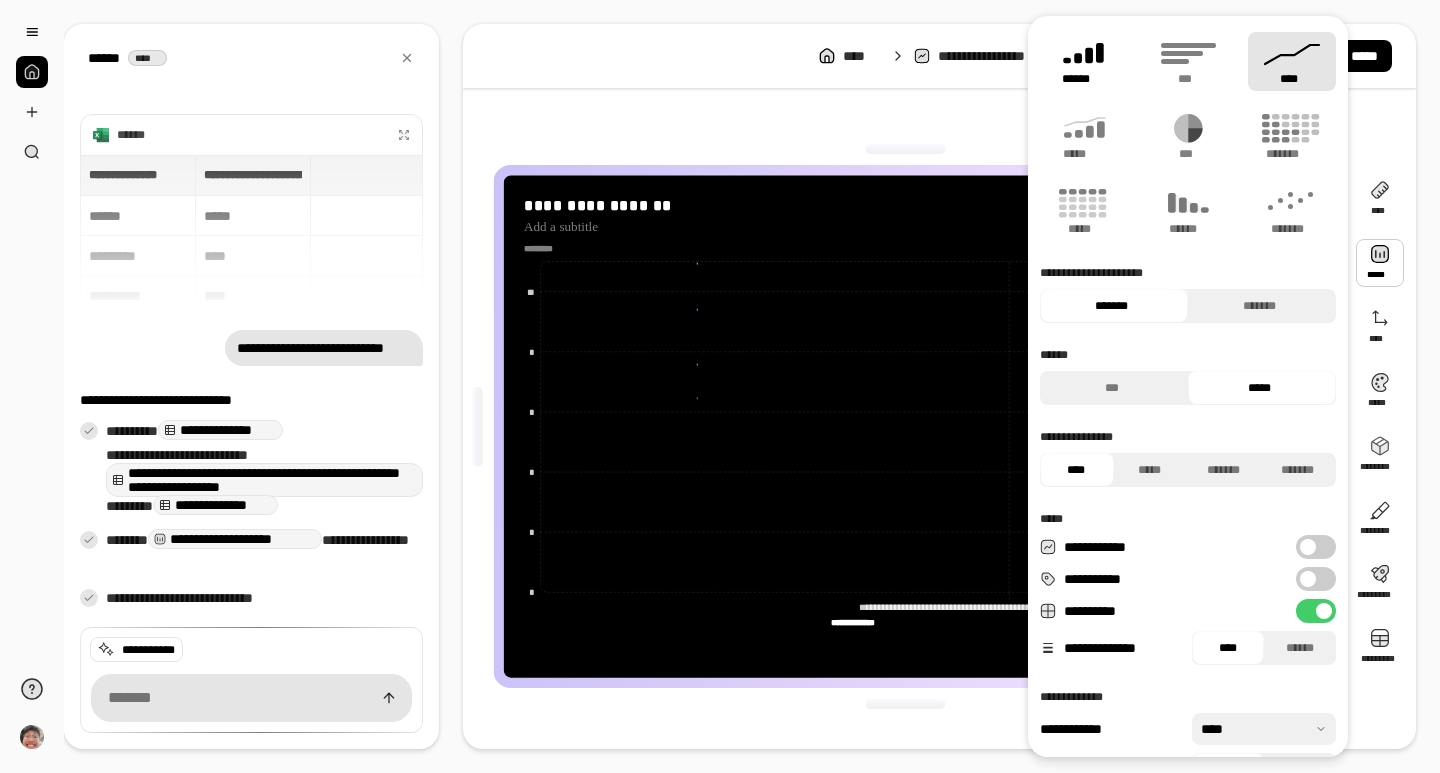 click on "******" at bounding box center [1084, 79] 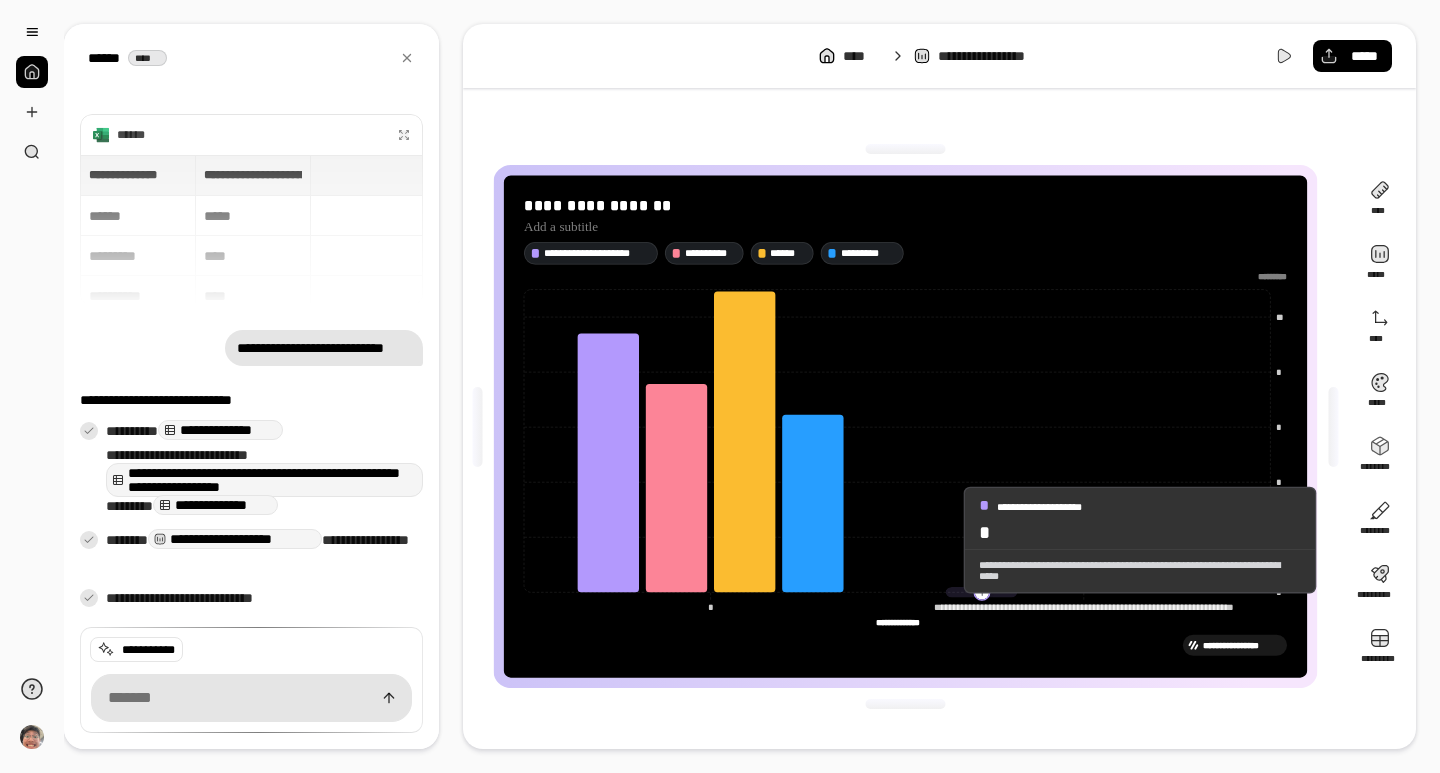 click 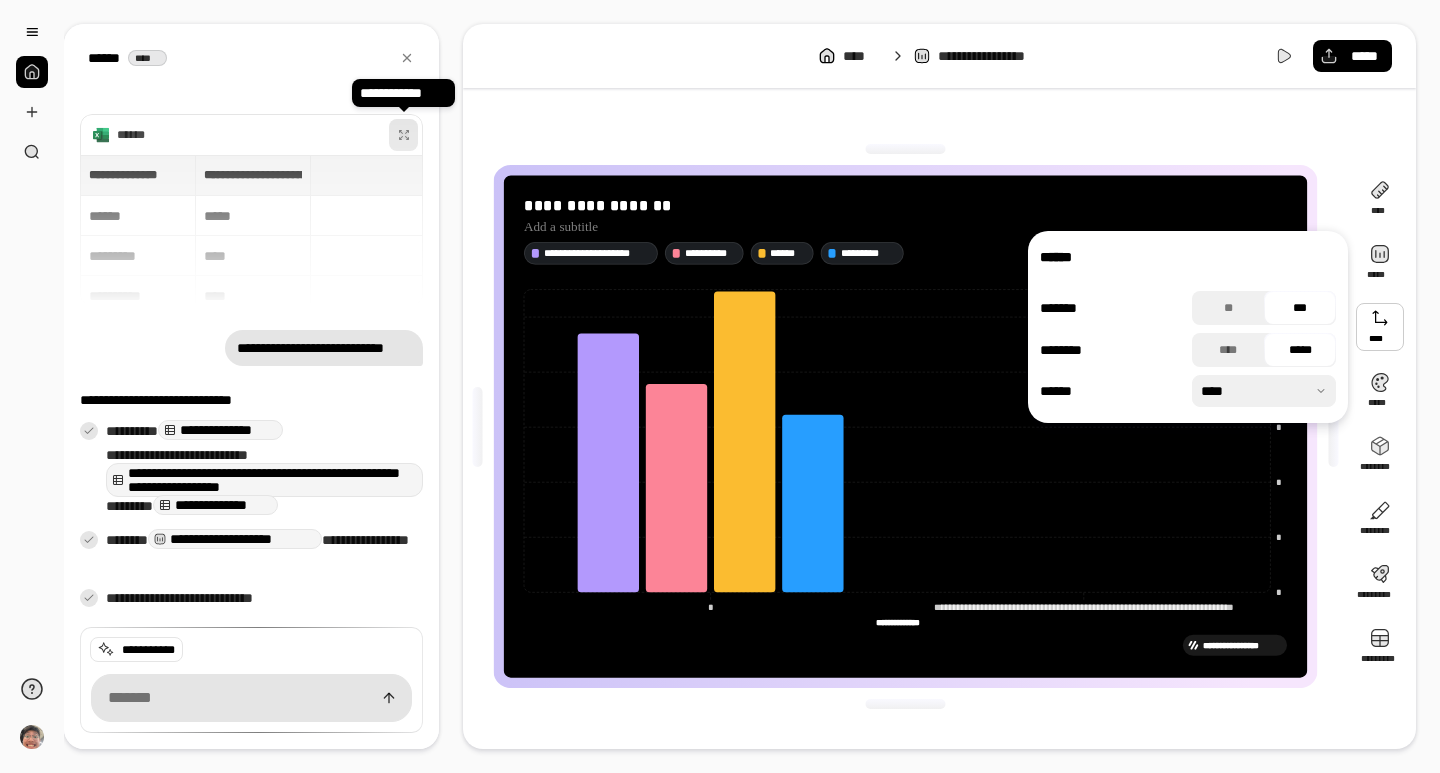 click at bounding box center [404, 135] 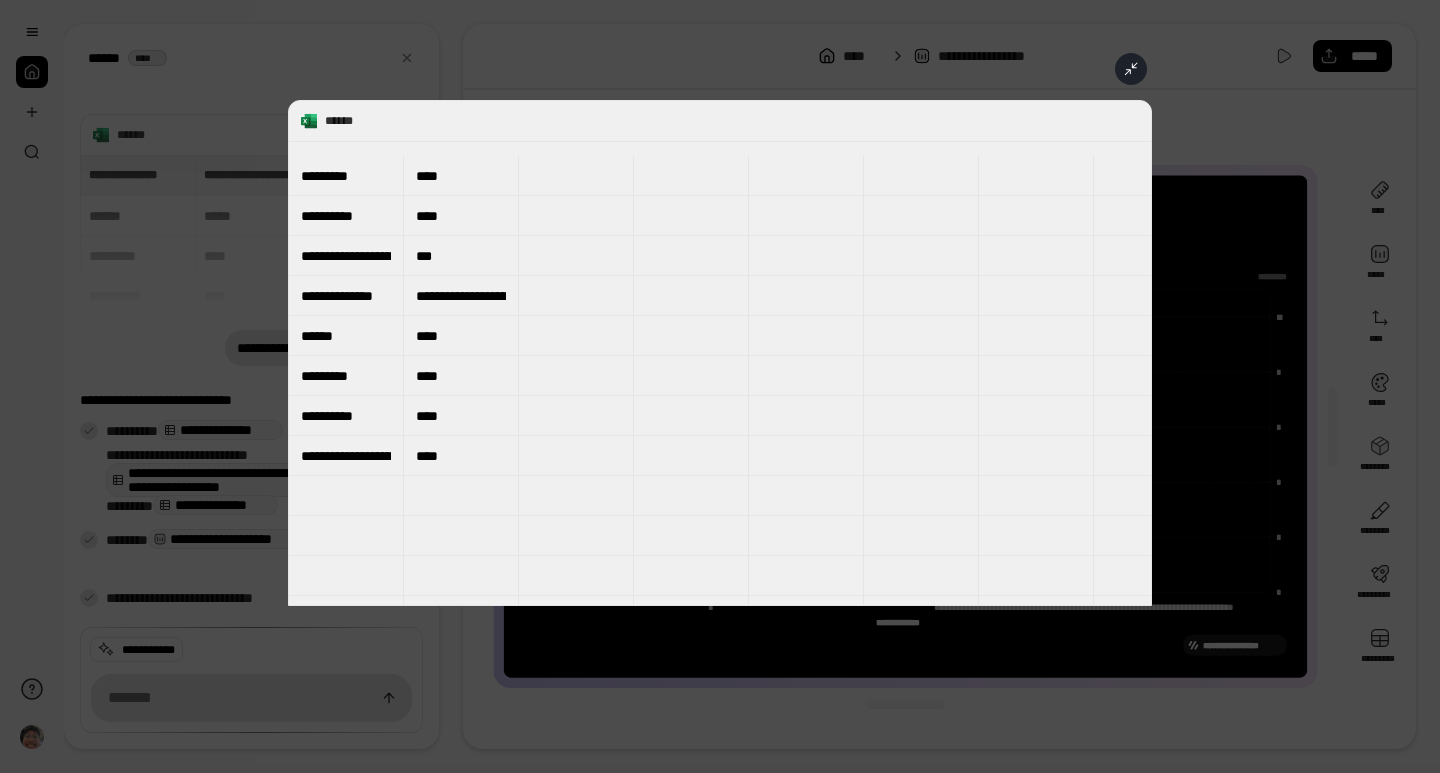 scroll, scrollTop: 200, scrollLeft: 0, axis: vertical 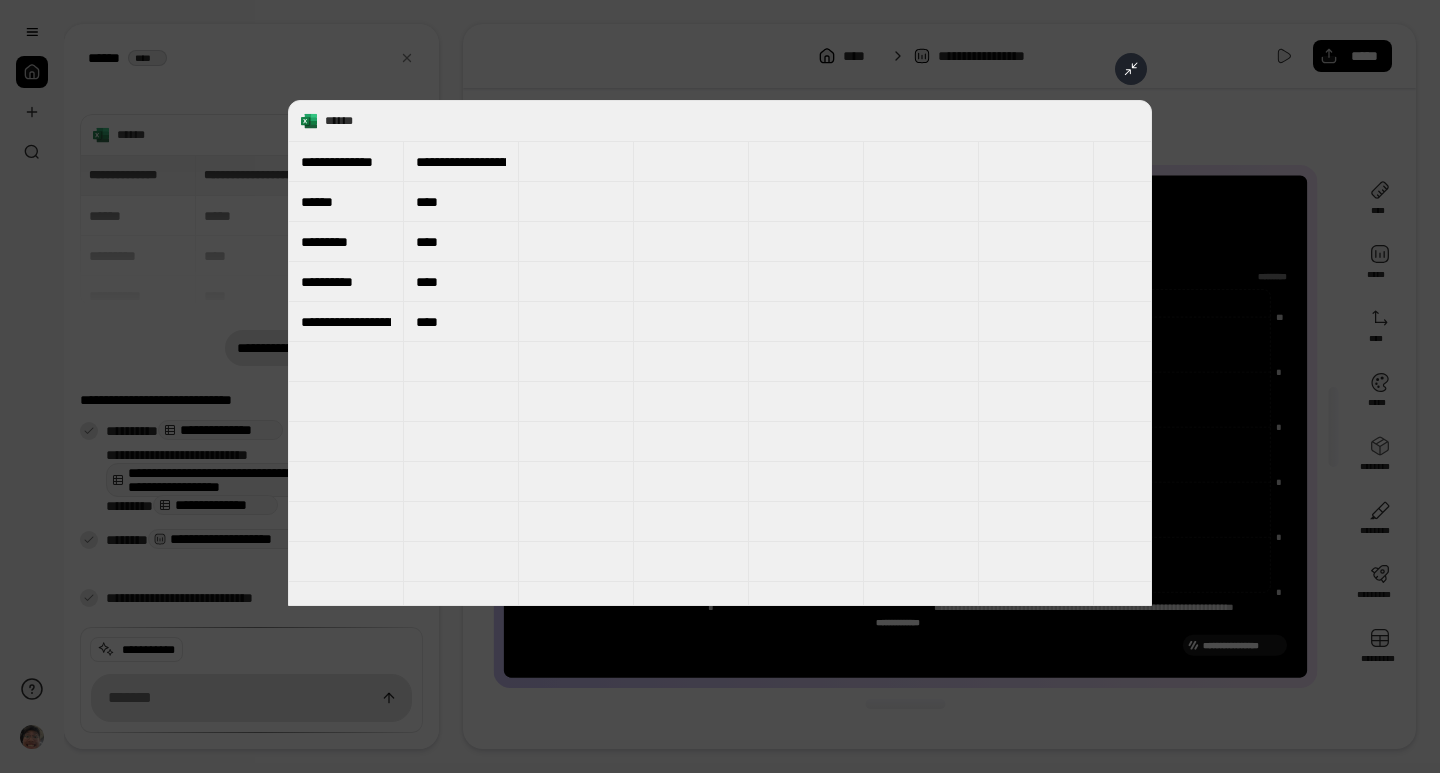 click on "****" at bounding box center [461, 282] 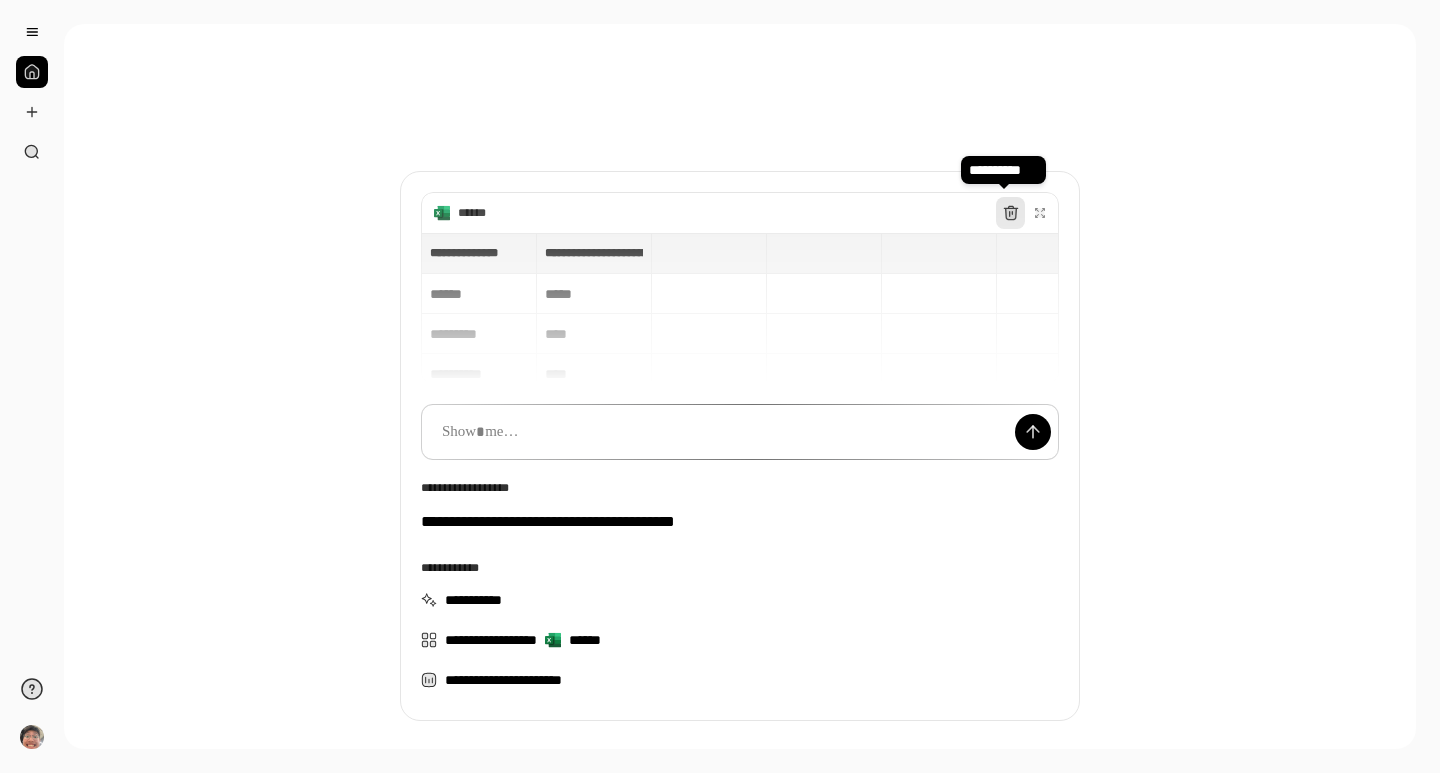 click 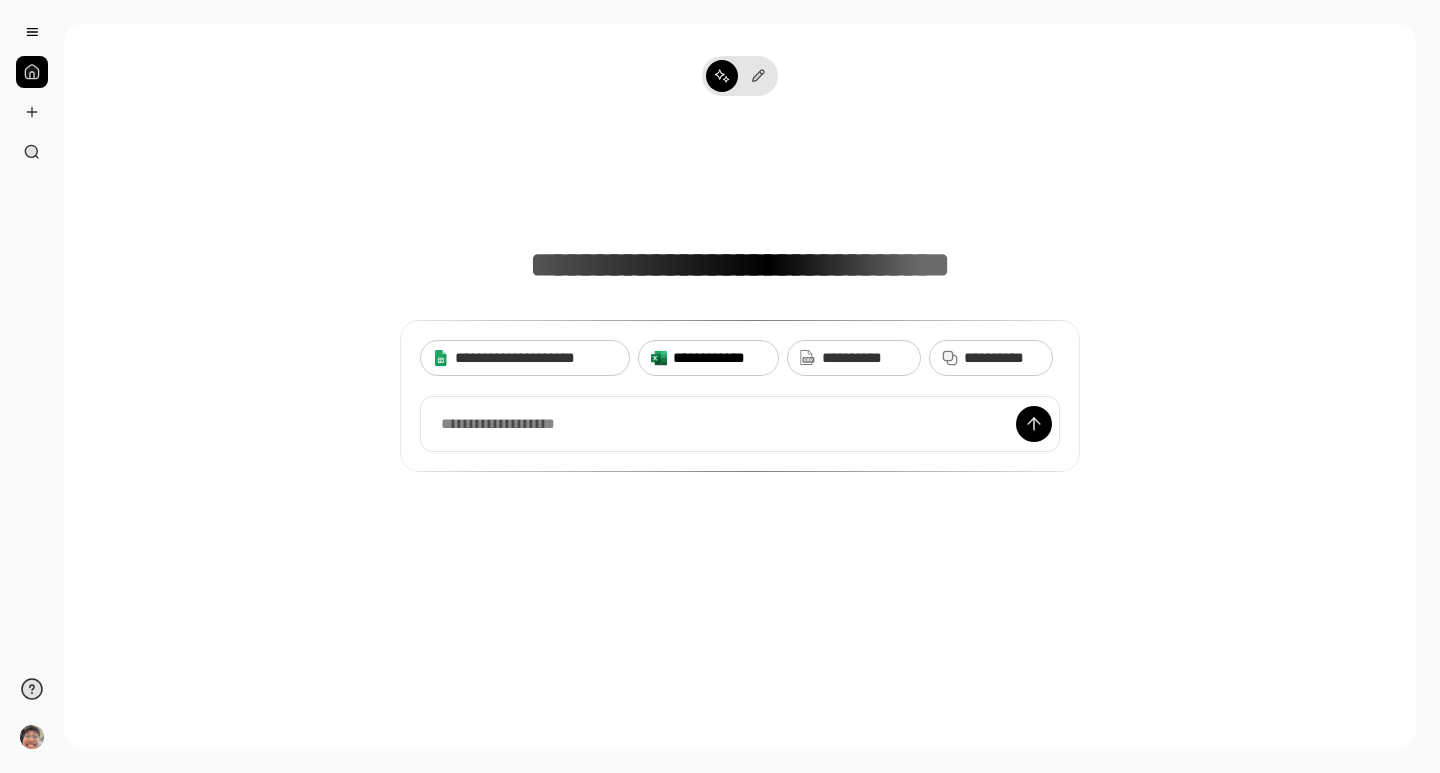 click on "**********" at bounding box center (719, 358) 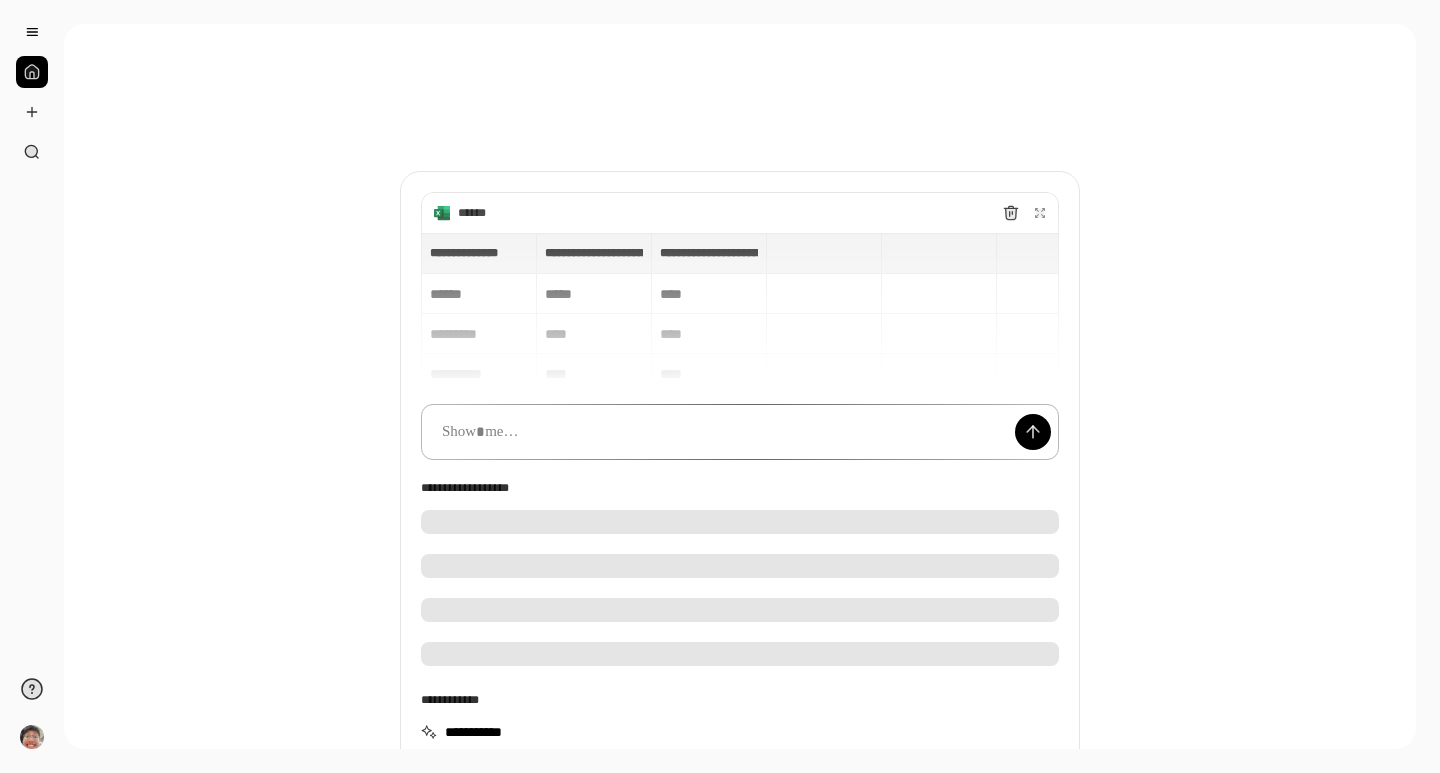 type 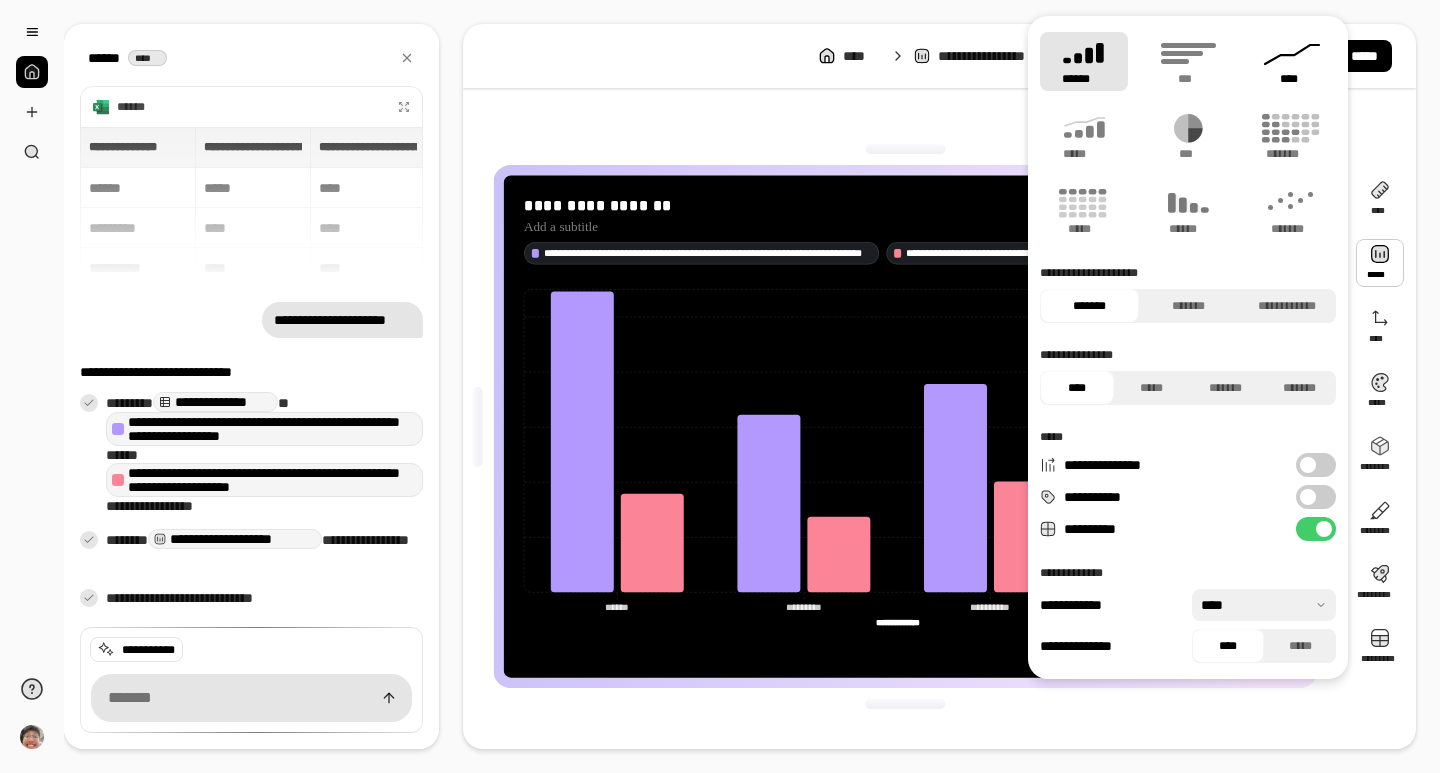 click on "****" at bounding box center (1292, 79) 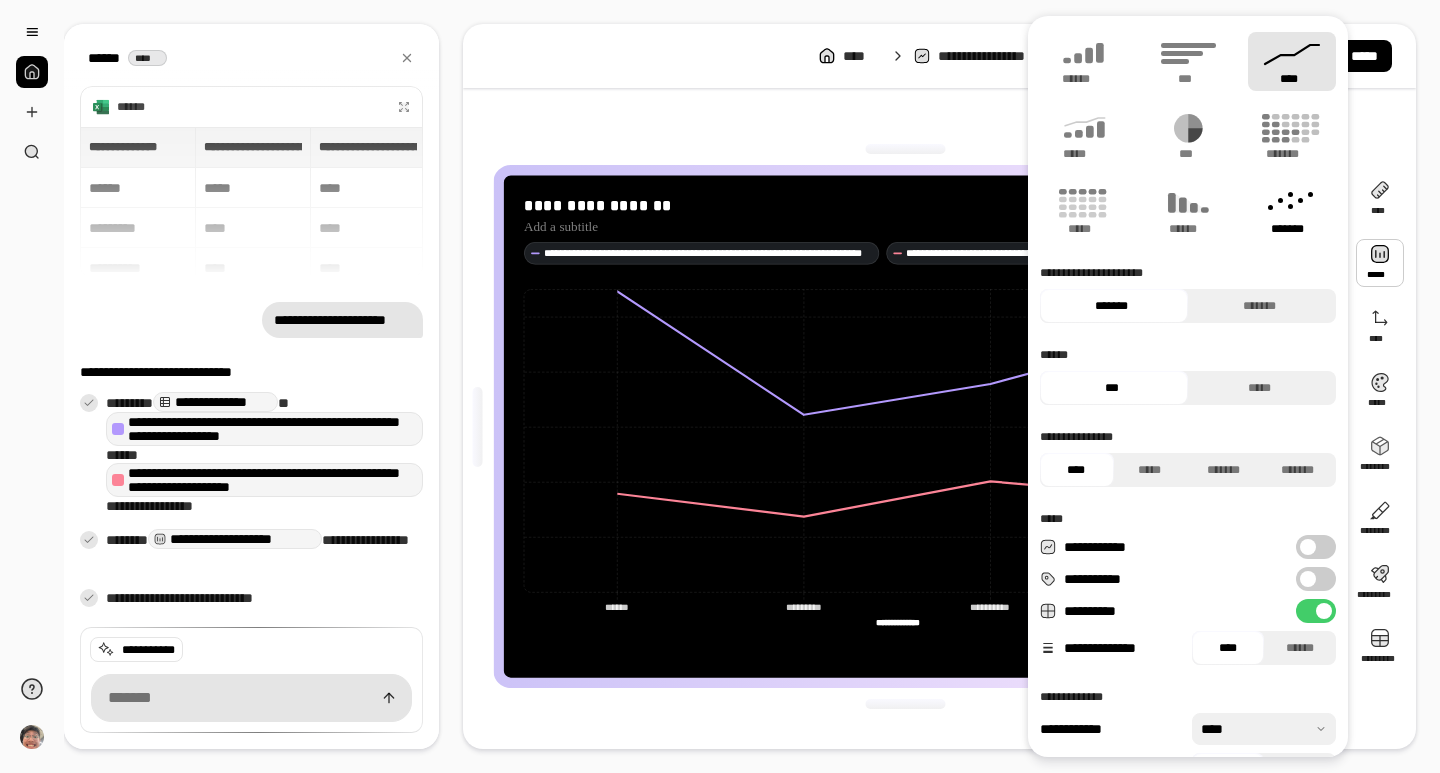 click on "*******" at bounding box center [1292, 229] 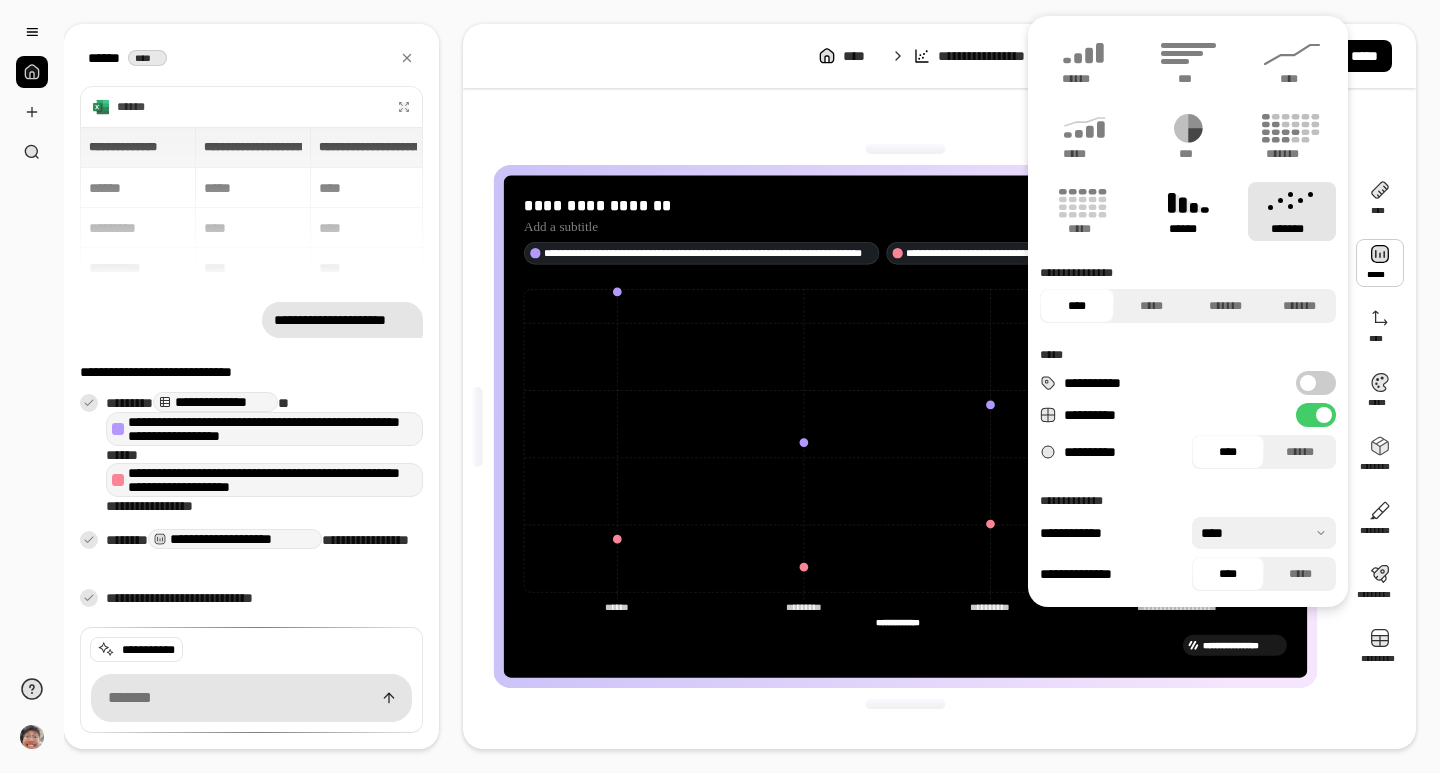 click on "******" at bounding box center (1188, 229) 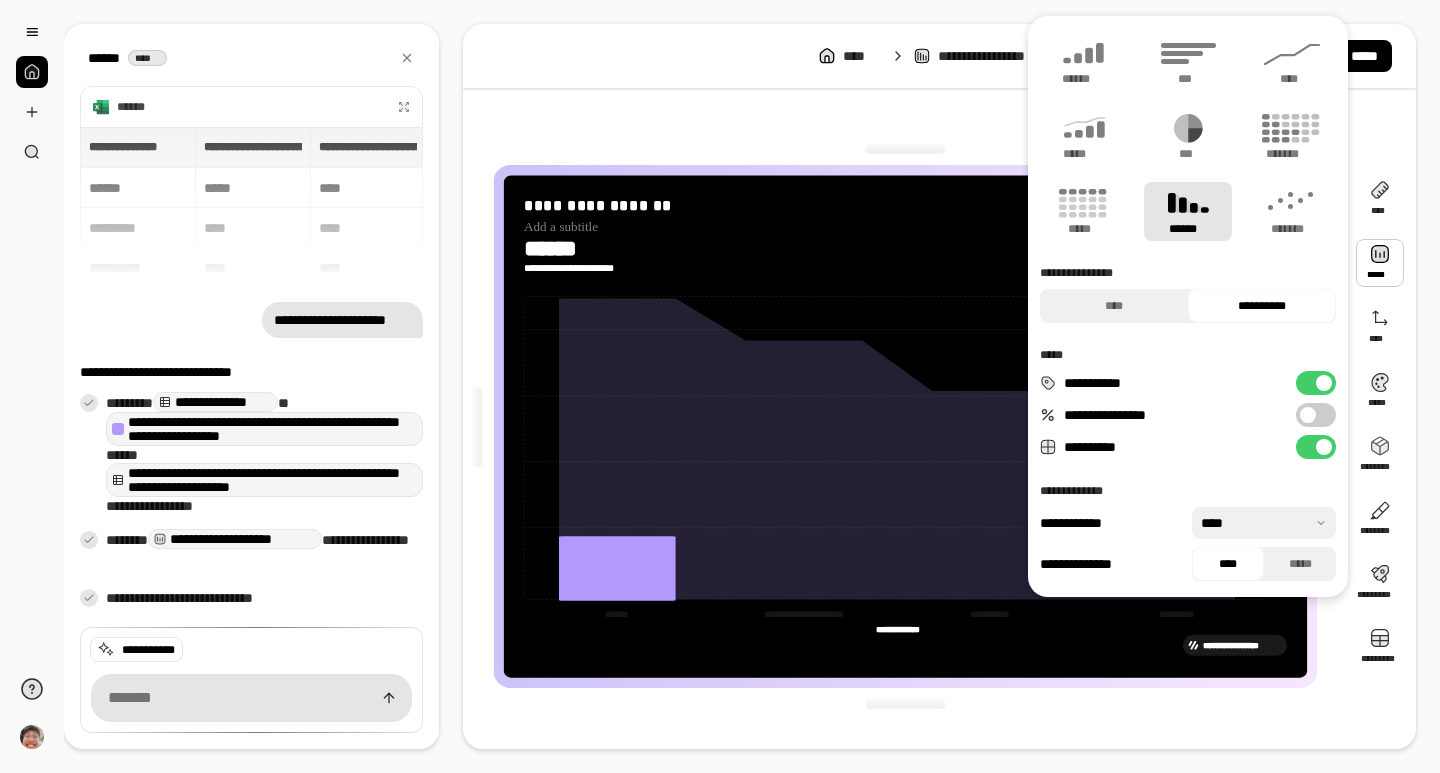 type on "**********" 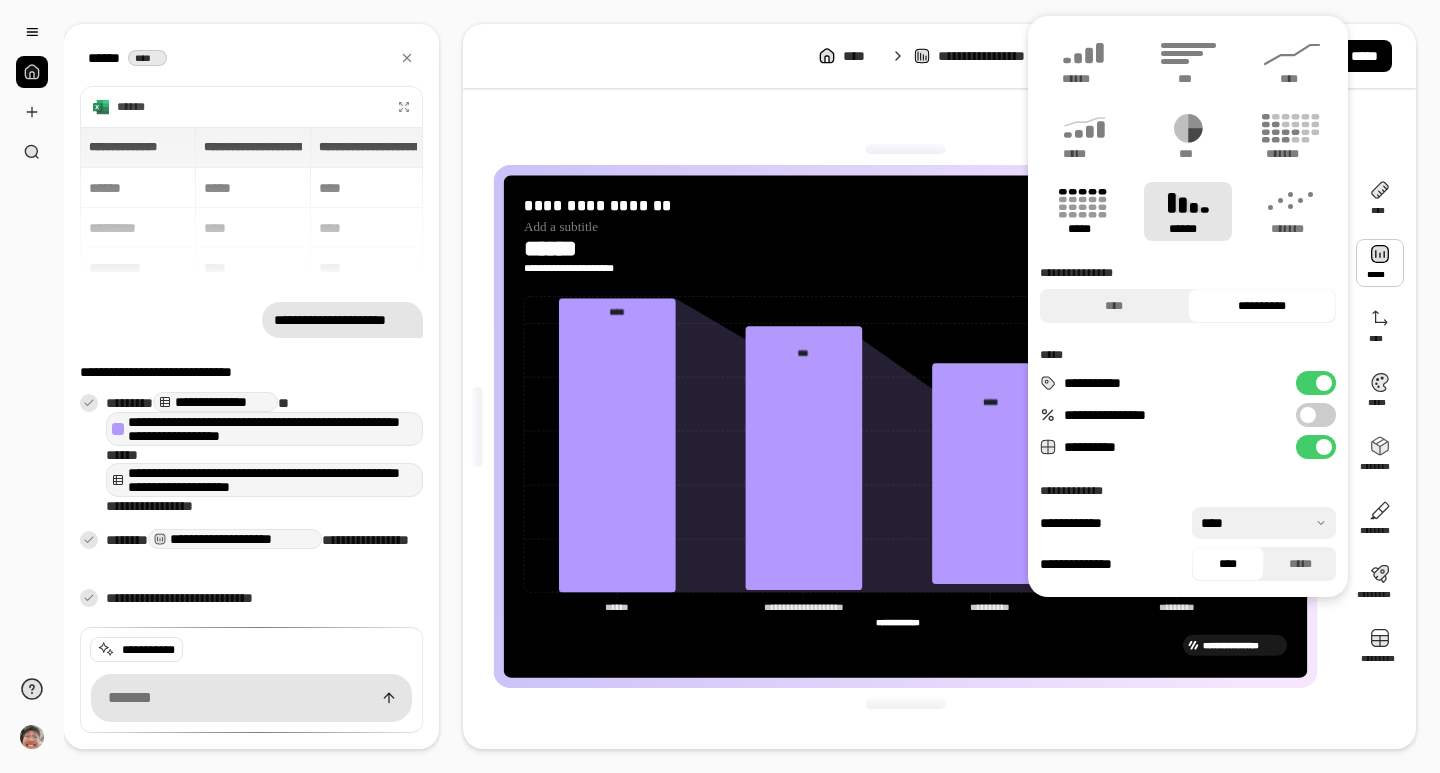 click 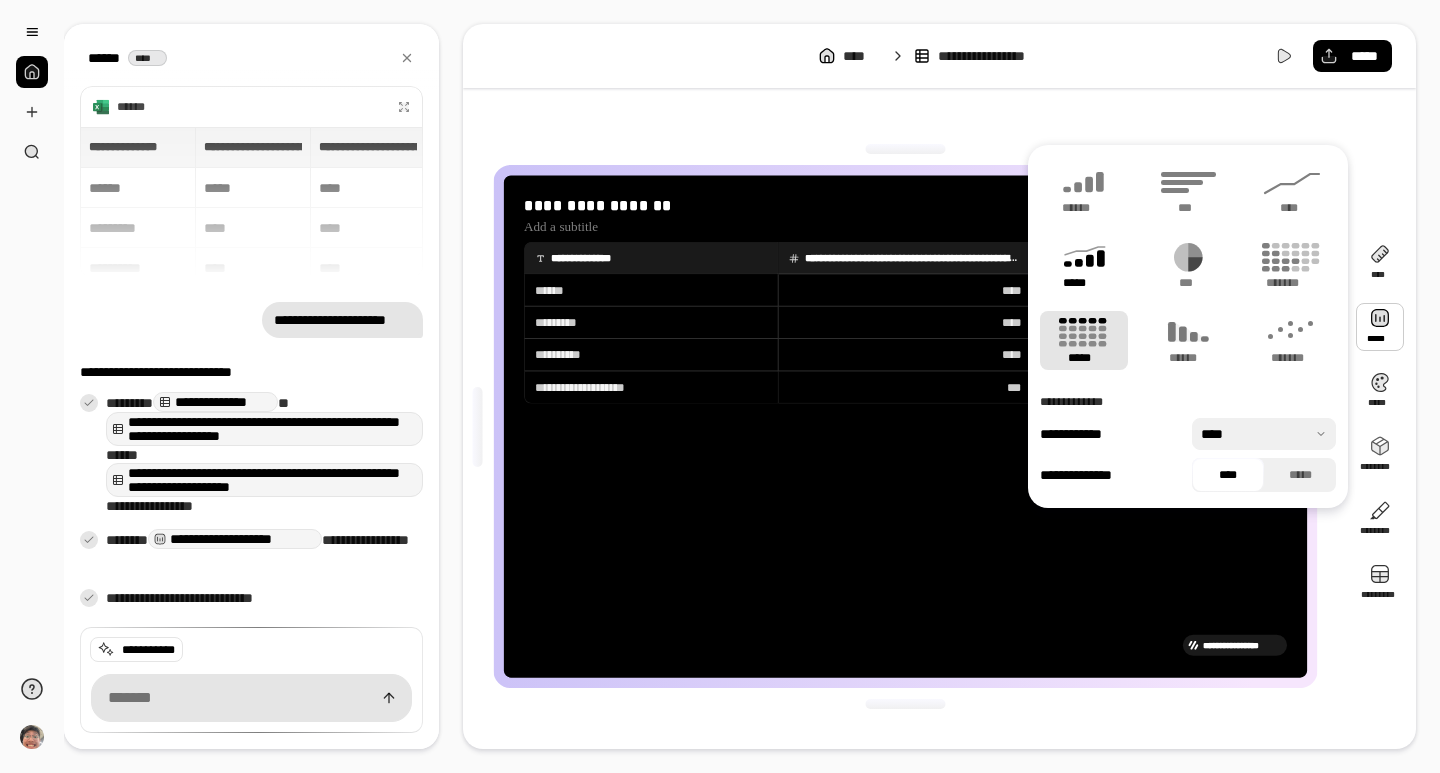 click 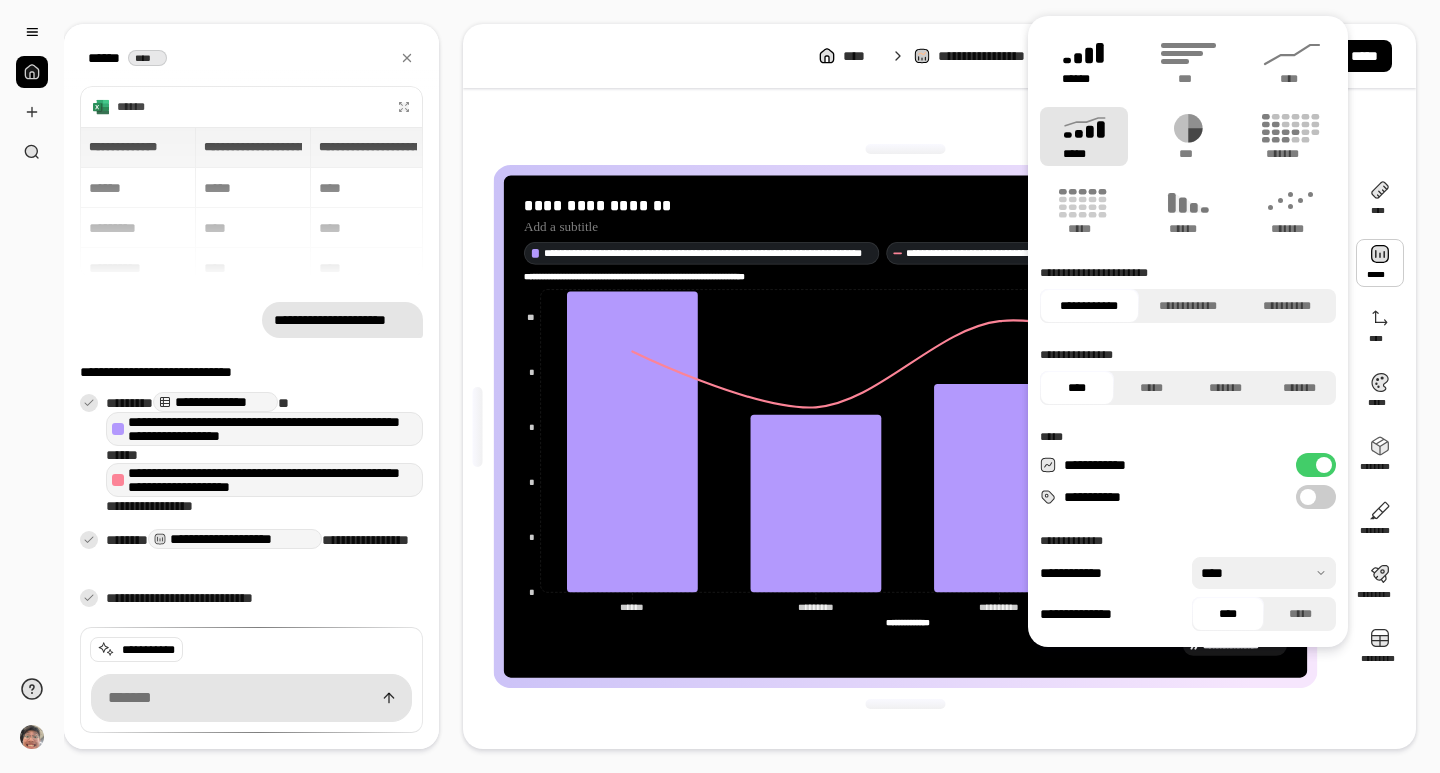 click 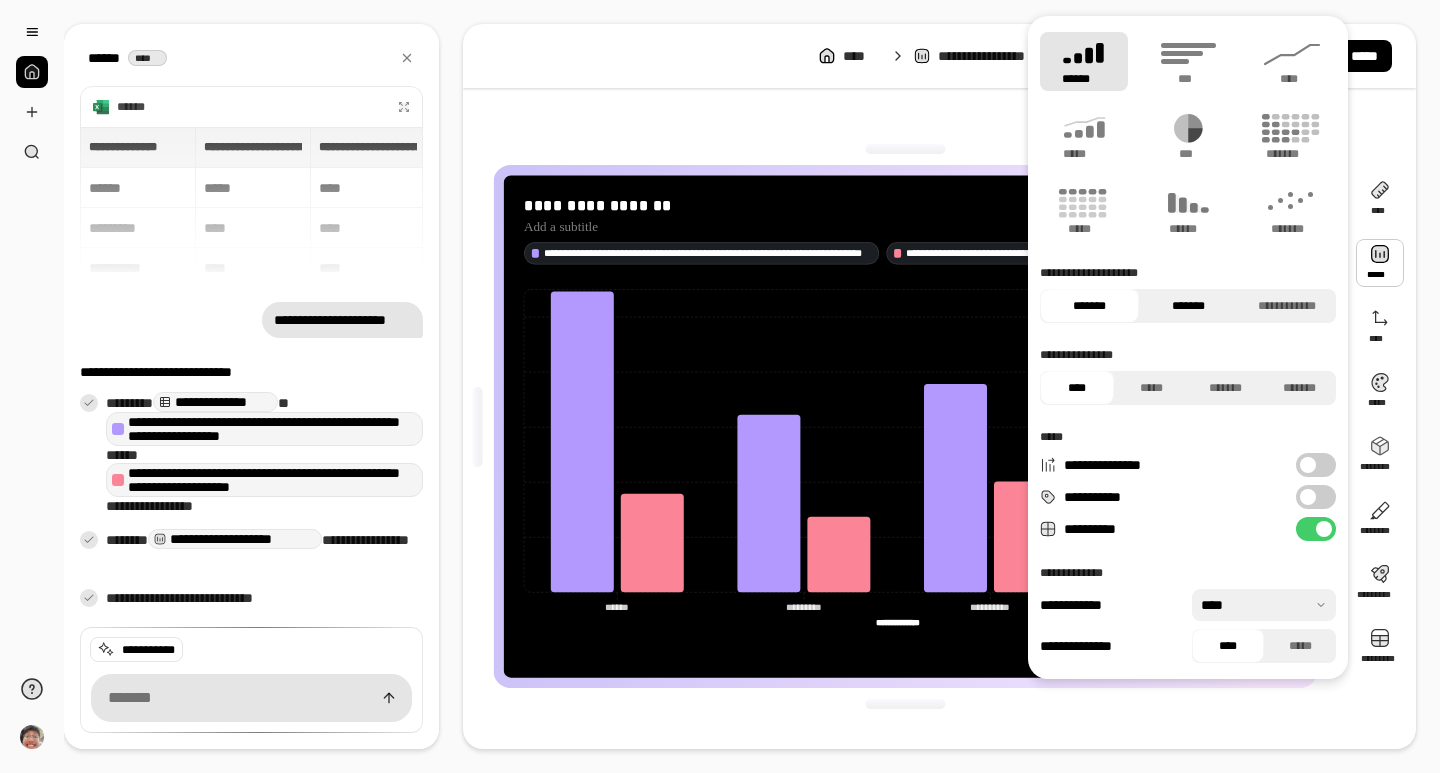 click on "*******" at bounding box center [1188, 306] 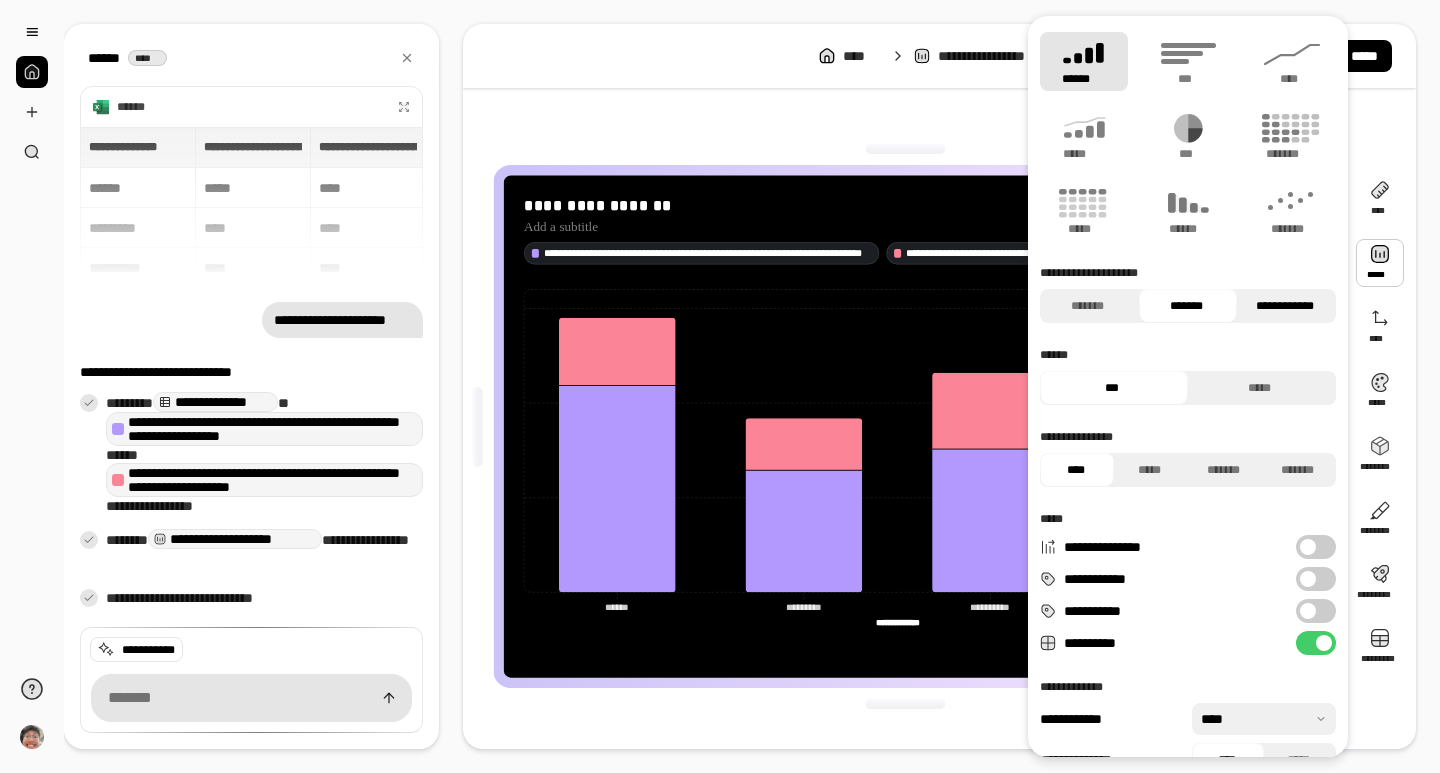 click on "**********" at bounding box center [1284, 306] 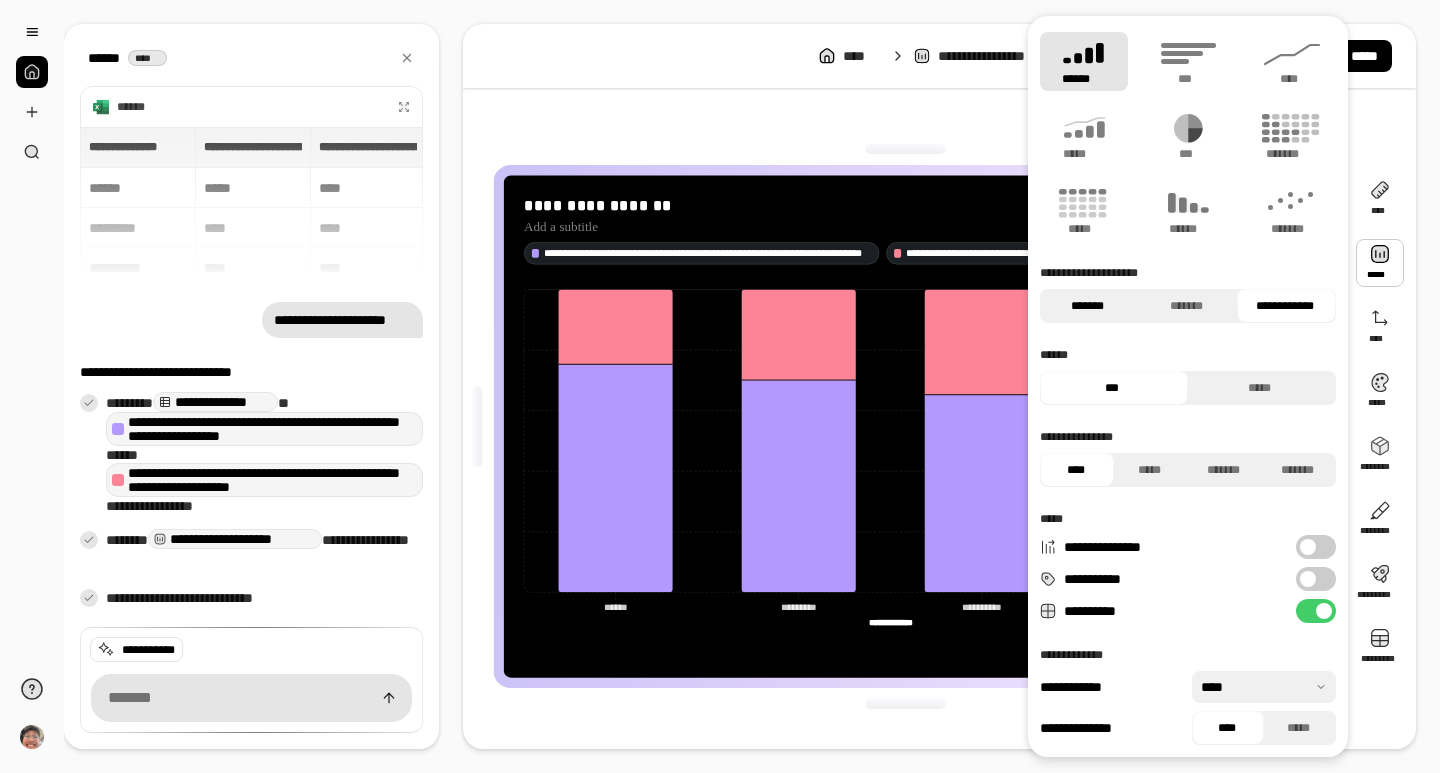 click on "*******" at bounding box center (1087, 306) 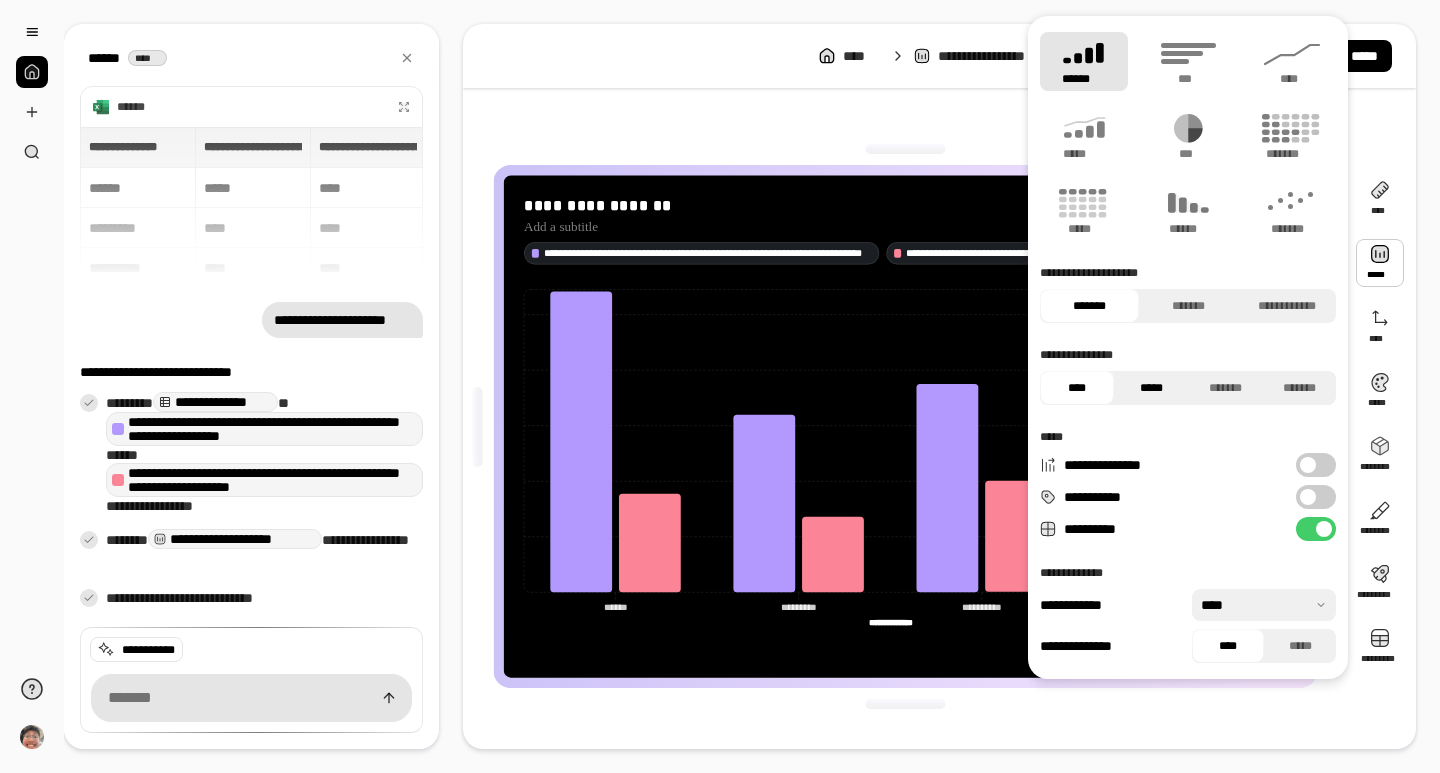 click on "*****" at bounding box center (1151, 388) 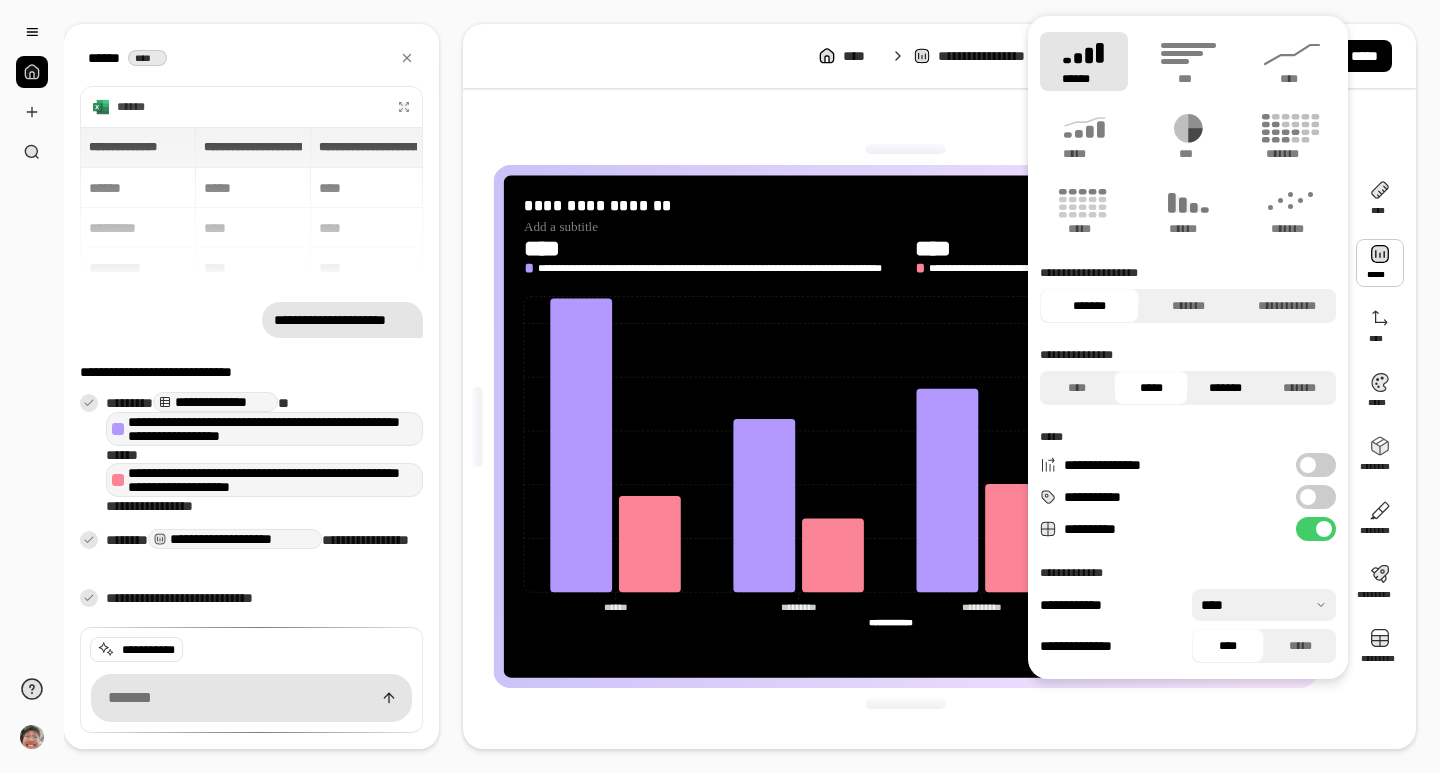 click on "*******" at bounding box center (1225, 388) 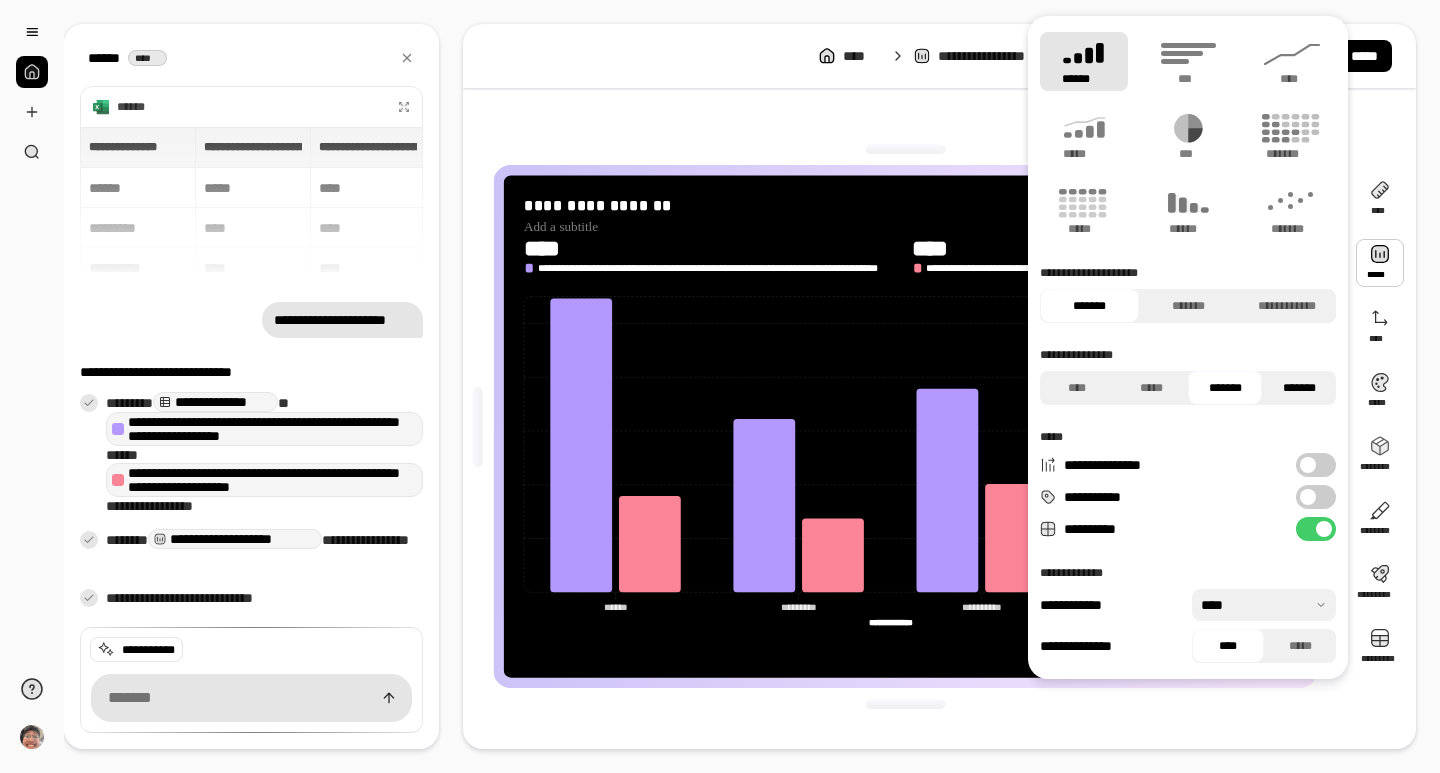click on "*******" at bounding box center (1299, 388) 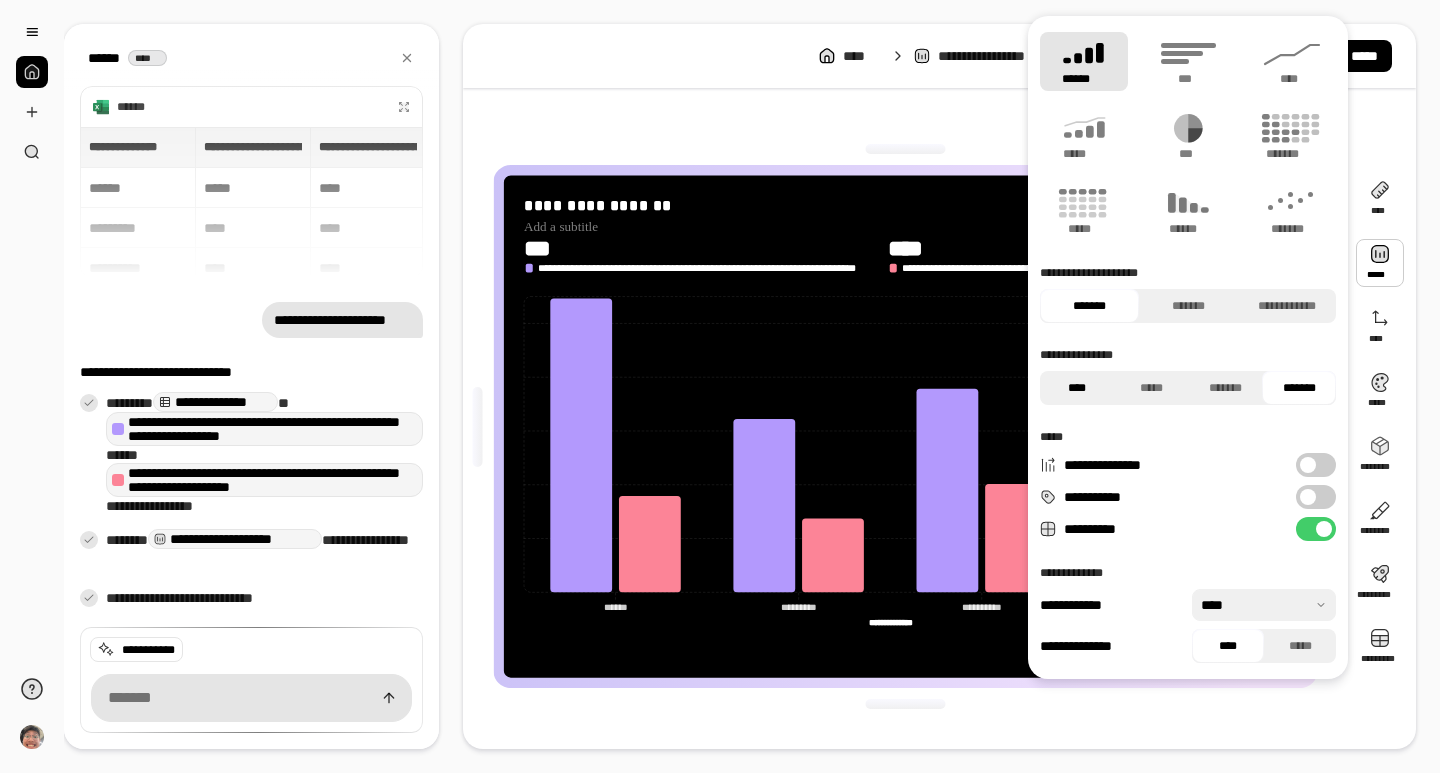 click on "****" at bounding box center (1077, 388) 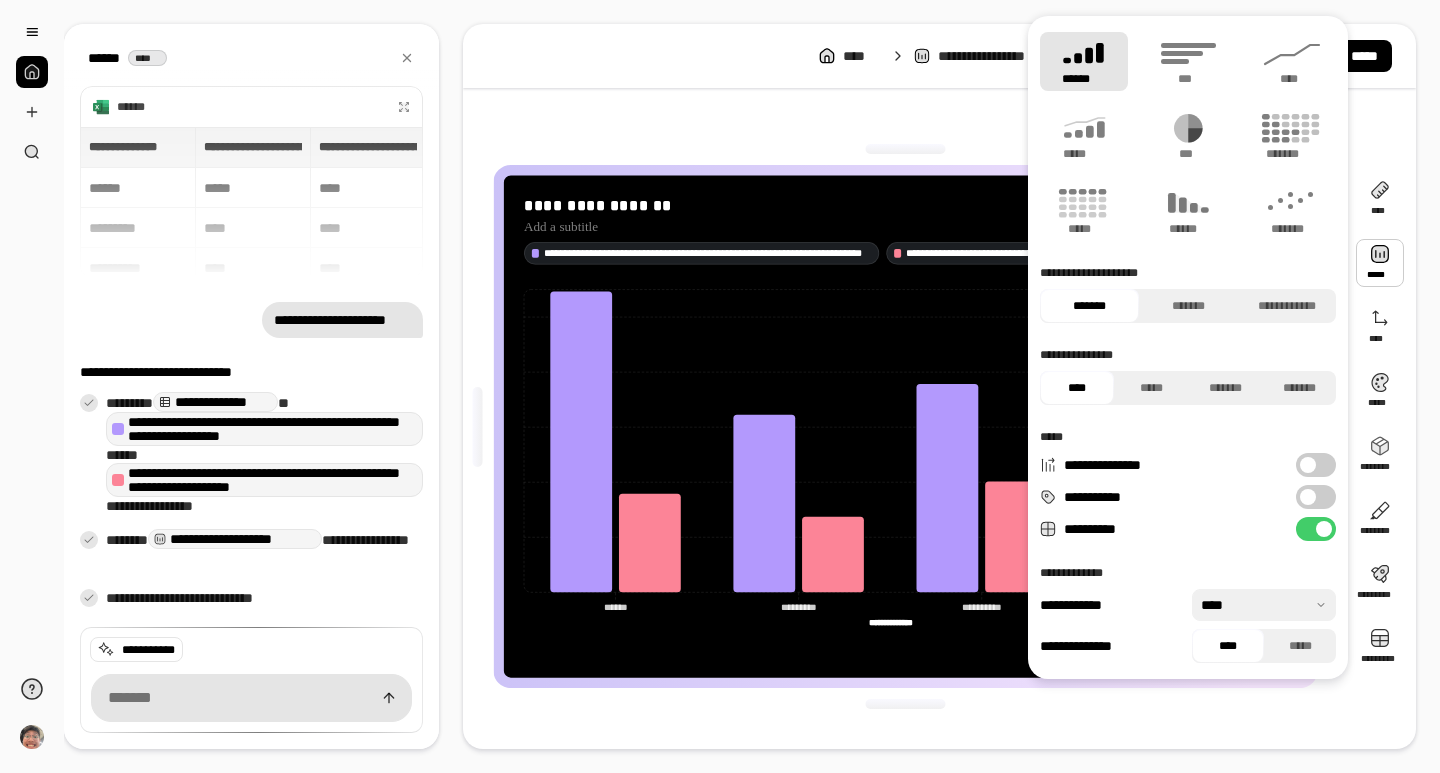 click at bounding box center (1308, 465) 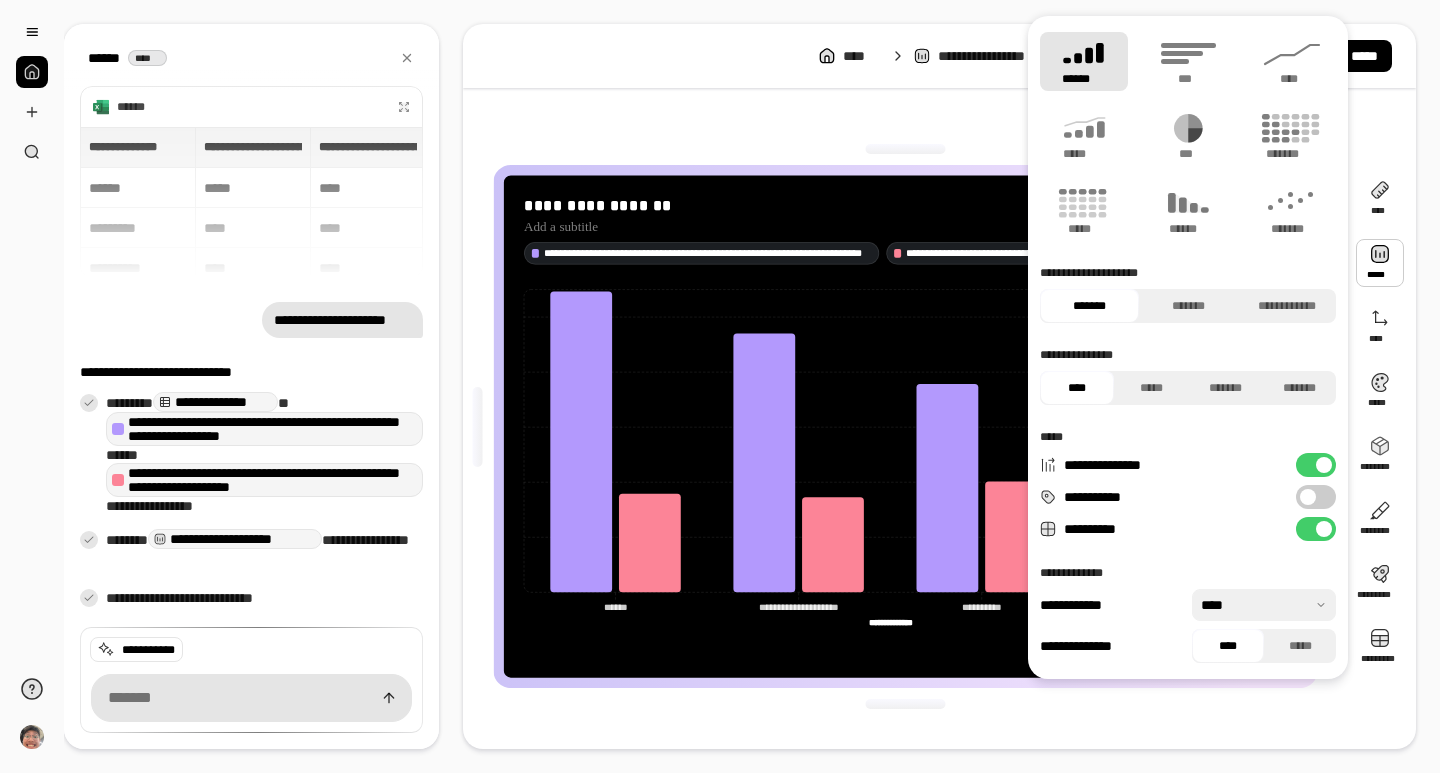 click on "**********" at bounding box center [1316, 465] 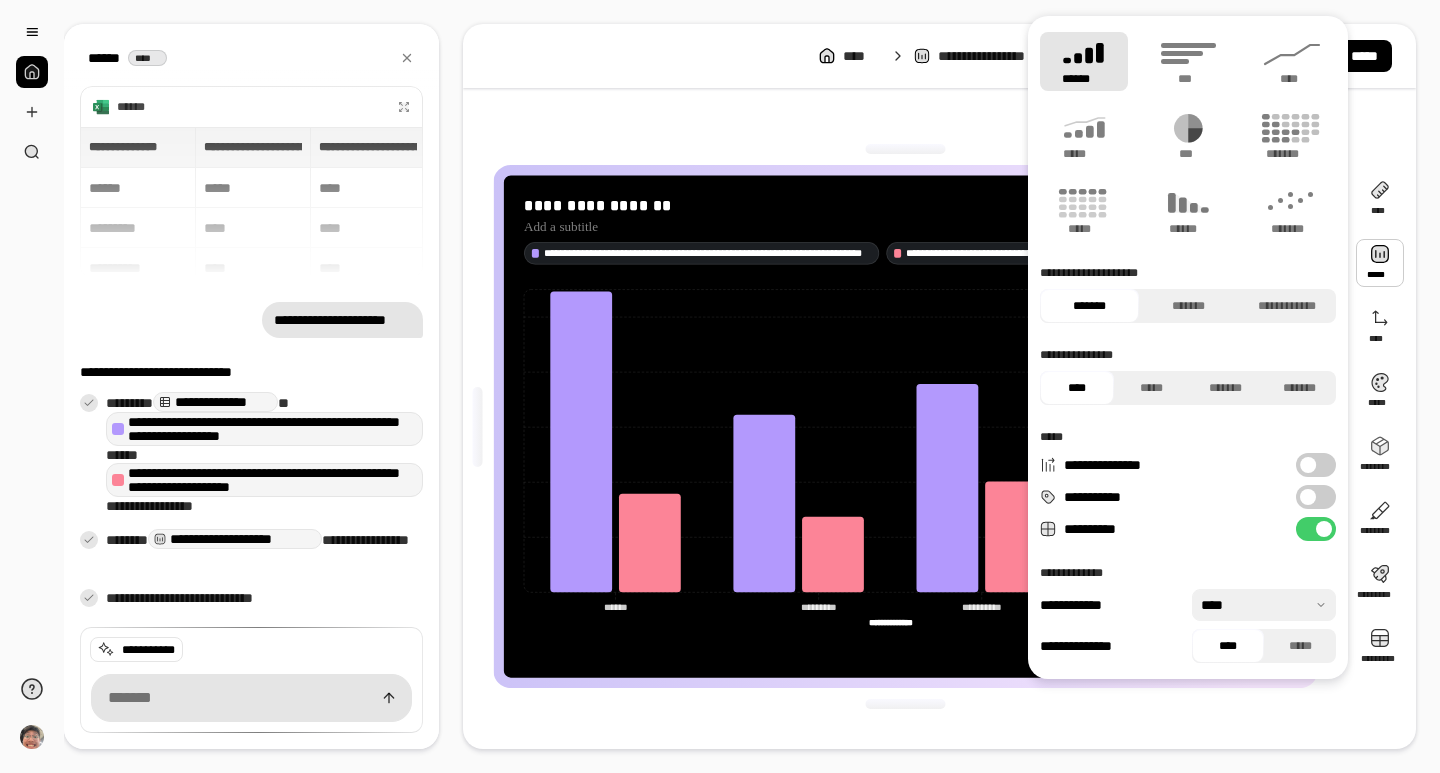 click at bounding box center (1308, 465) 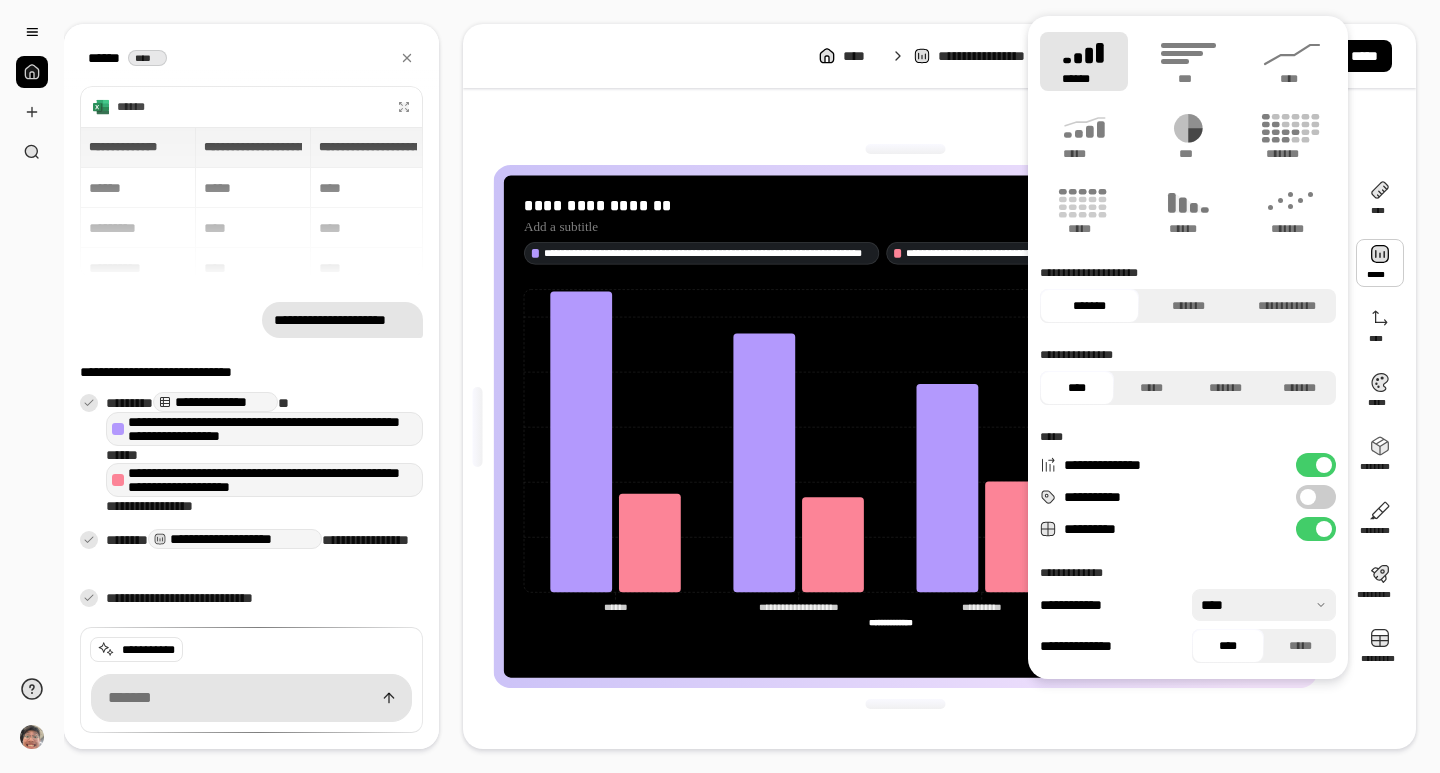 click on "**********" at bounding box center [1316, 465] 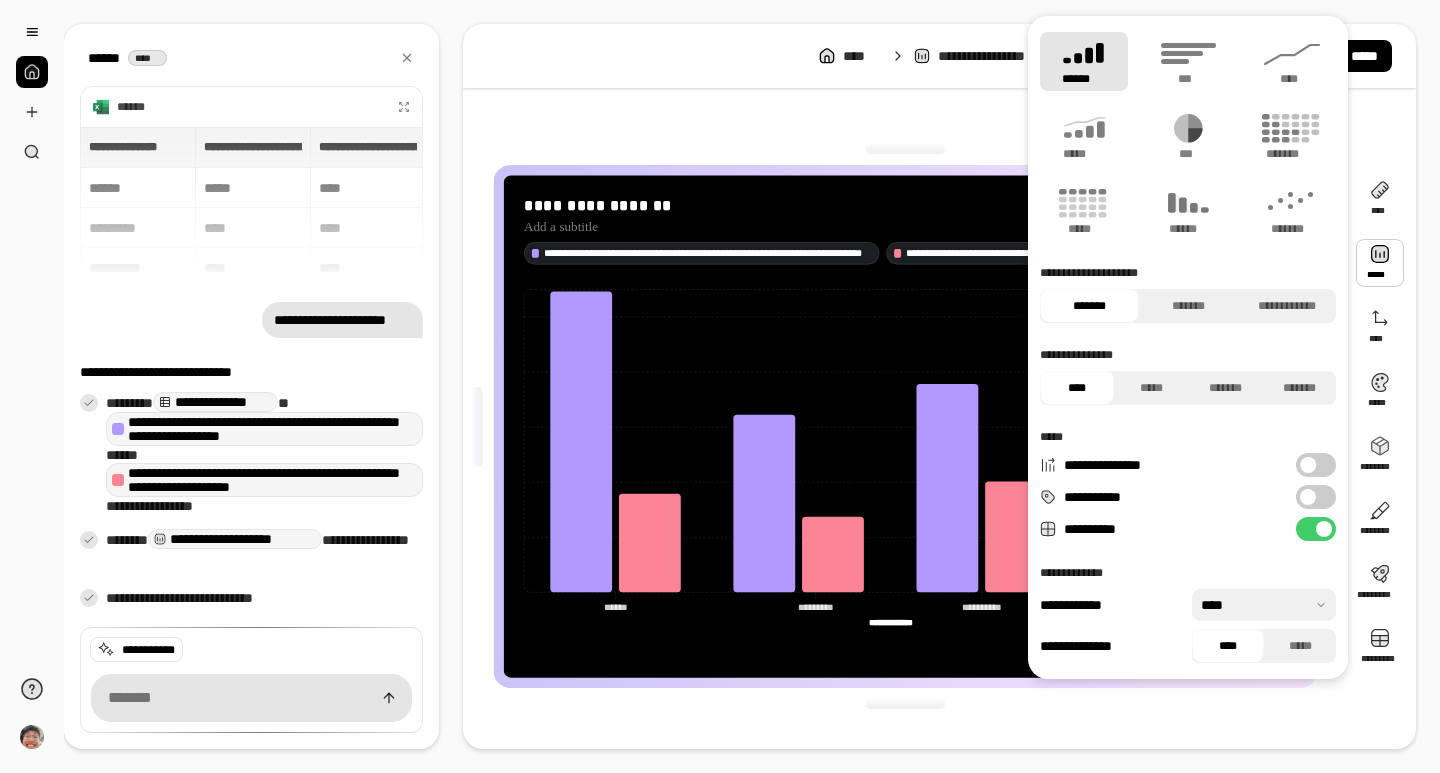click at bounding box center [1308, 497] 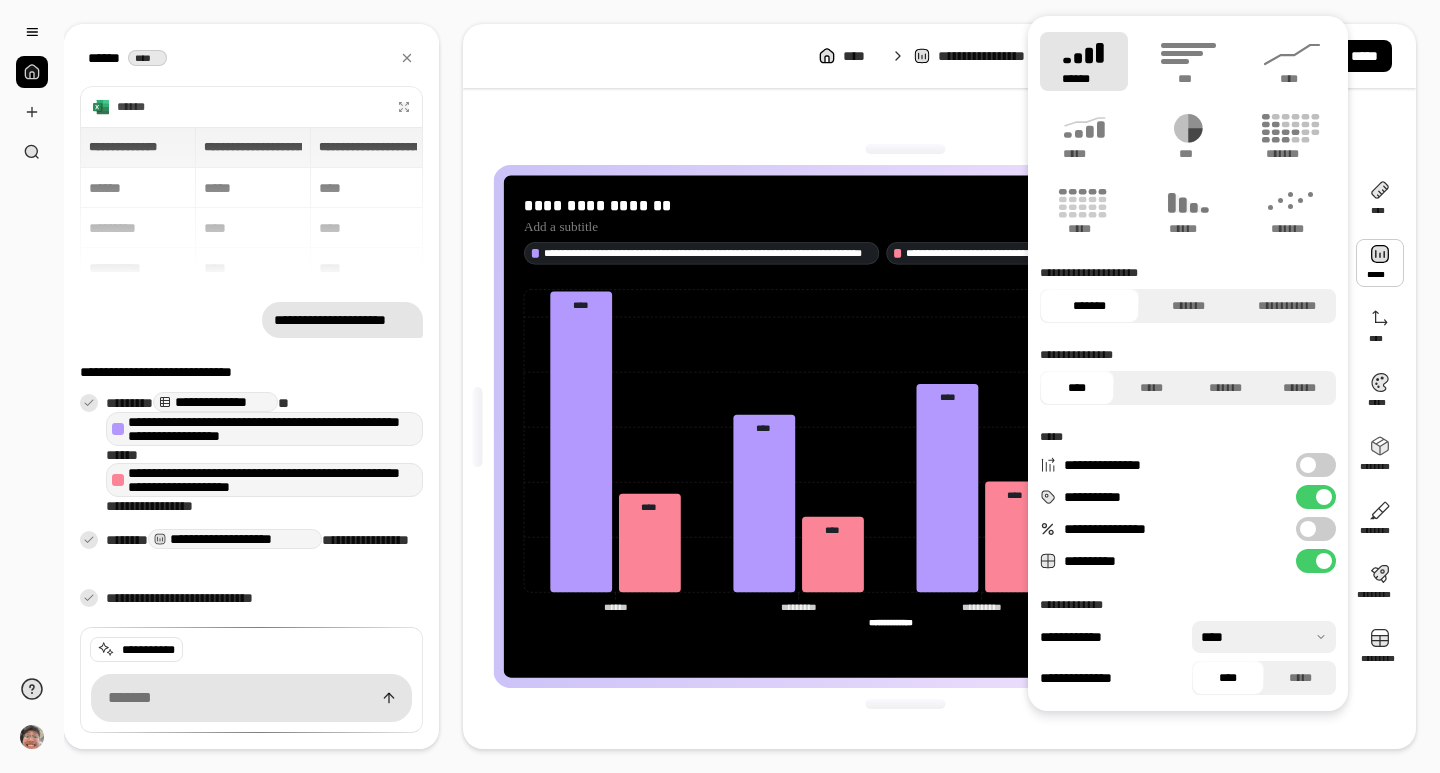 click on "**********" at bounding box center (1316, 529) 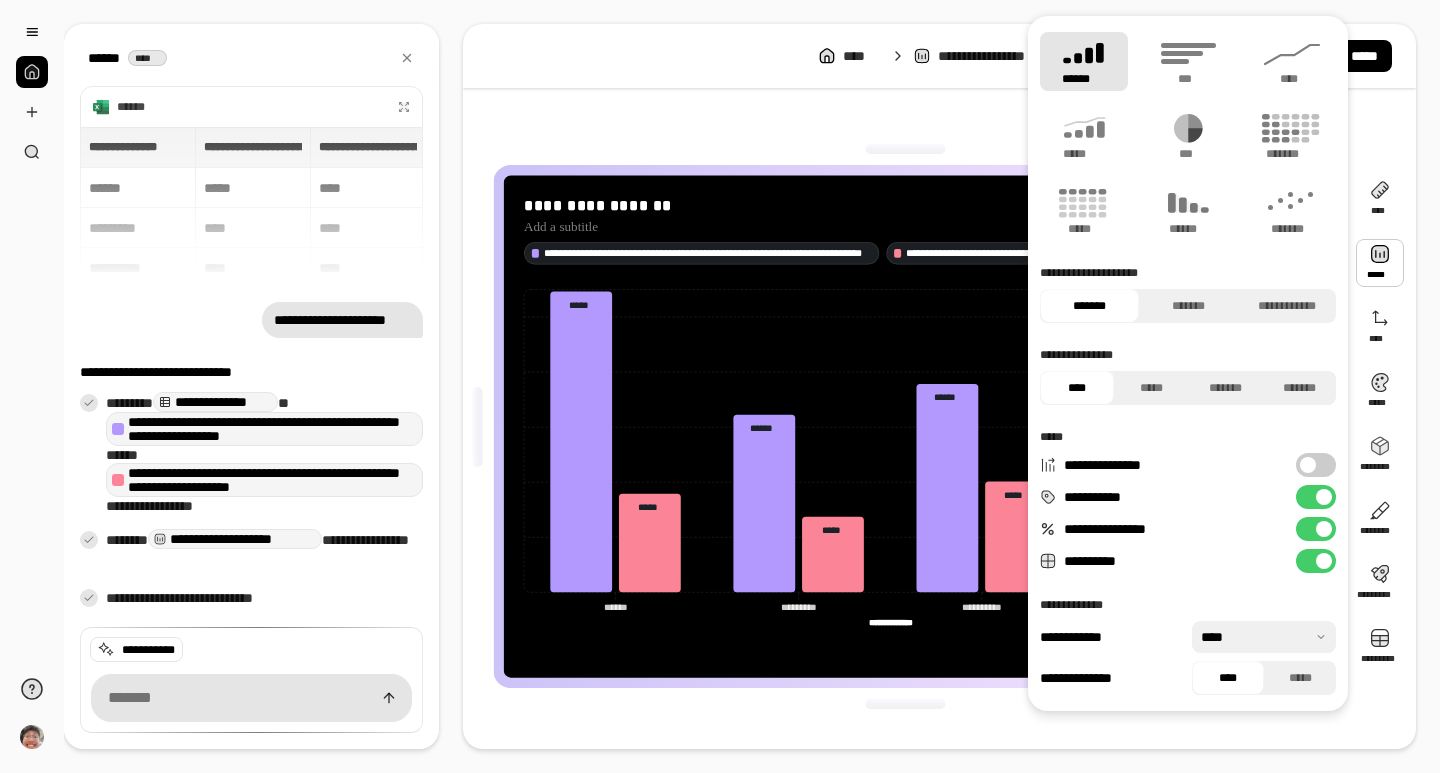 click at bounding box center (1324, 529) 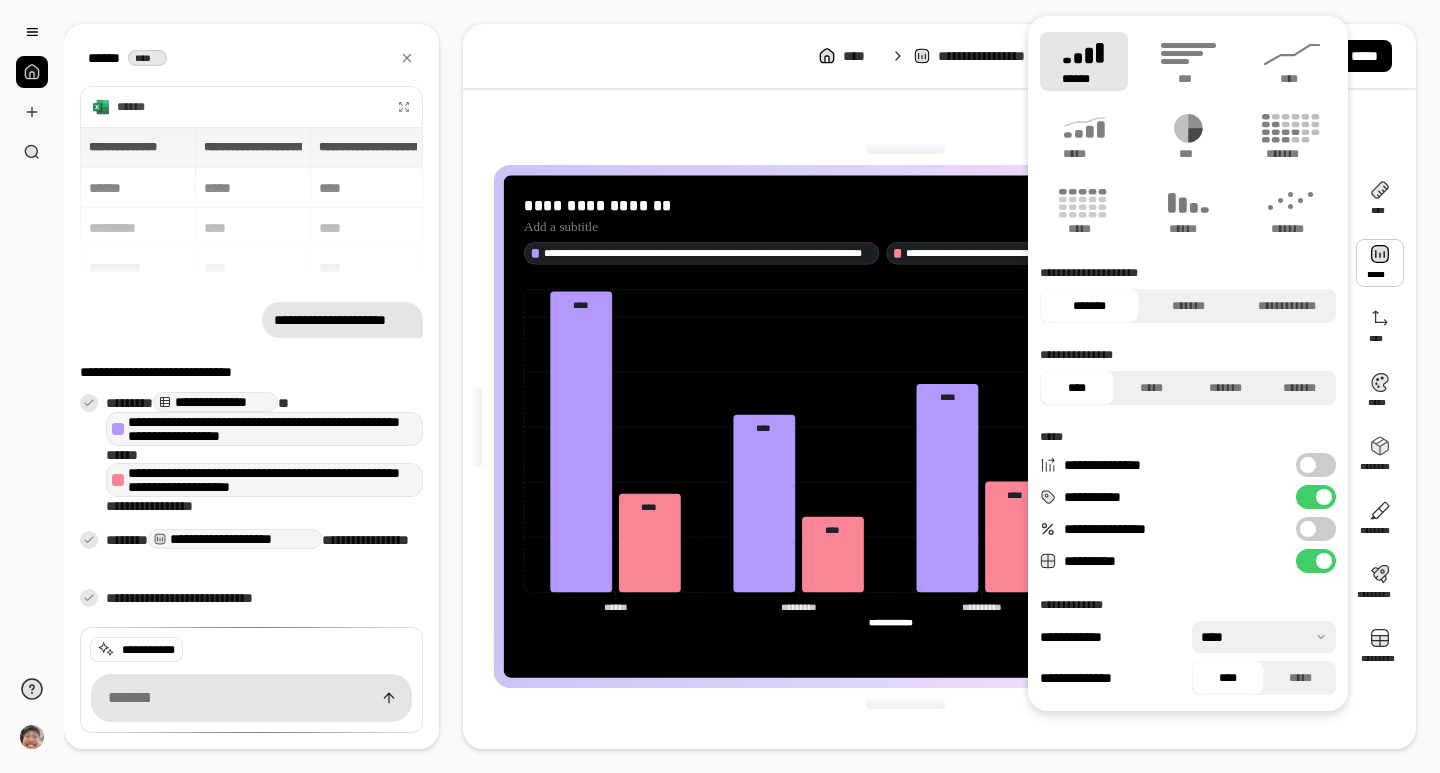 click at bounding box center (1264, 637) 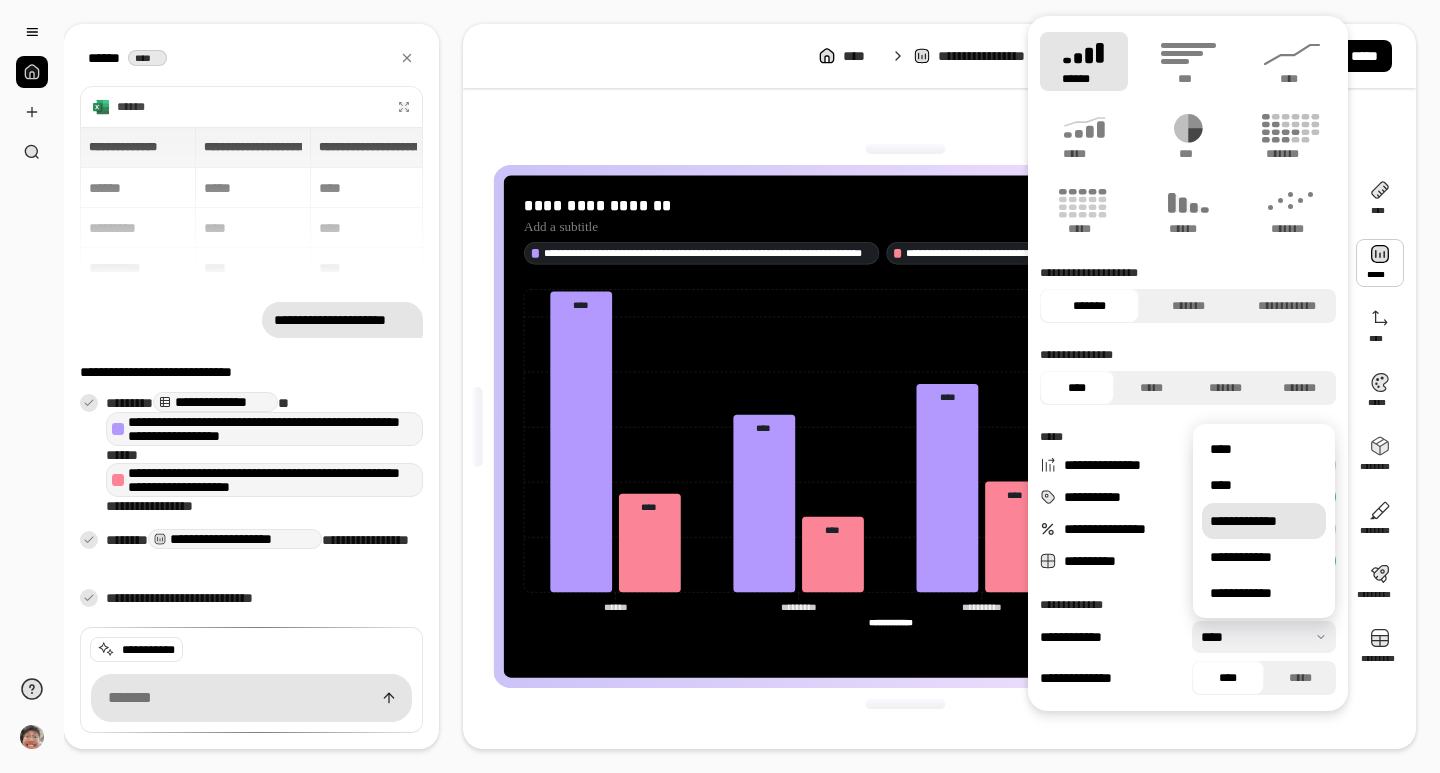 click on "**********" at bounding box center [1264, 521] 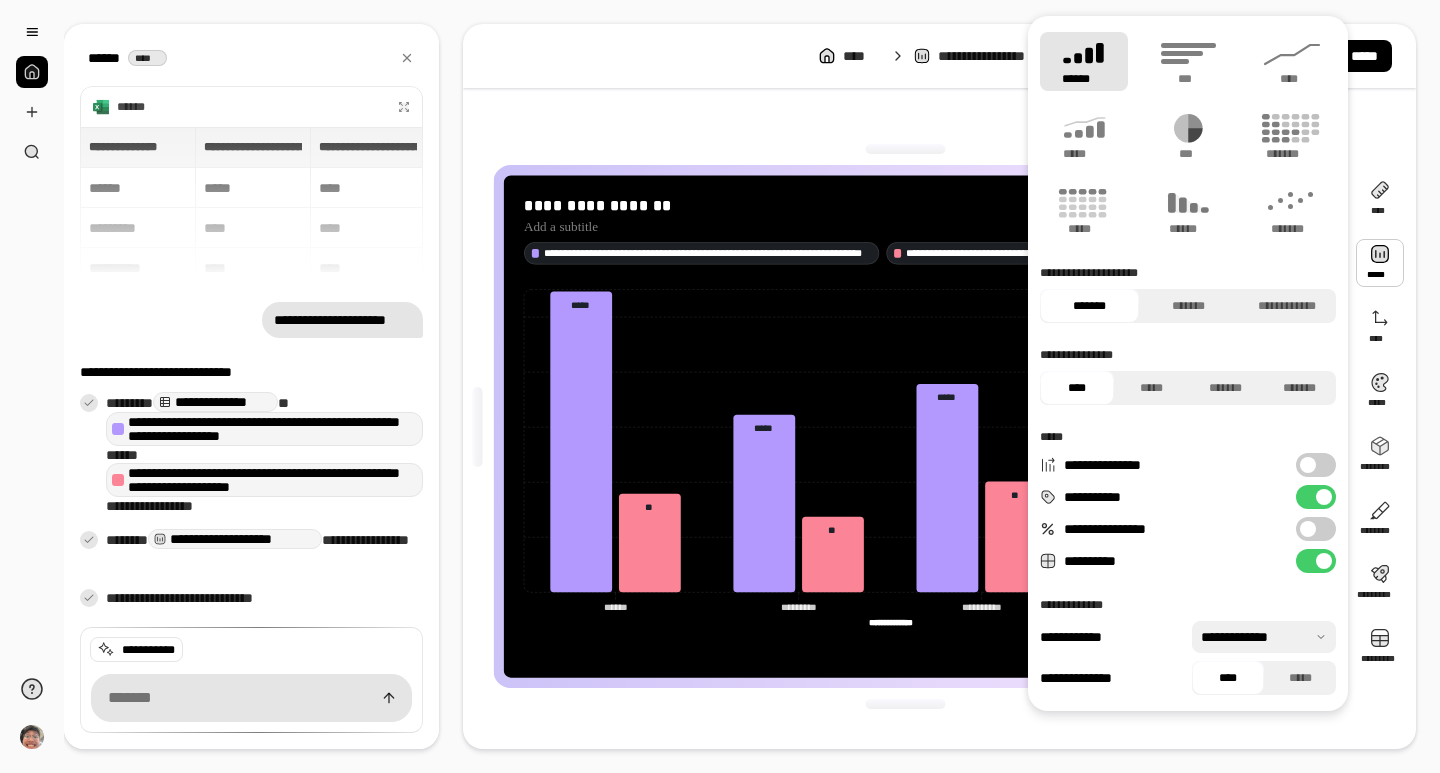 click at bounding box center (1264, 637) 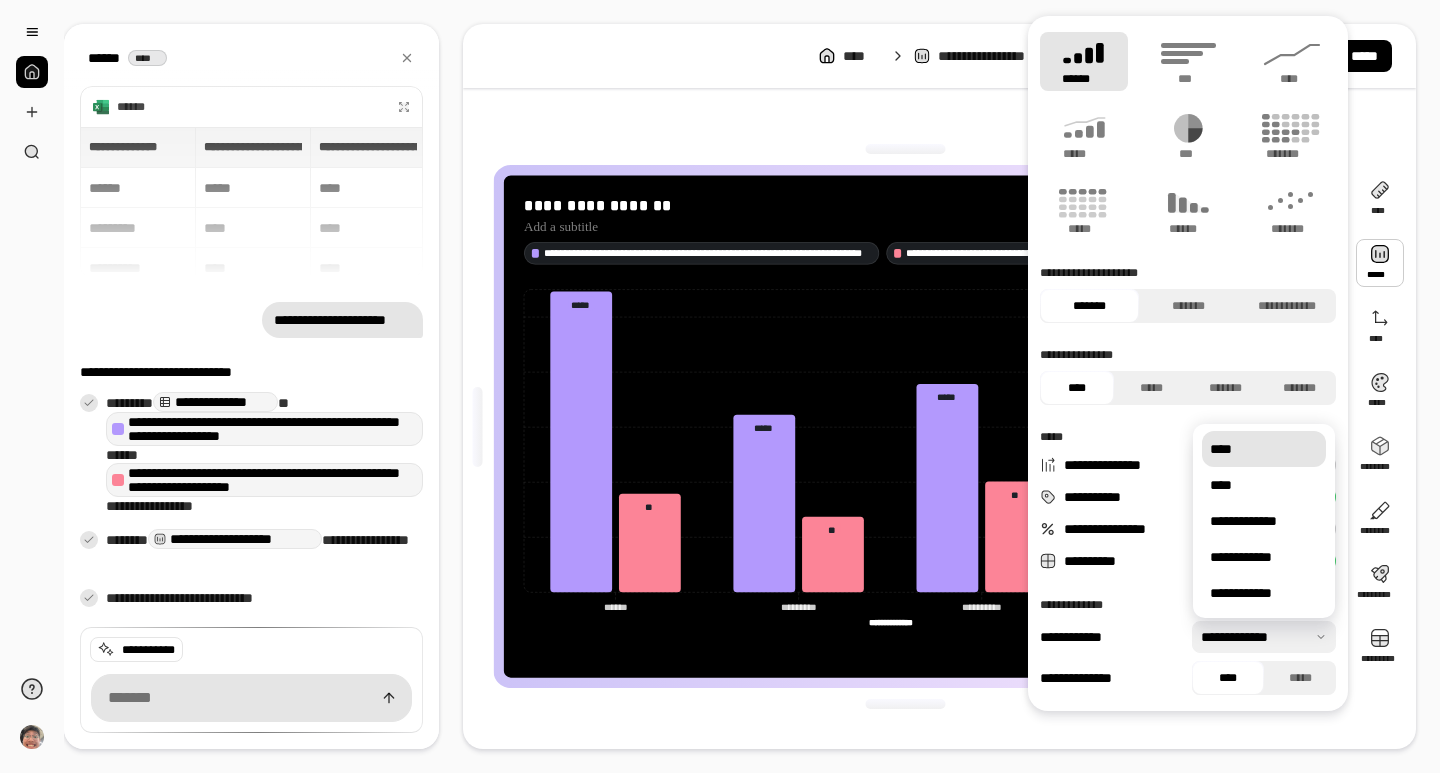 click on "****" at bounding box center [1264, 449] 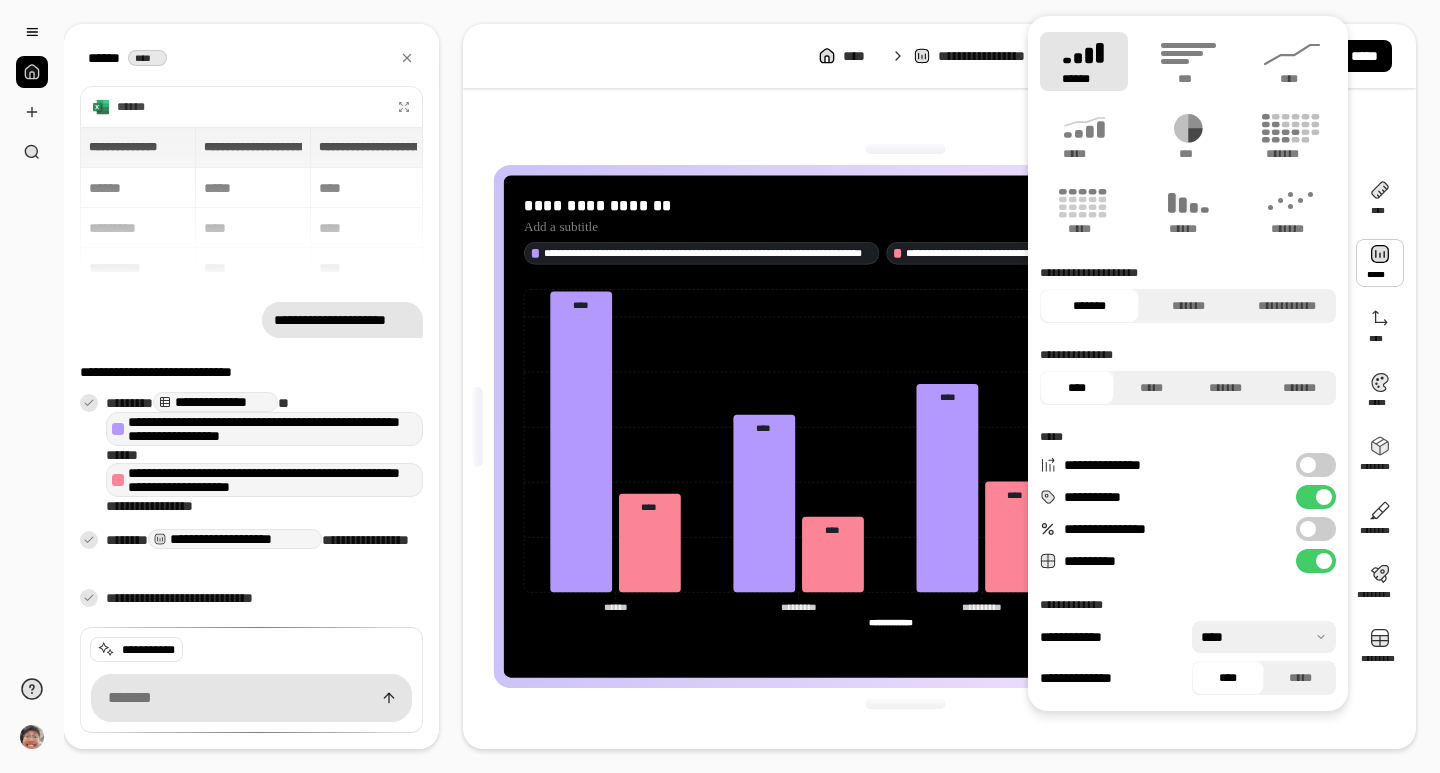 click at bounding box center [1264, 637] 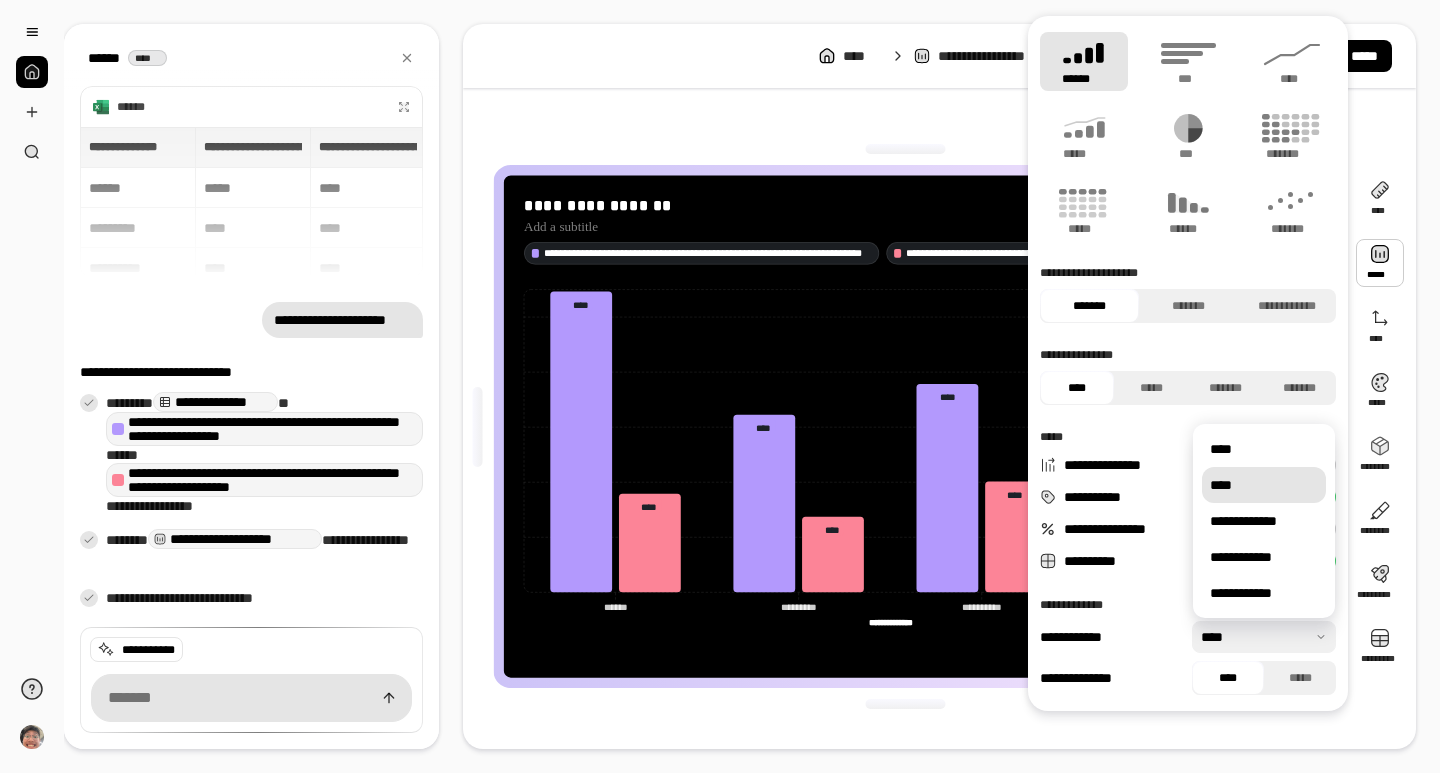 click on "****" at bounding box center [1264, 485] 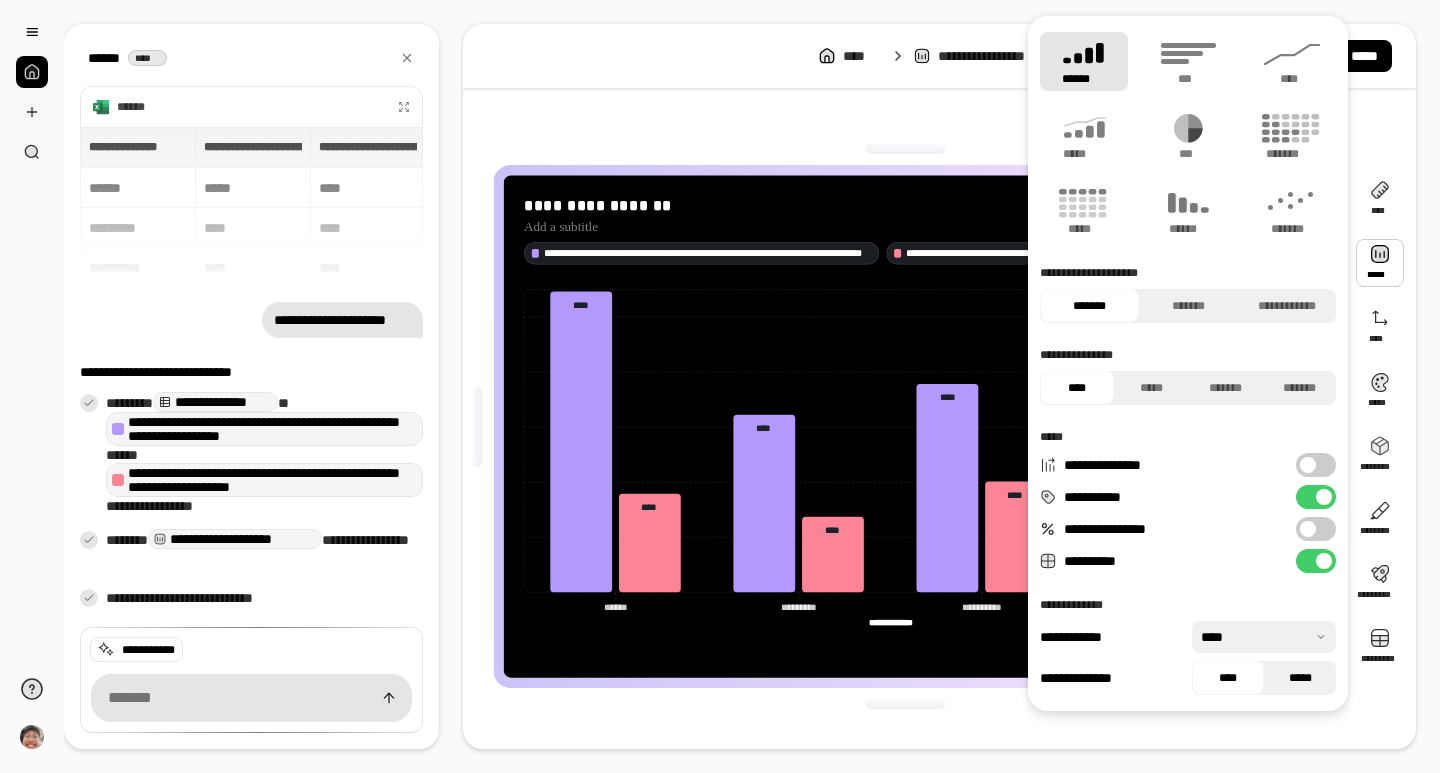 click on "*****" at bounding box center [1300, 678] 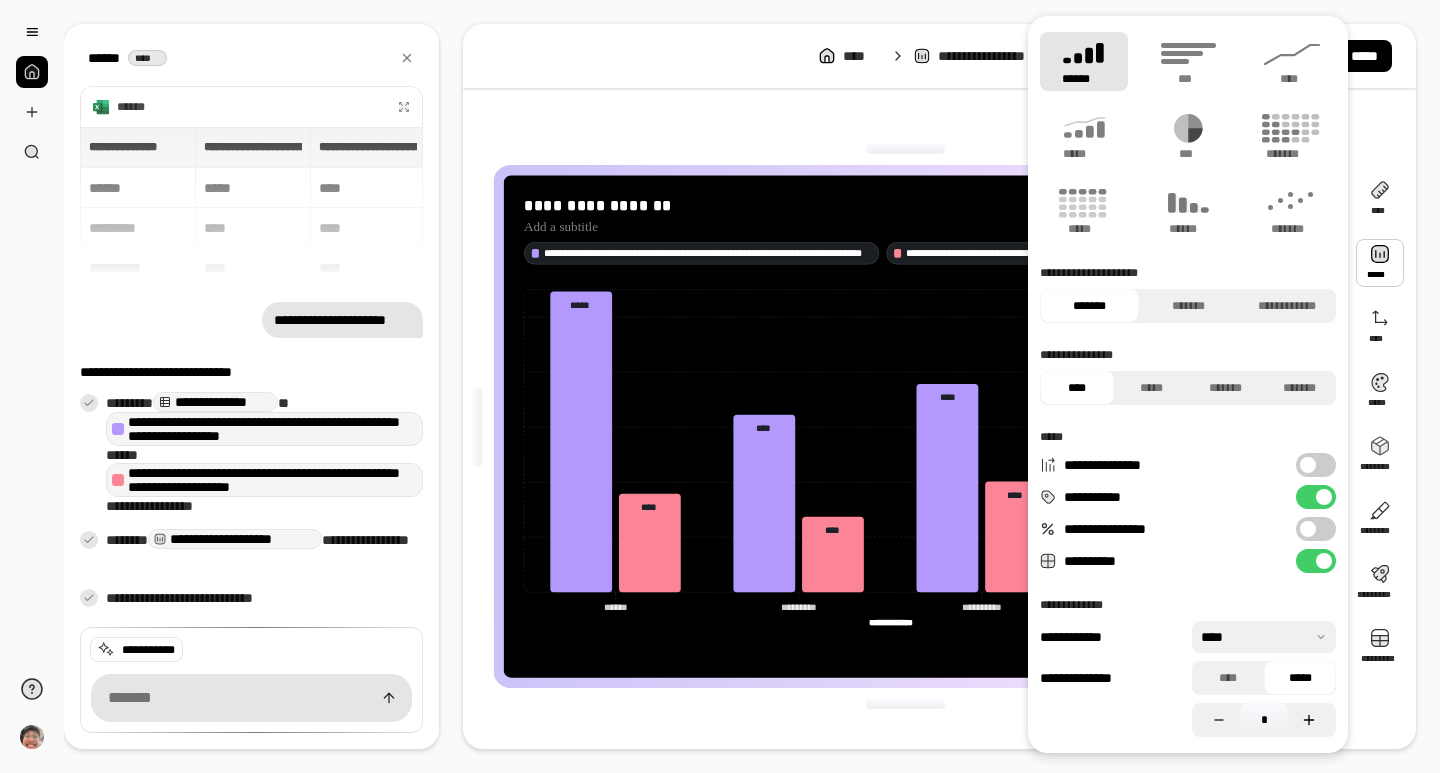 click 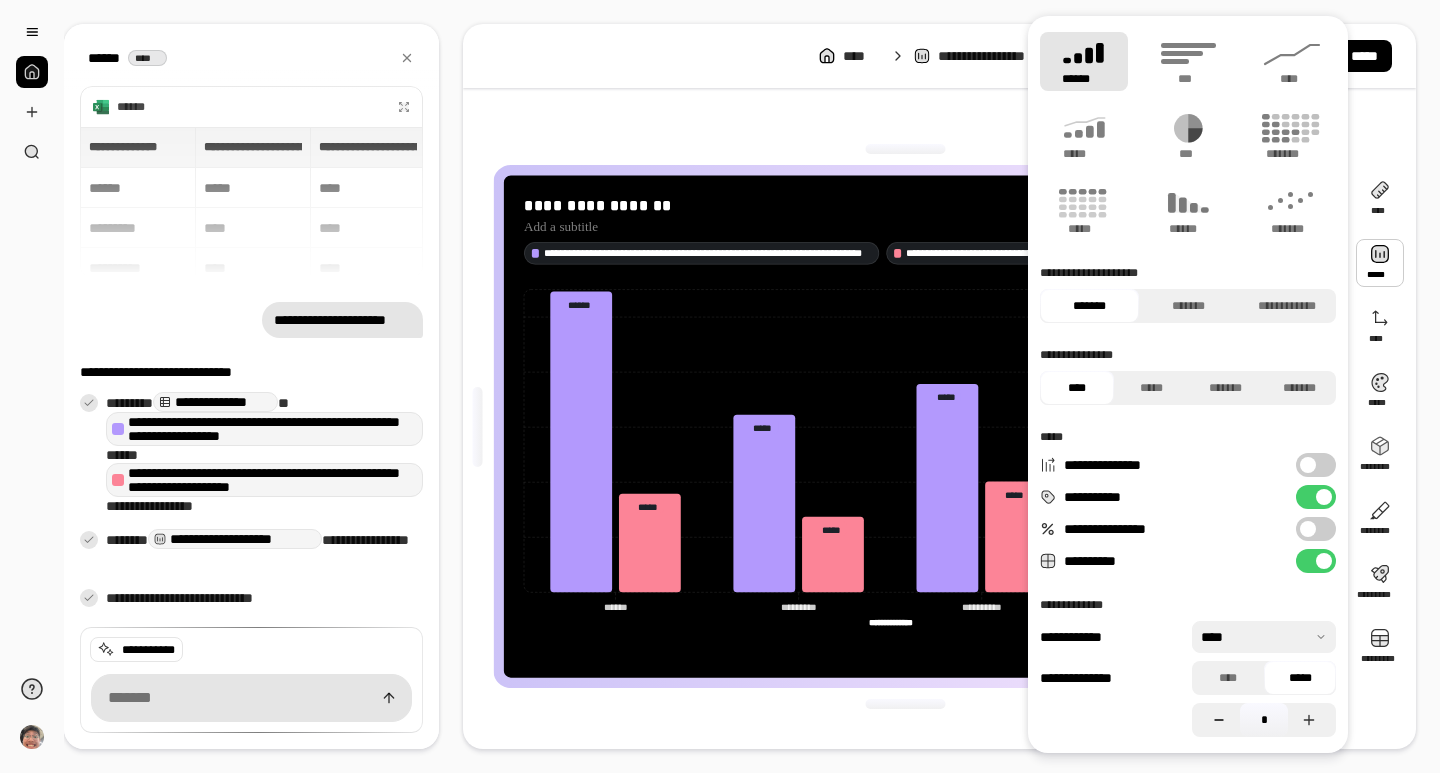 click at bounding box center (1216, 720) 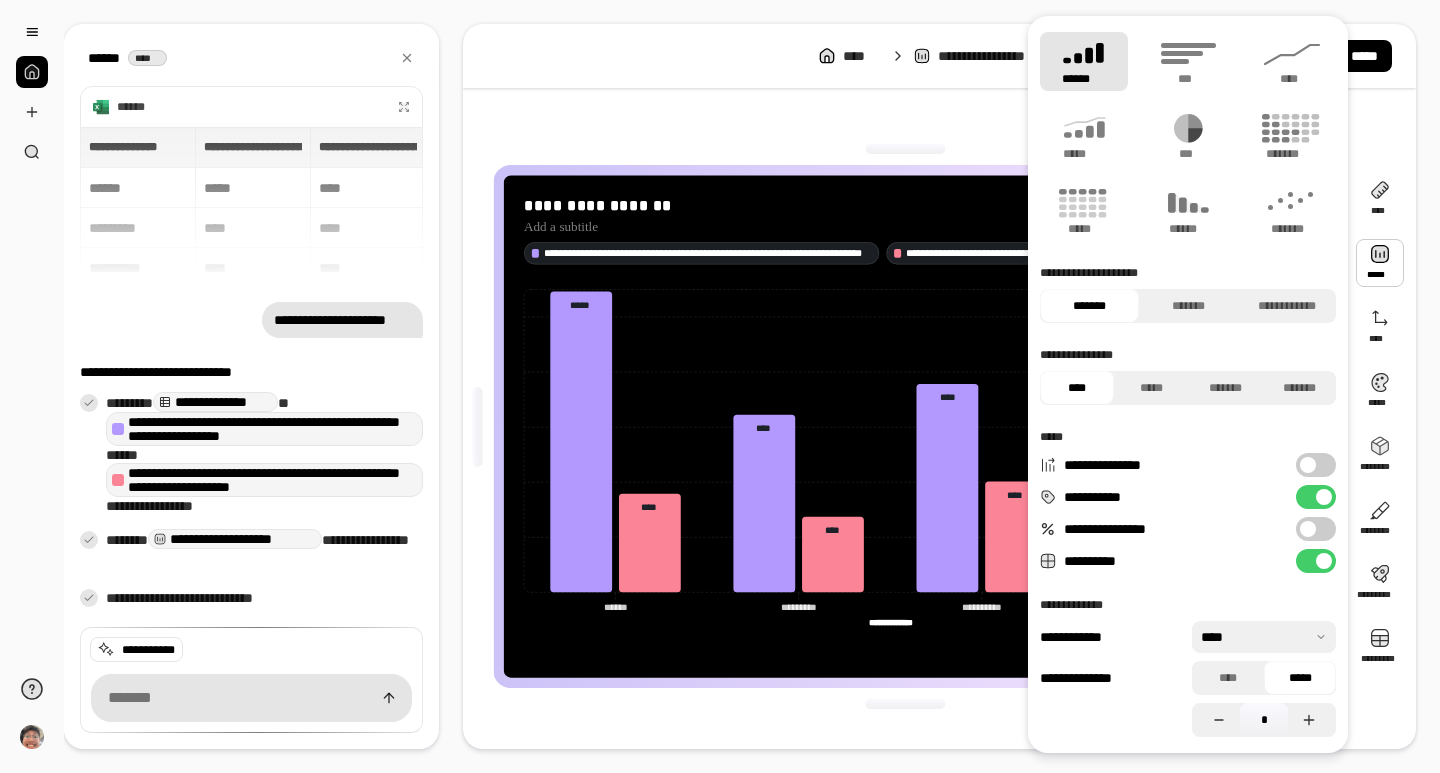 click on "**********" at bounding box center [1188, 384] 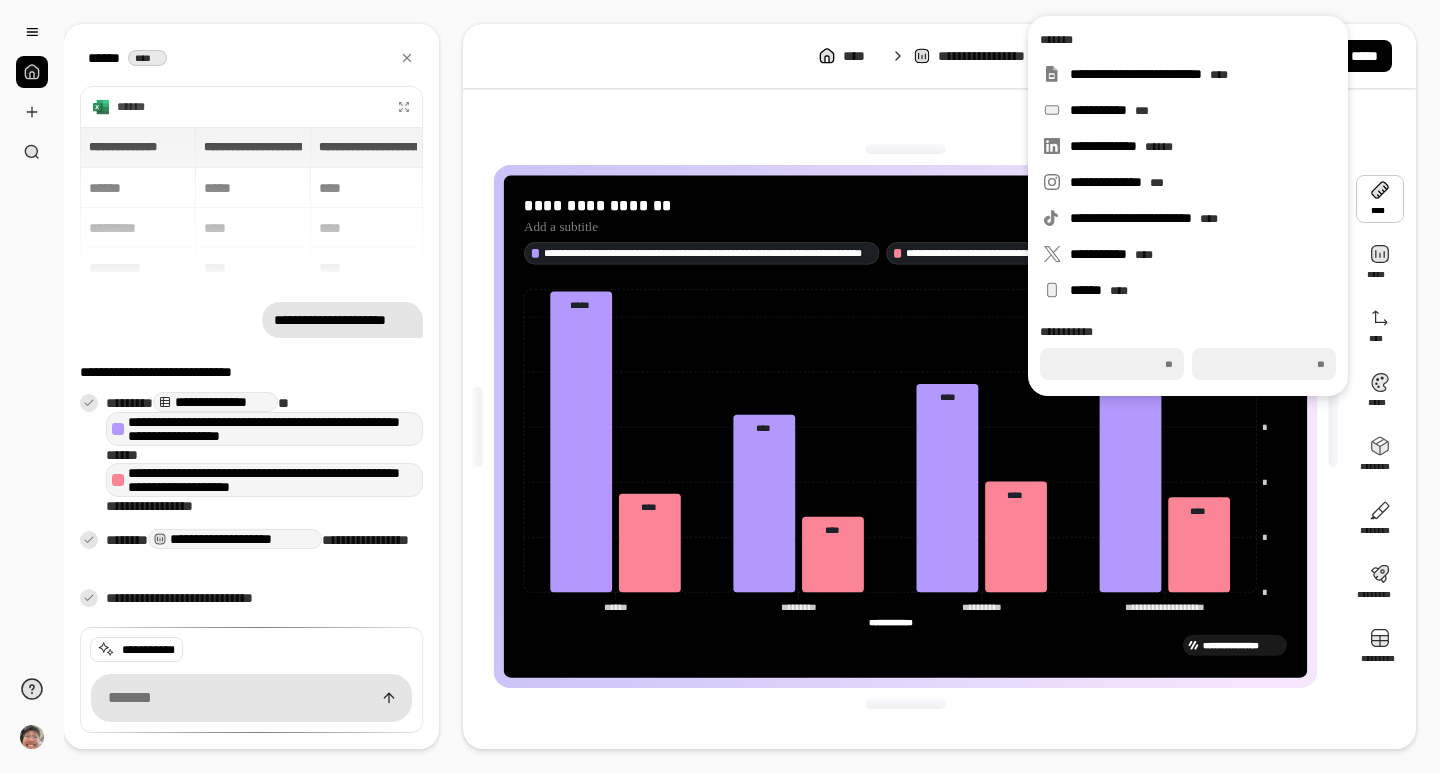 click at bounding box center [1380, 199] 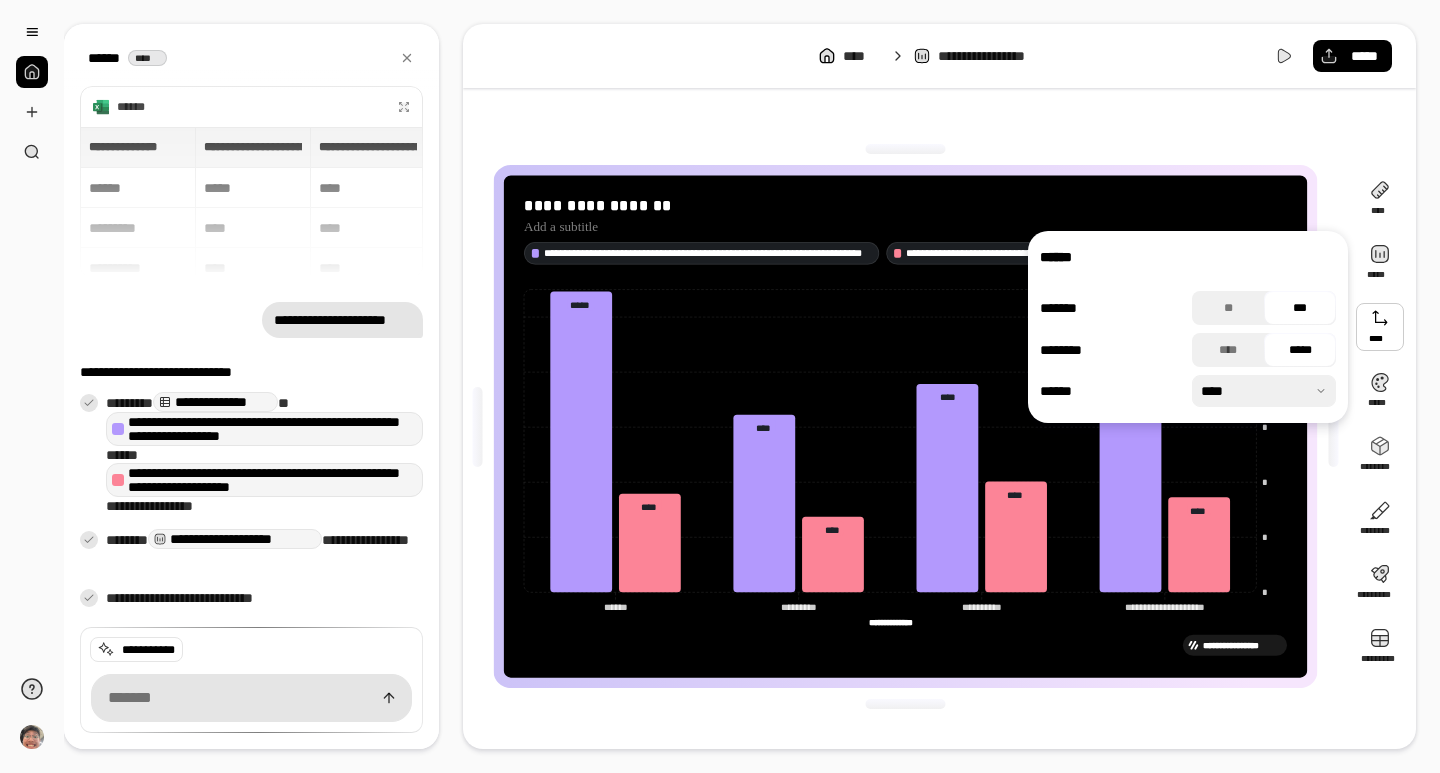 click at bounding box center [1380, 327] 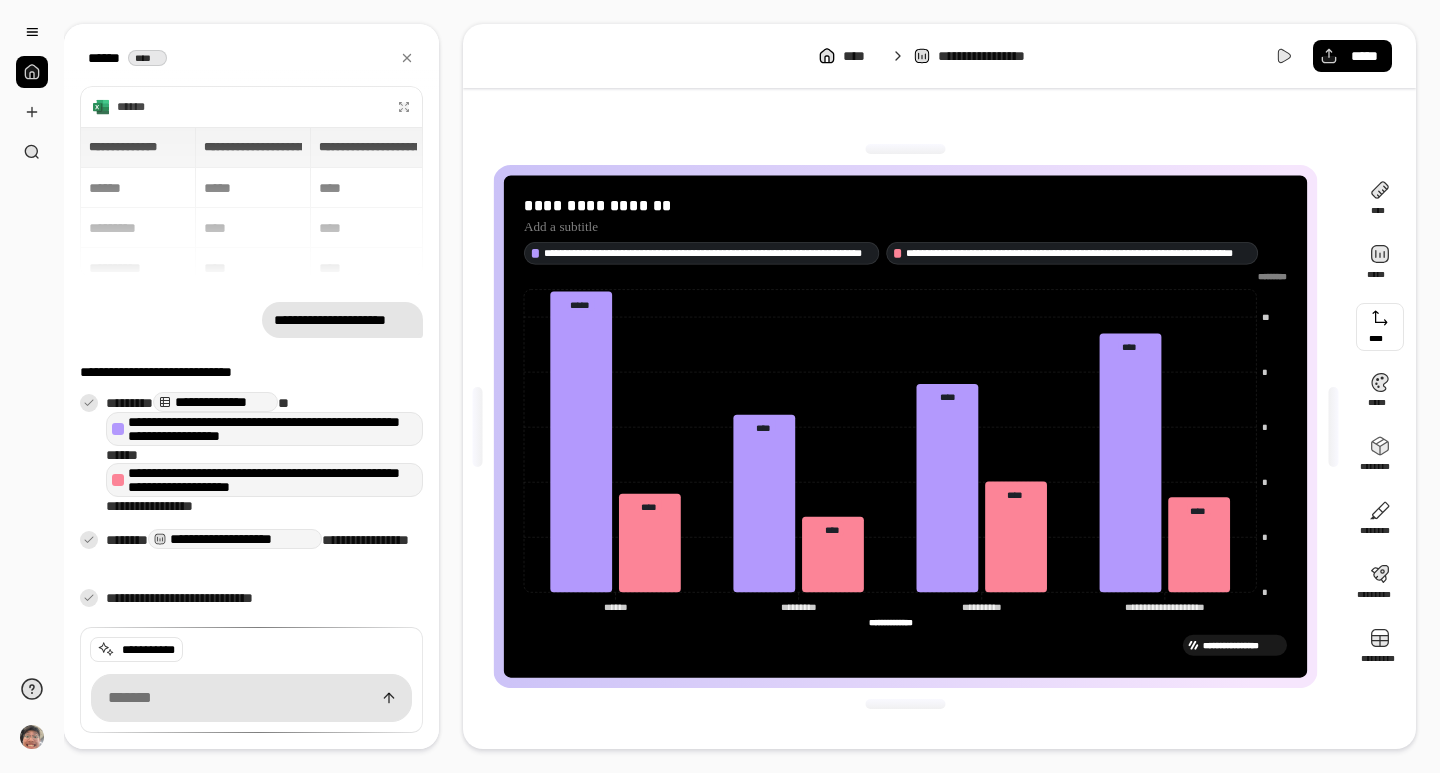 click at bounding box center [1380, 327] 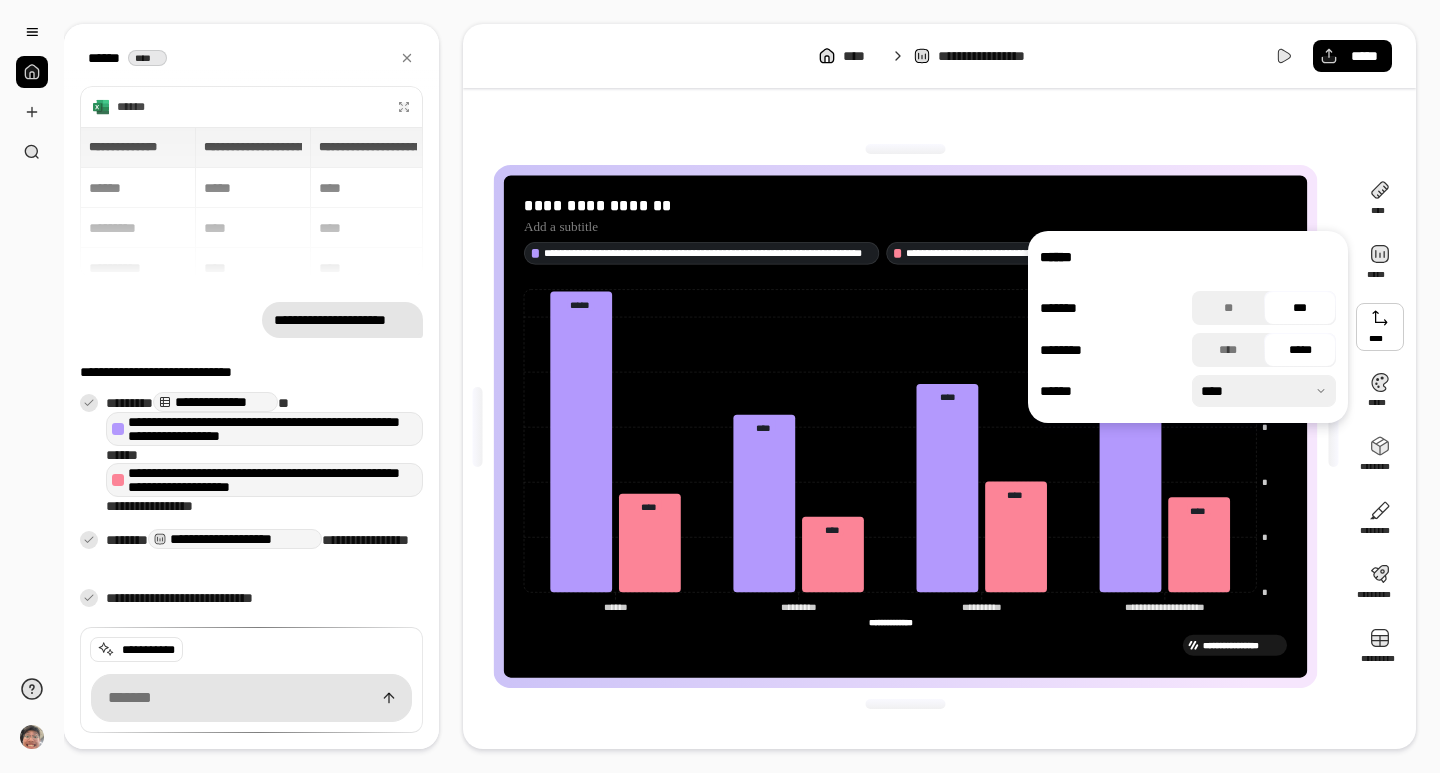 click on "***" at bounding box center [1300, 308] 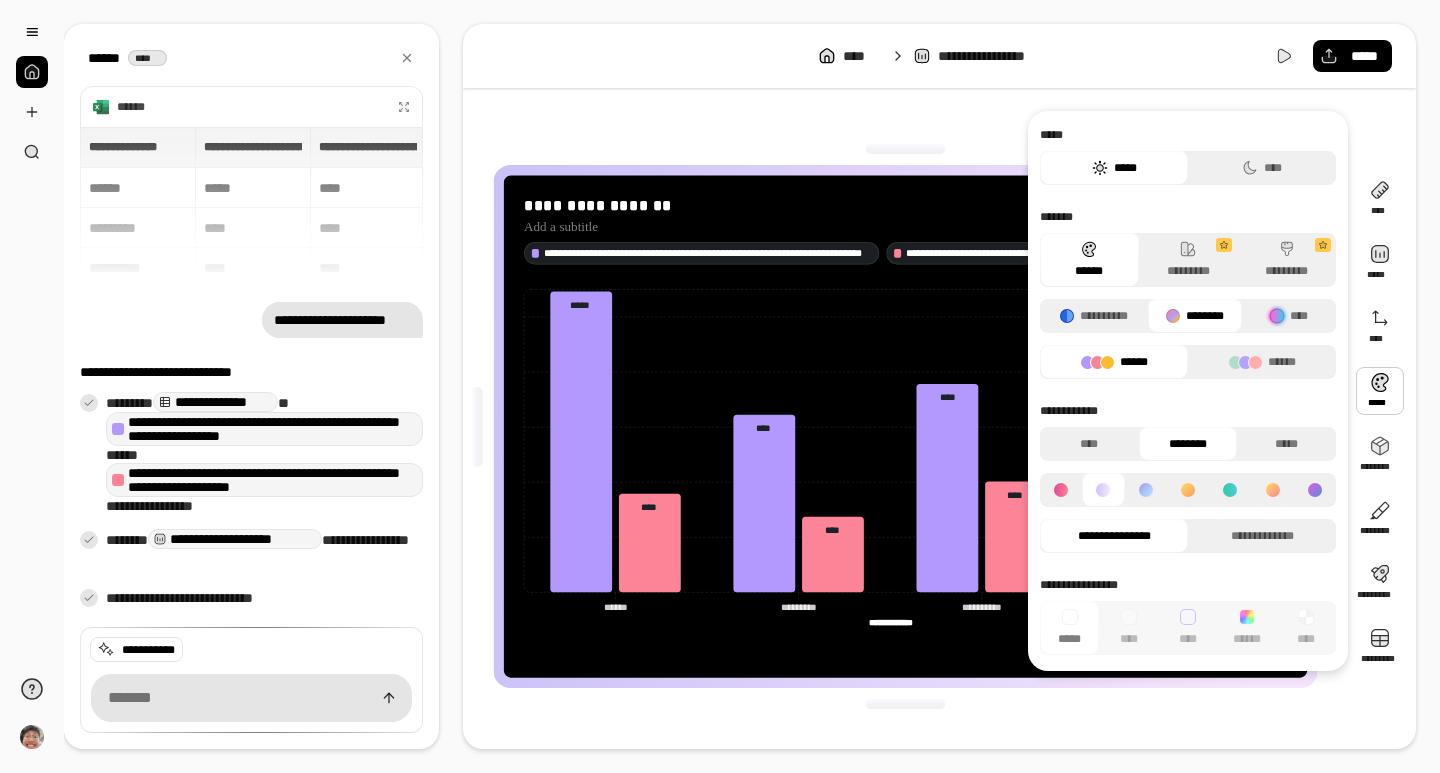 click at bounding box center [1380, 391] 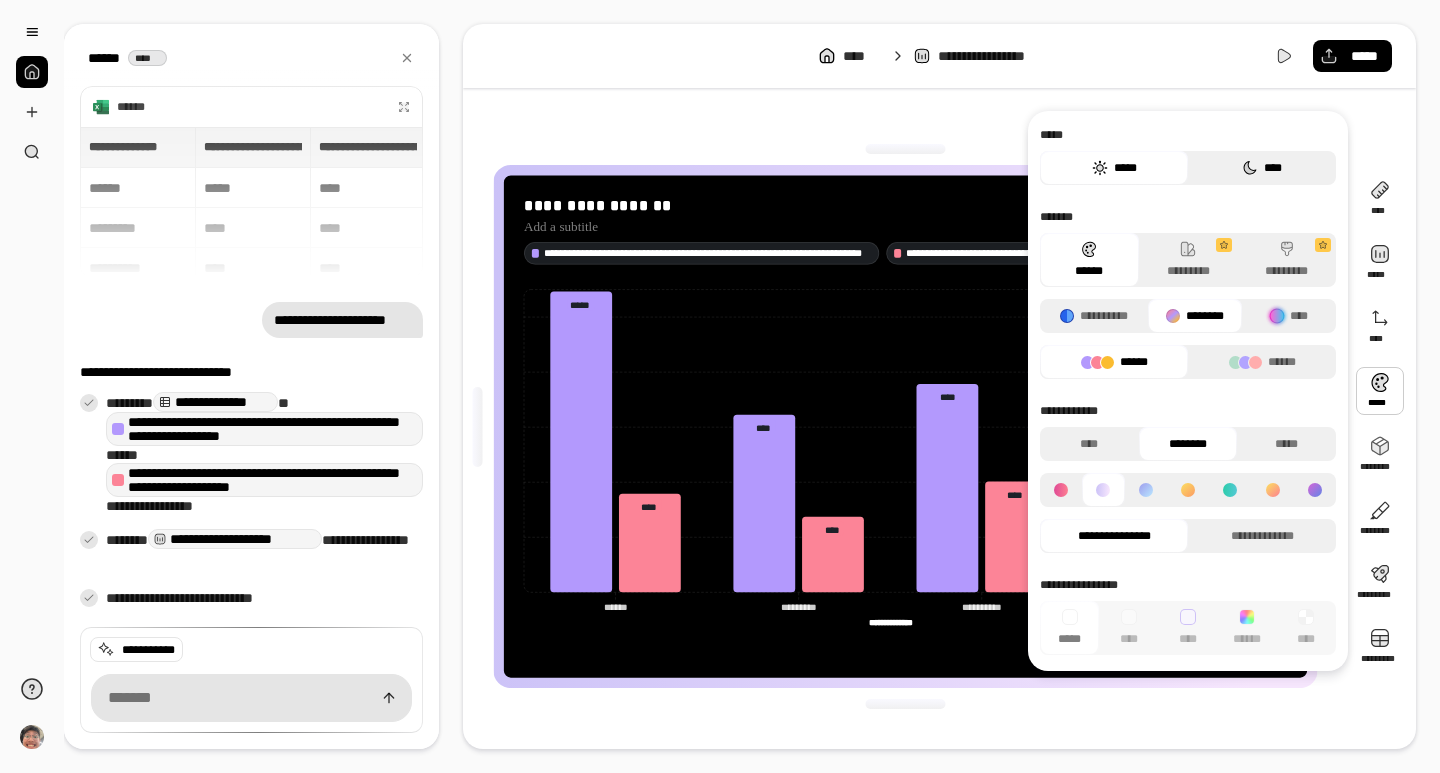 click on "****" at bounding box center (1262, 168) 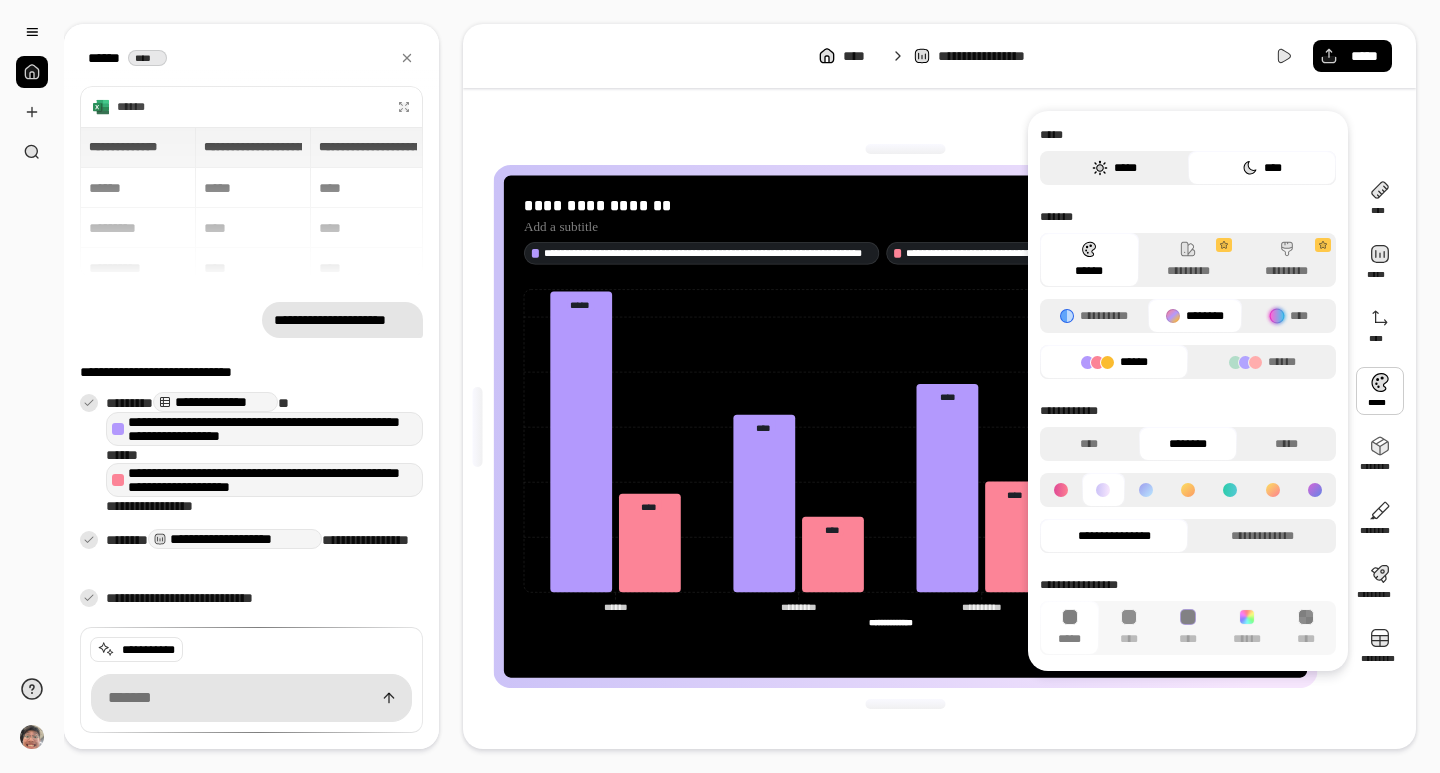 click on "*****" at bounding box center [1114, 168] 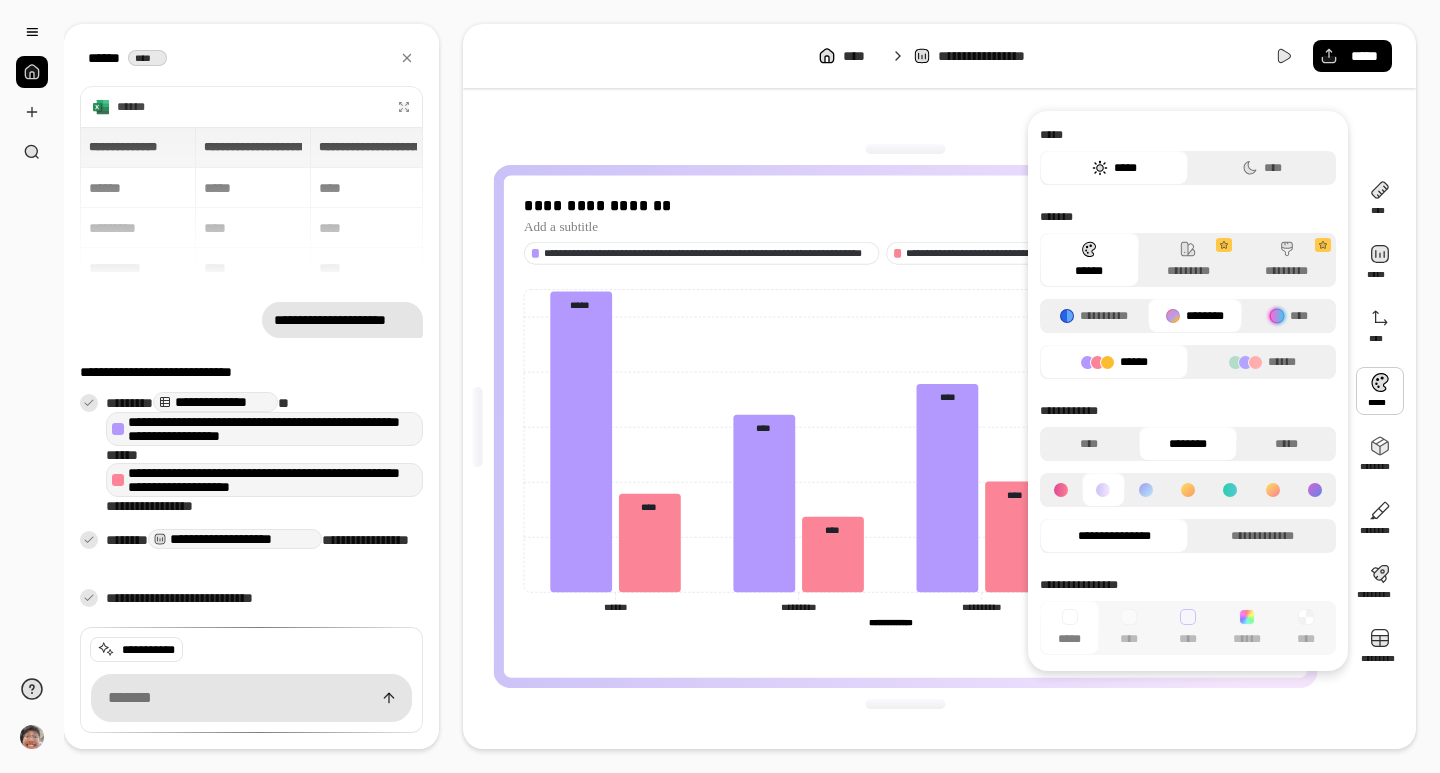 click on "*****" at bounding box center [1114, 168] 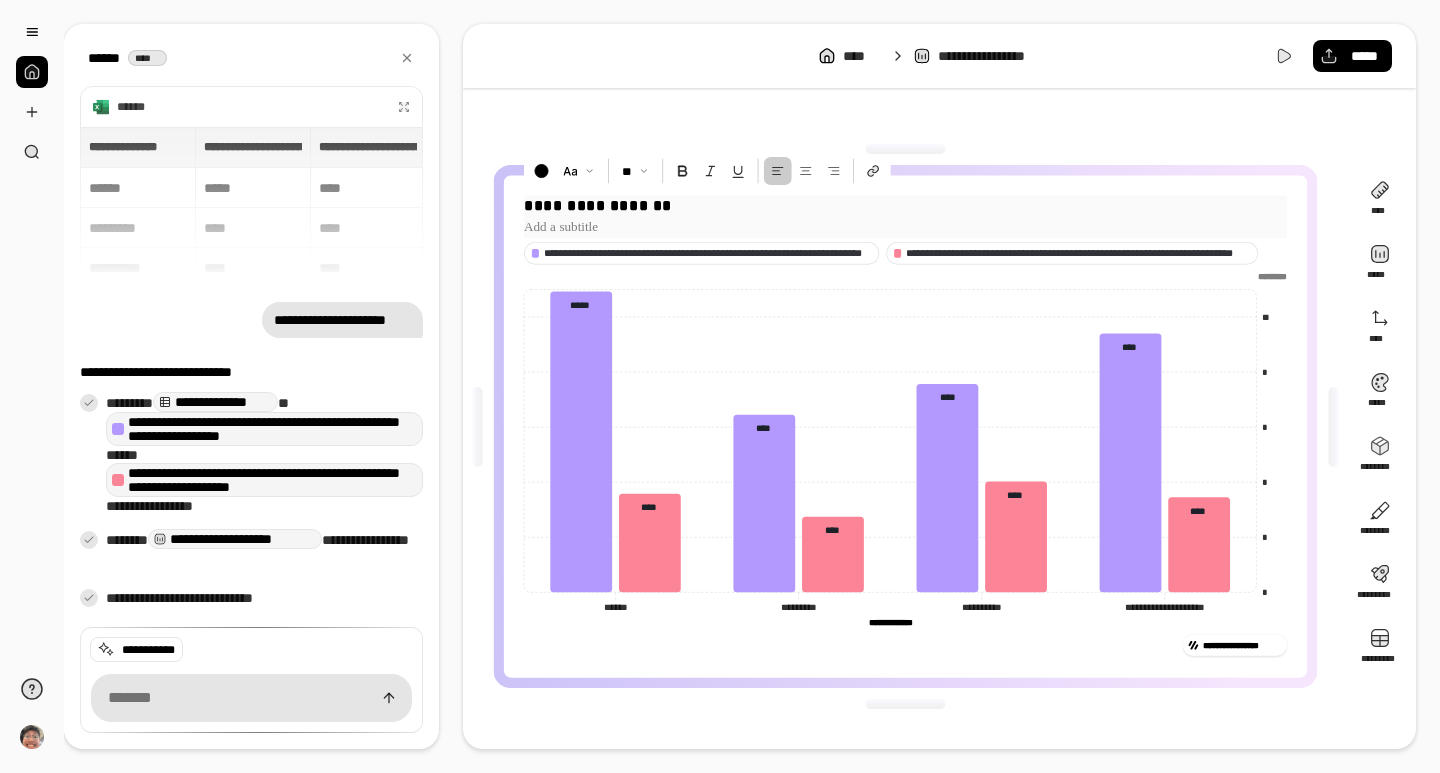 click on "**********" at bounding box center [905, 206] 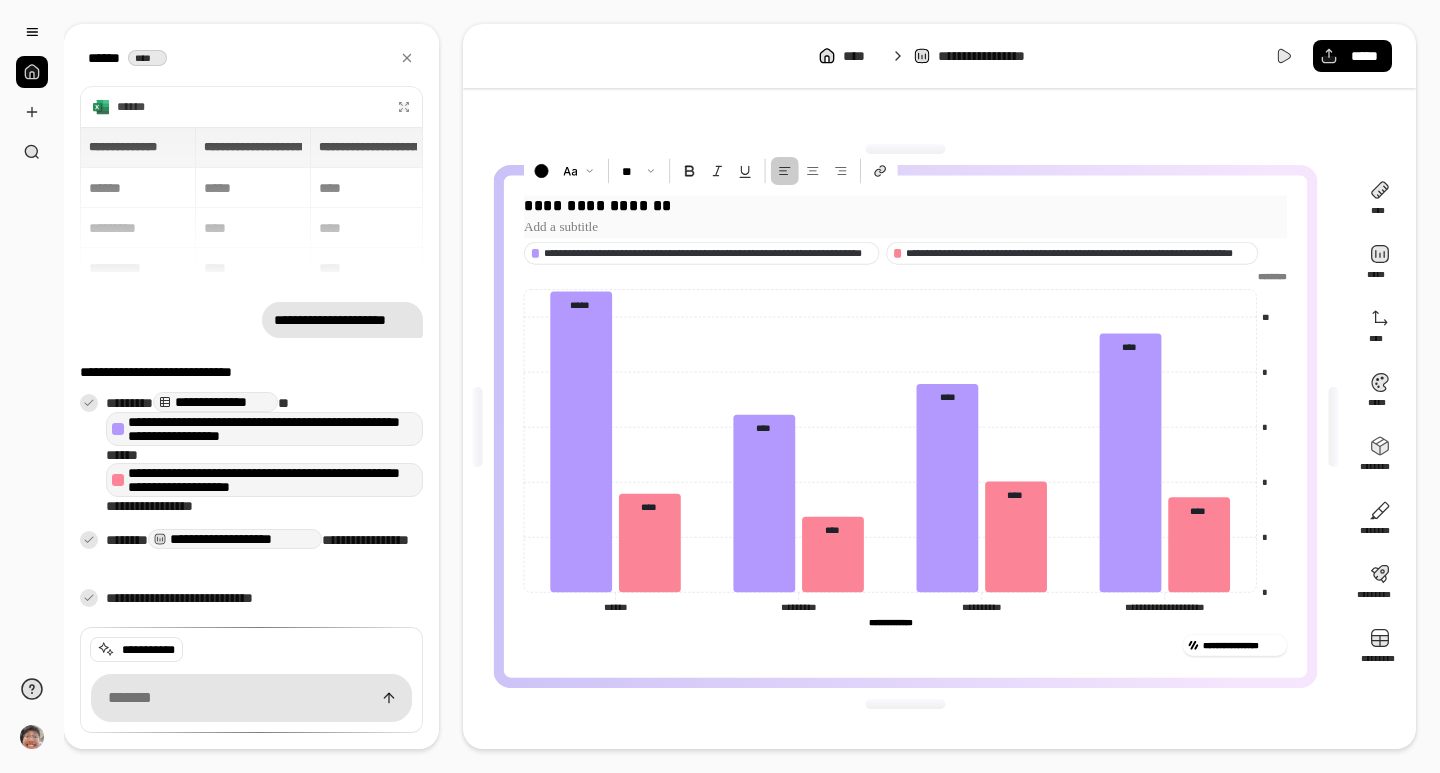 click on "**********" at bounding box center (905, 206) 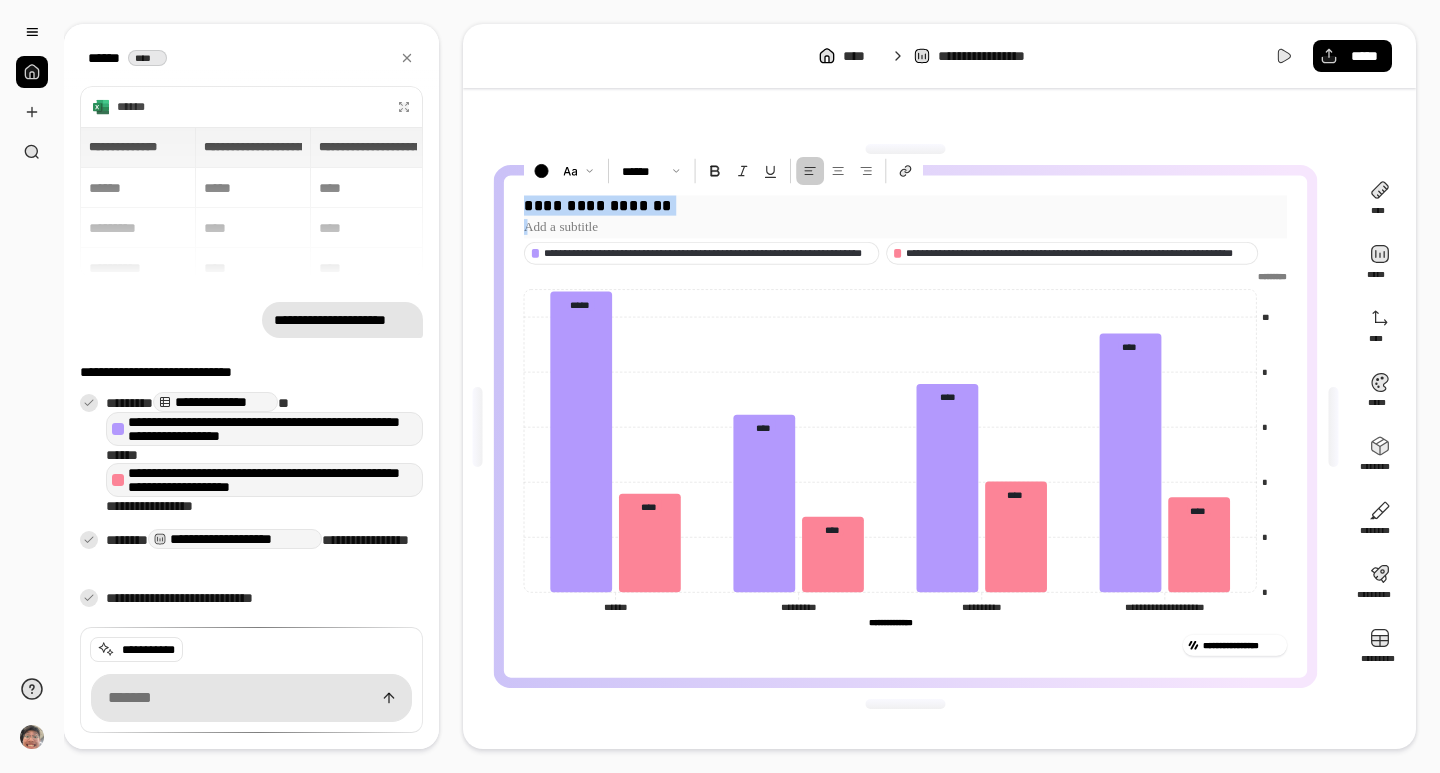drag, startPoint x: 664, startPoint y: 206, endPoint x: 520, endPoint y: 204, distance: 144.01389 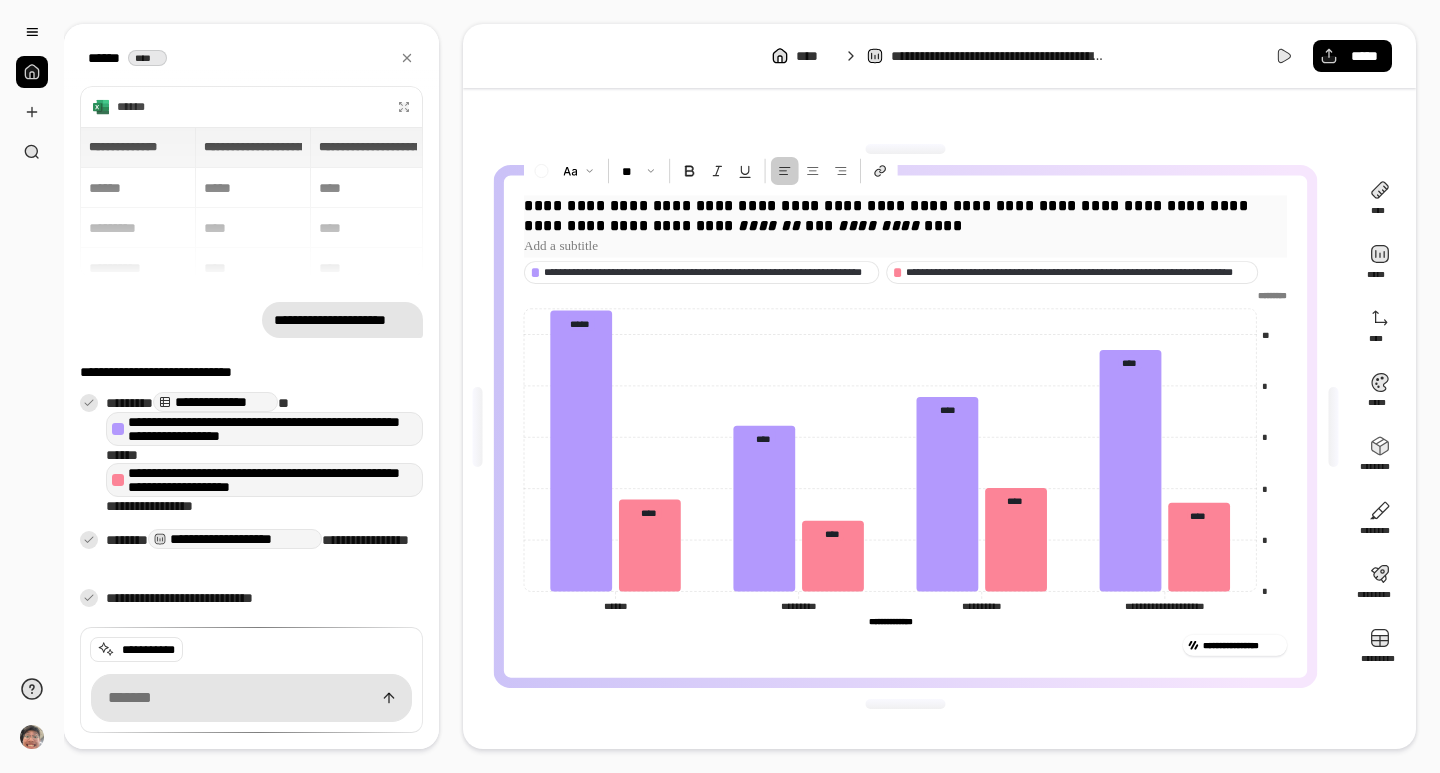 click at bounding box center [905, 246] 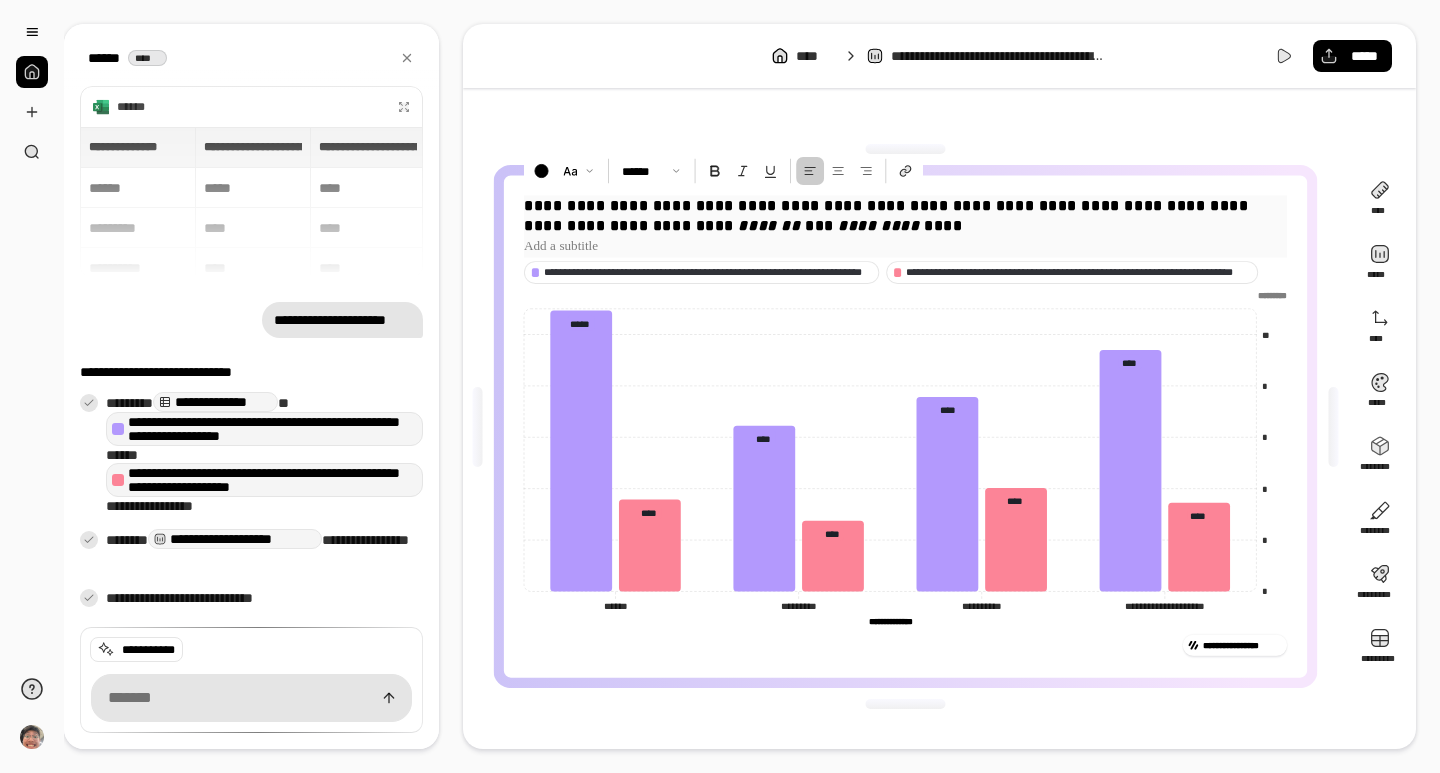 click on "**********" at bounding box center (888, 214) 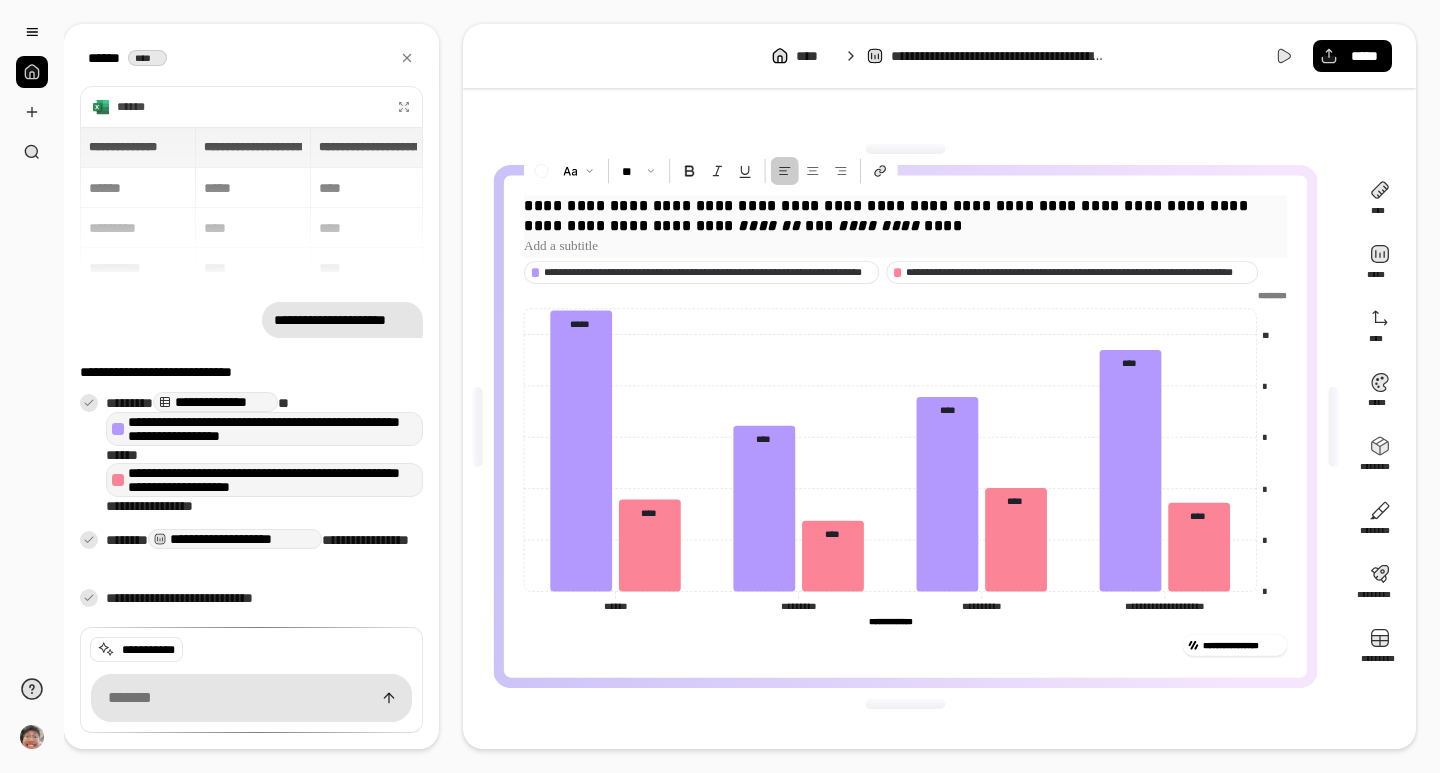 type 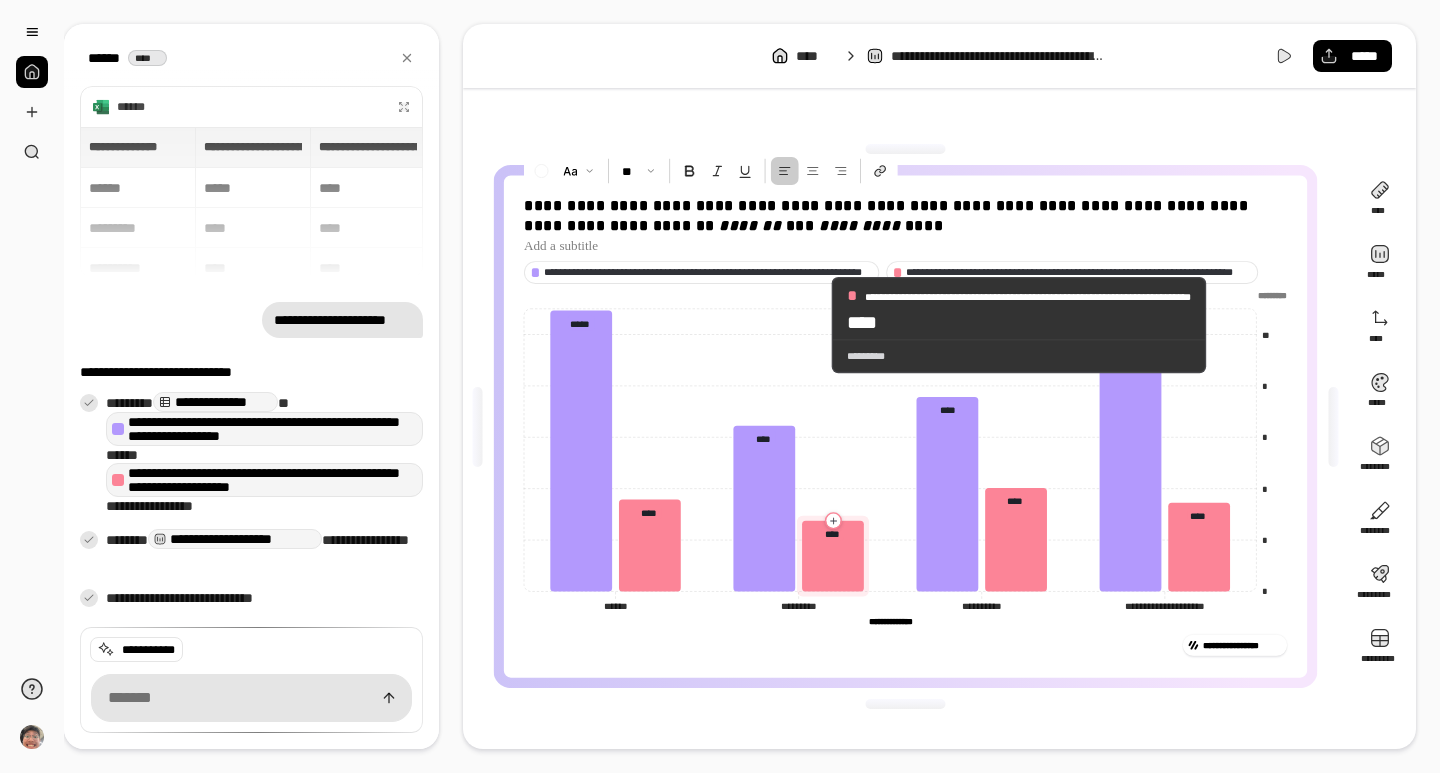 click 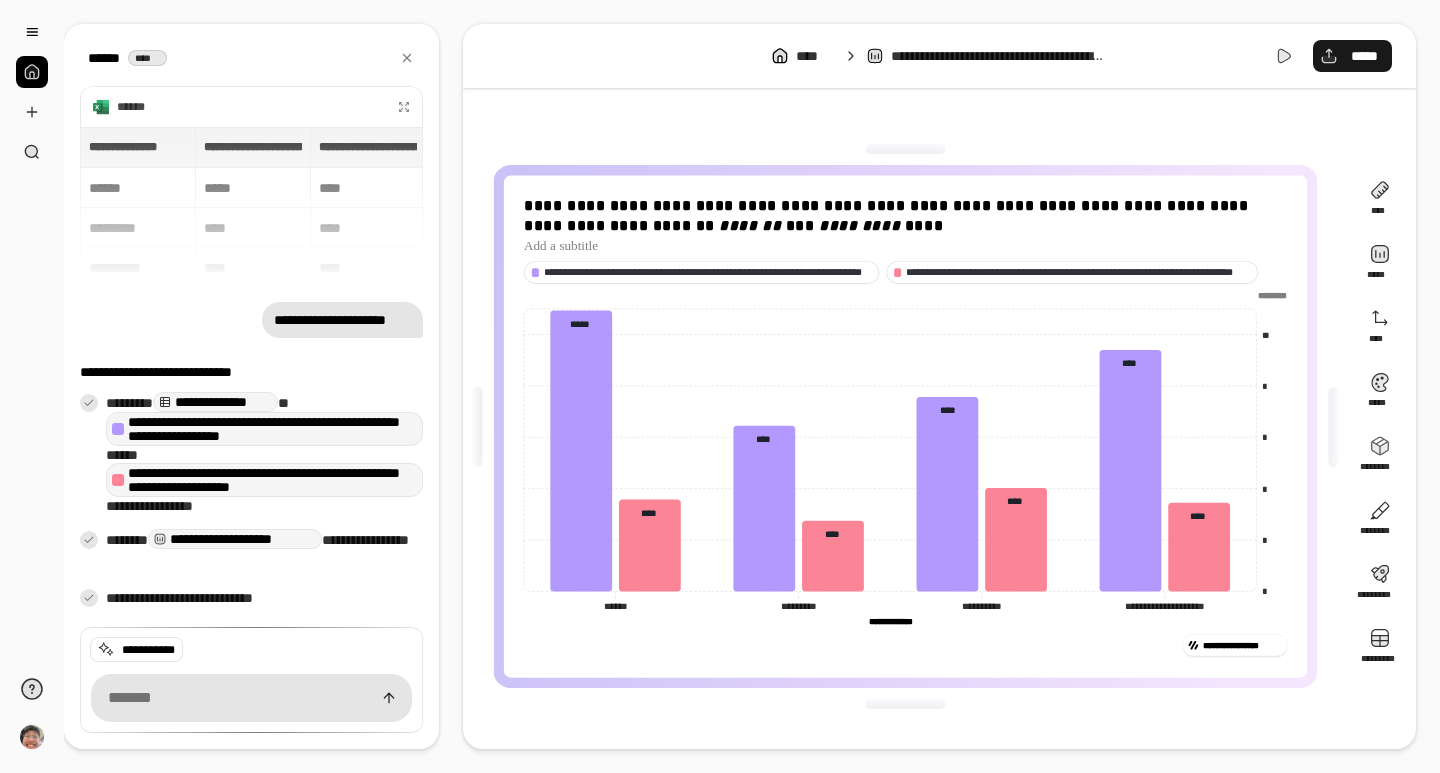 click on "*****" at bounding box center [1352, 56] 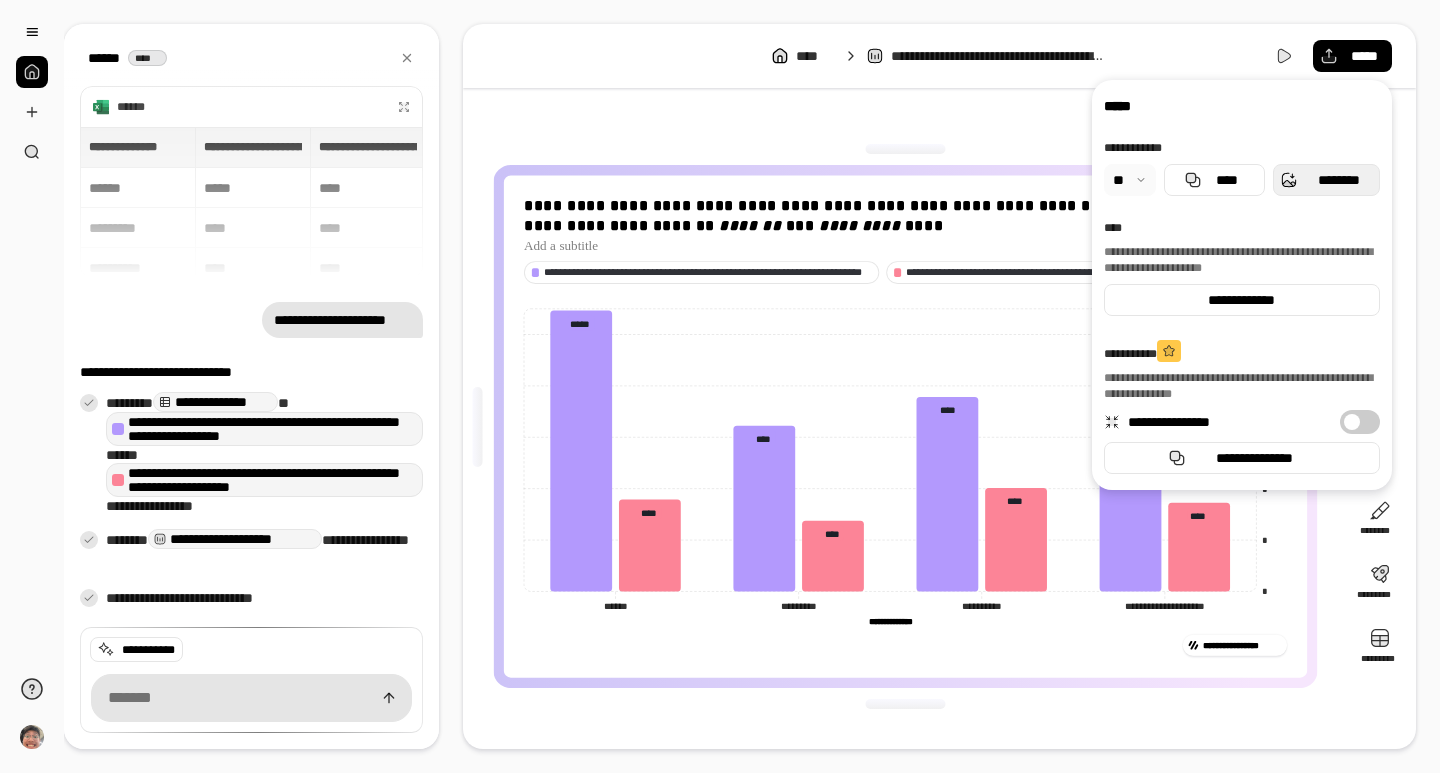 click on "********" at bounding box center [1326, 180] 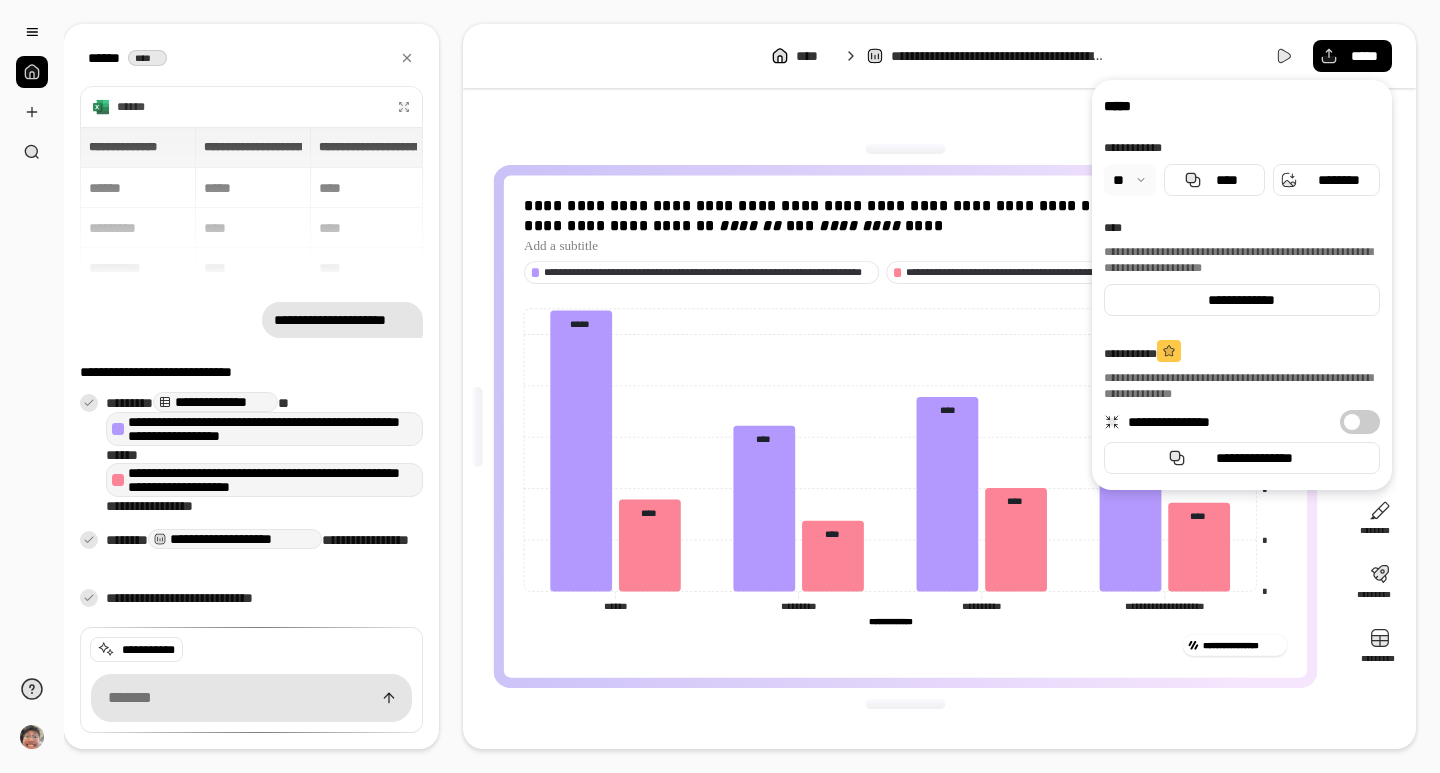 click on "**********" at bounding box center (905, 426) 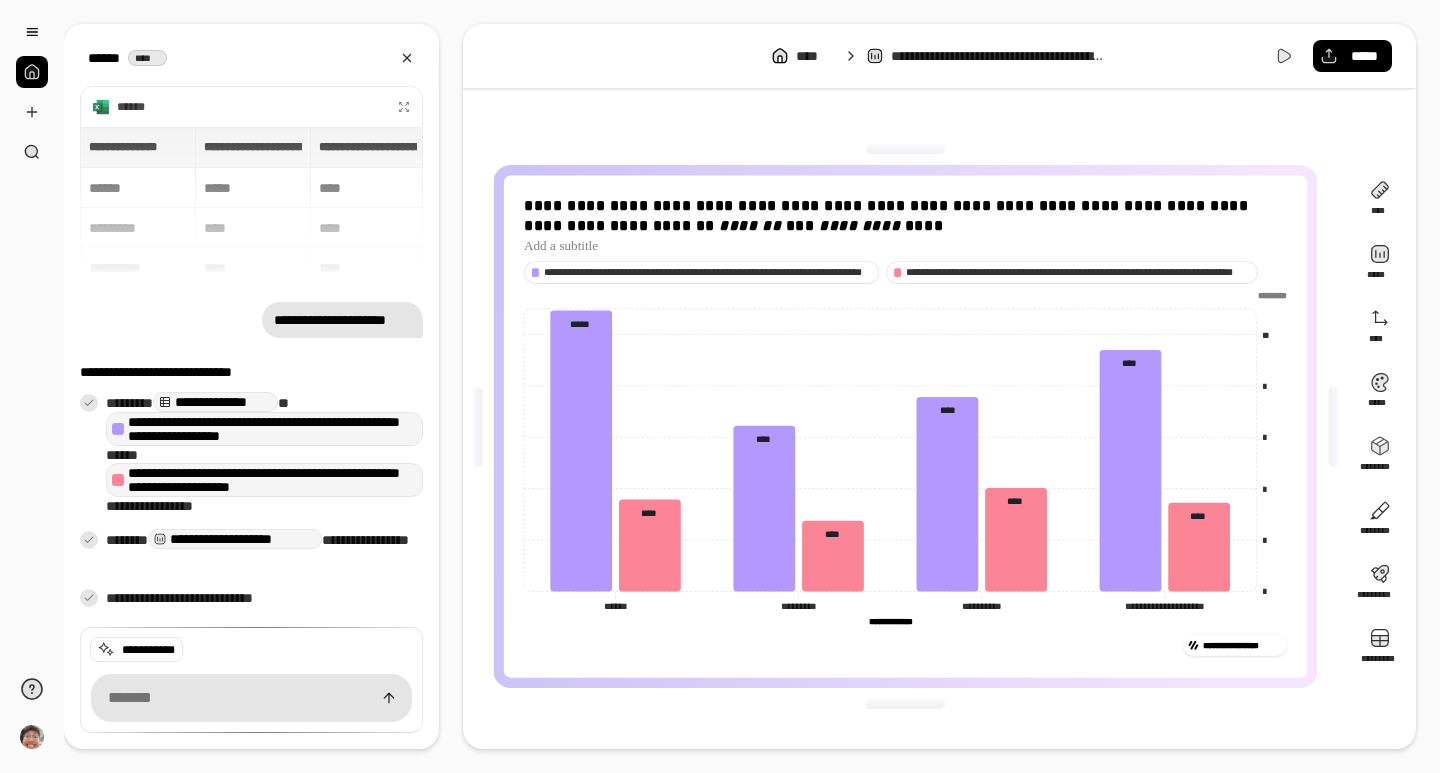 click 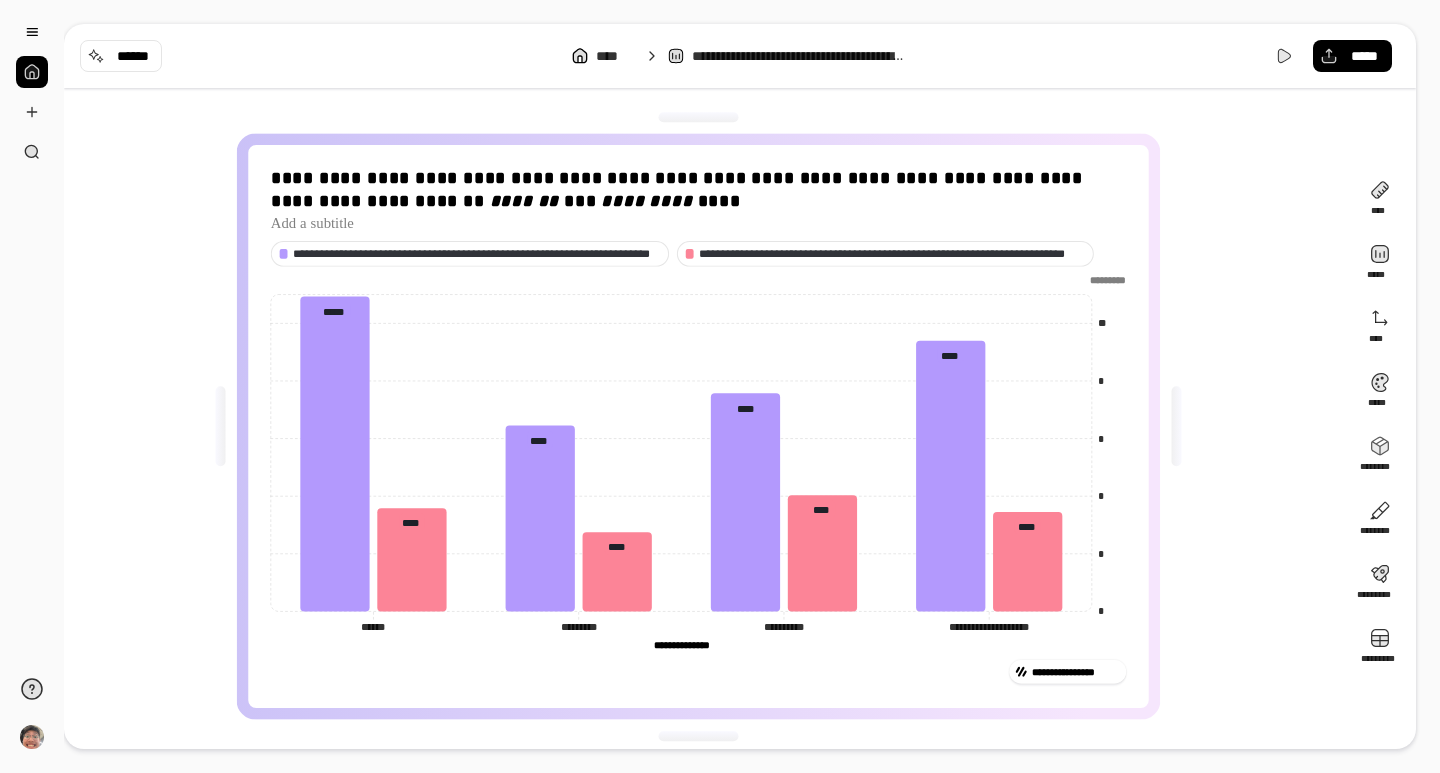 click on "**********" at bounding box center (706, 426) 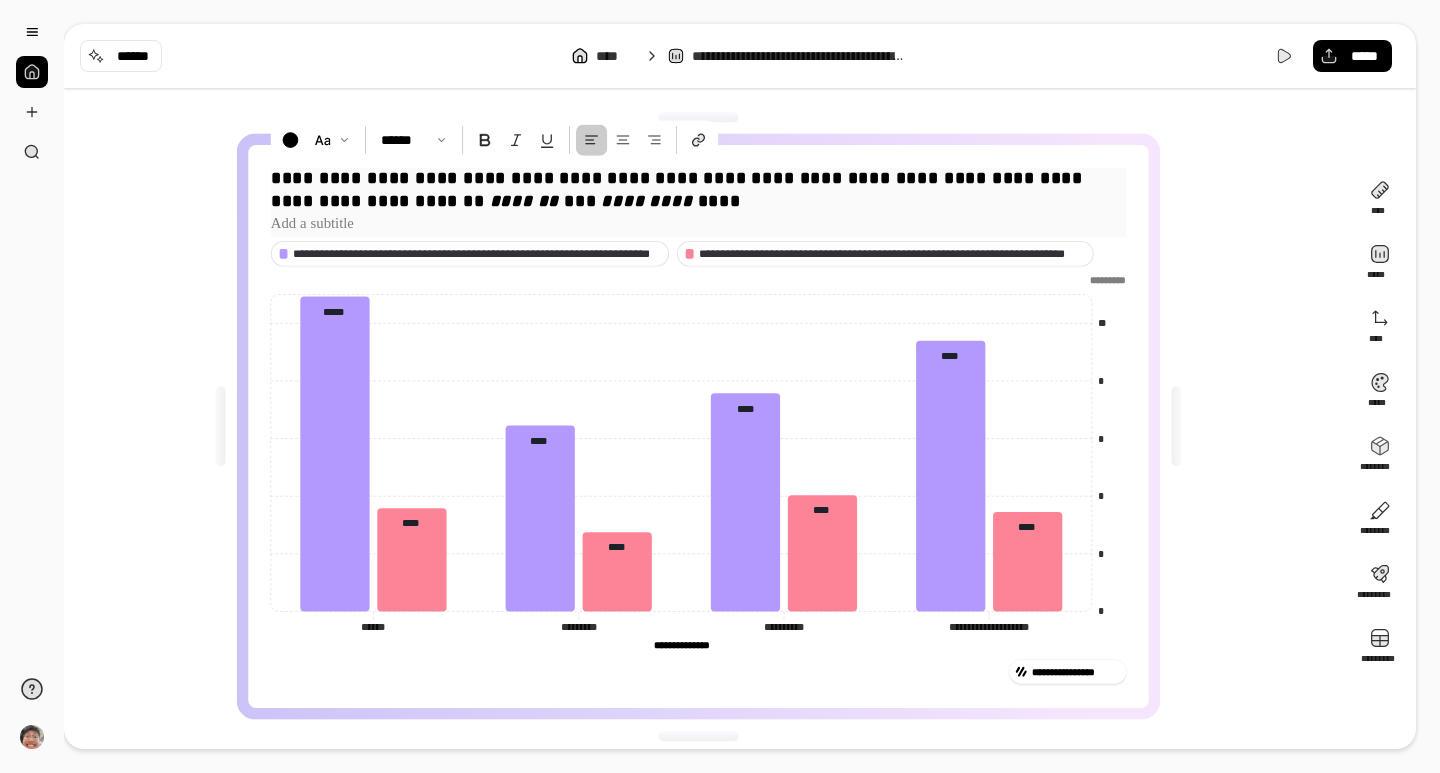 drag, startPoint x: 327, startPoint y: 230, endPoint x: 357, endPoint y: 224, distance: 30.594116 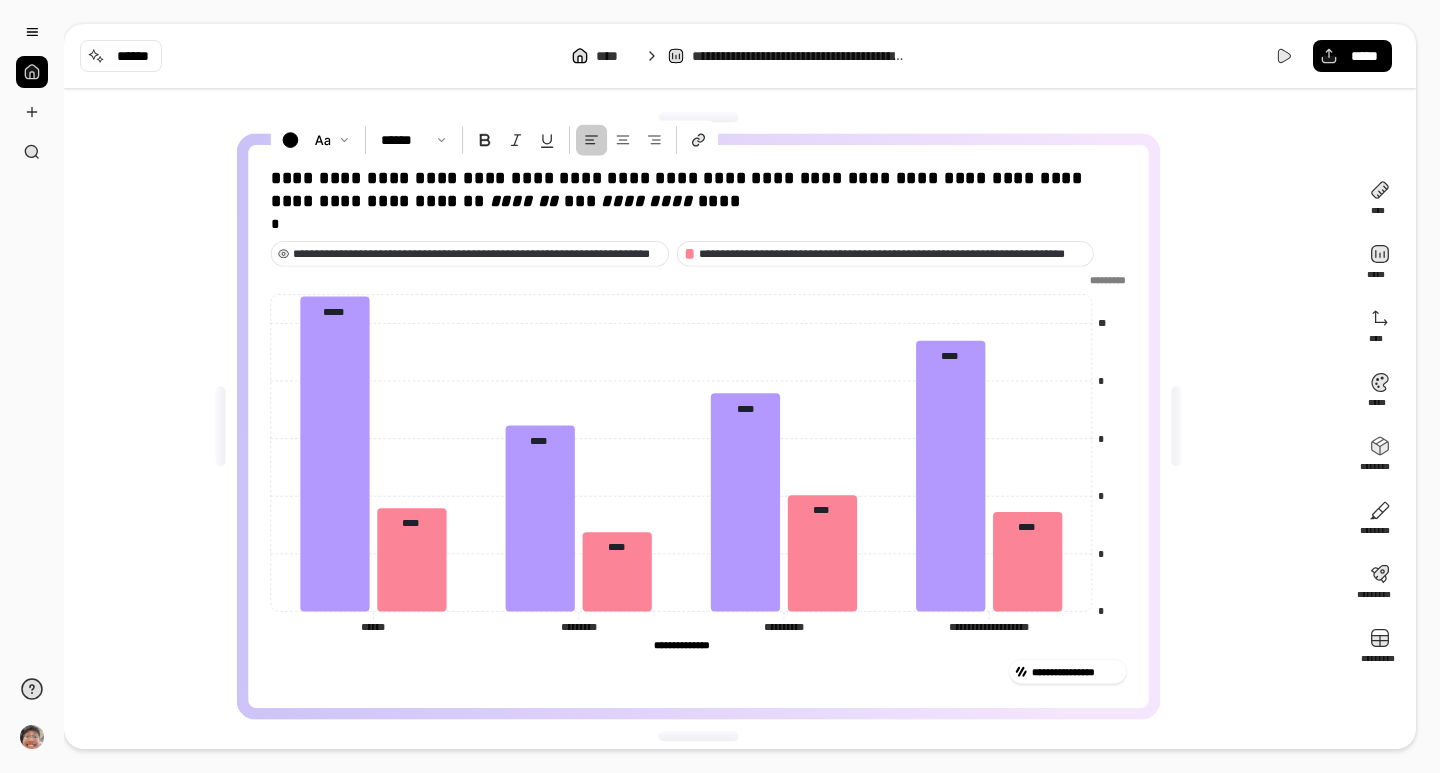 click on "**********" at bounding box center (477, 254) 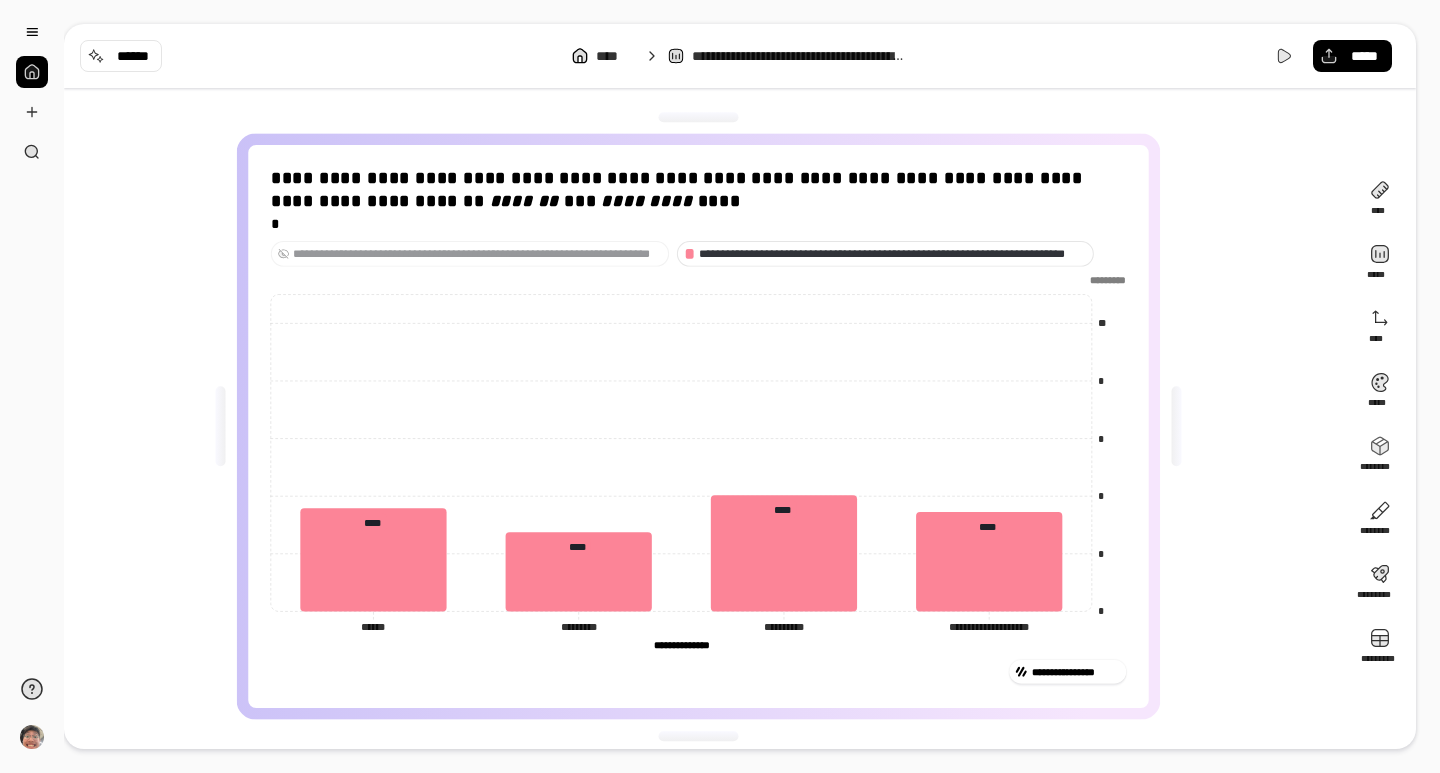 click on "**********" at bounding box center (477, 254) 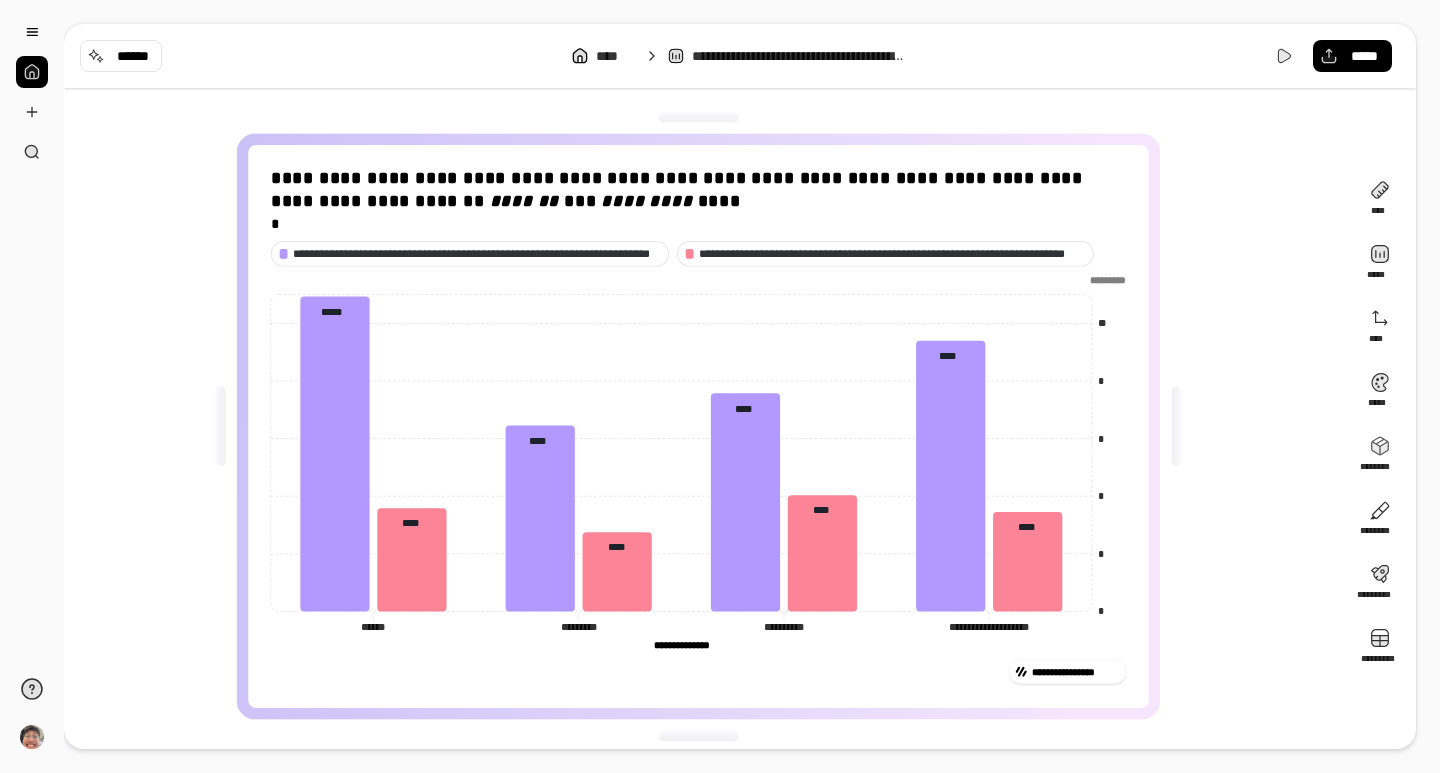 click on "*********" 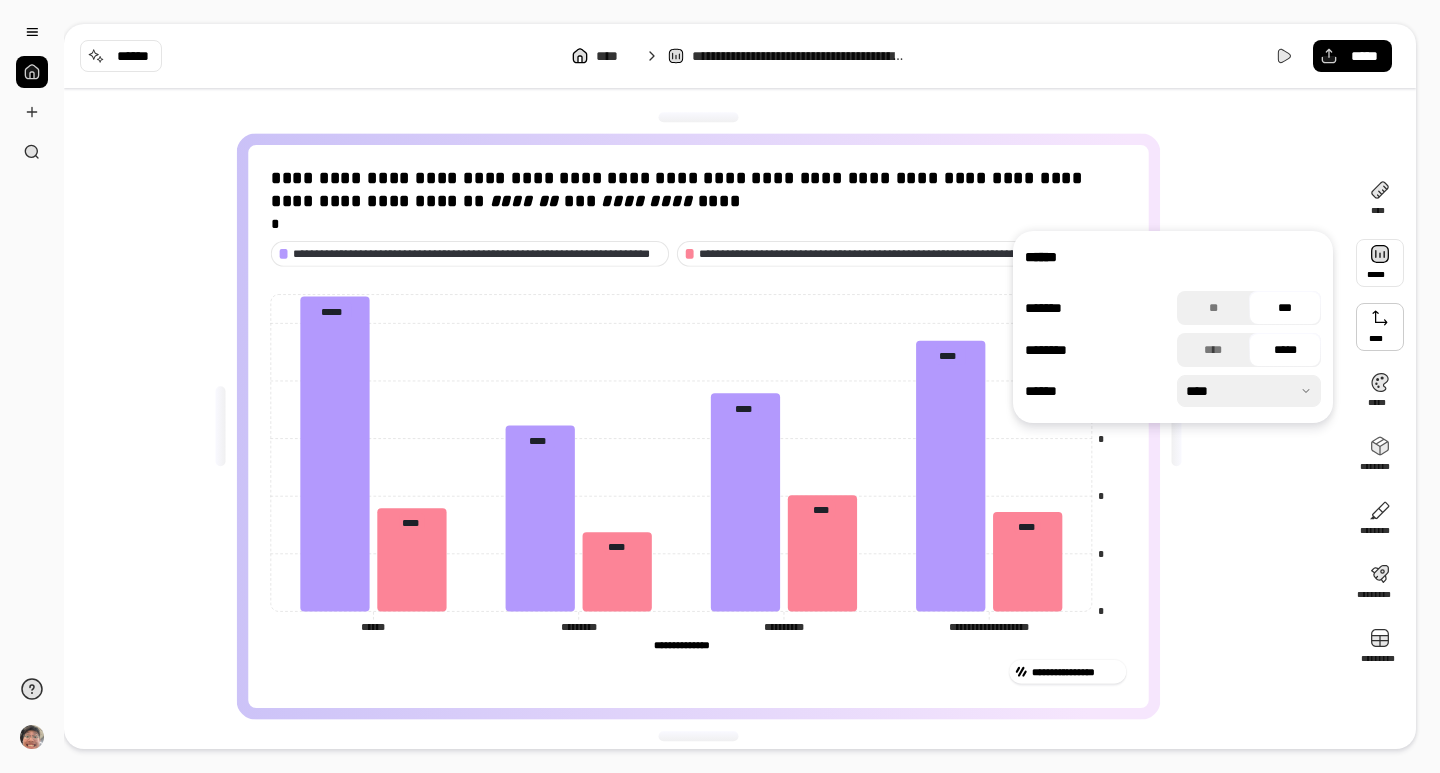 click at bounding box center [1380, 327] 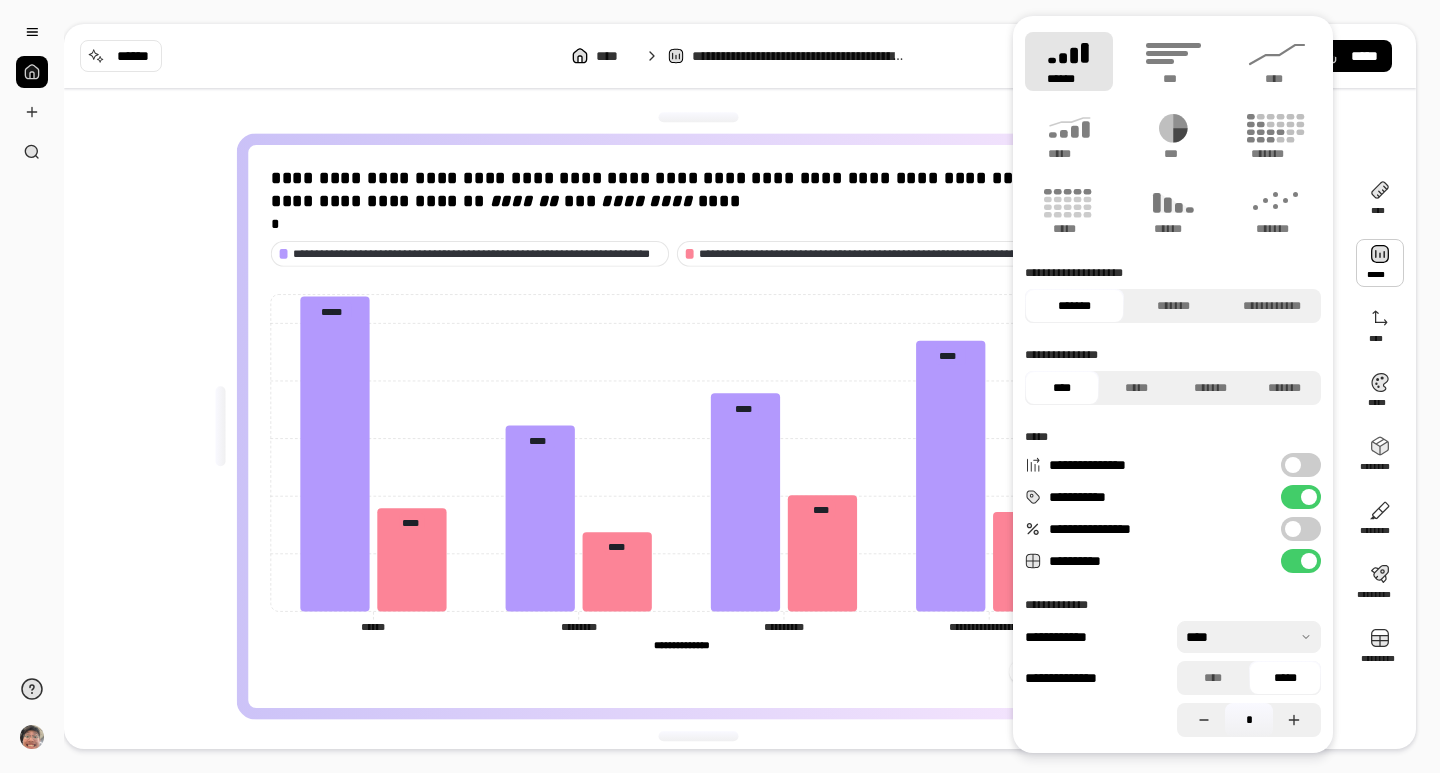 click at bounding box center (1380, 263) 